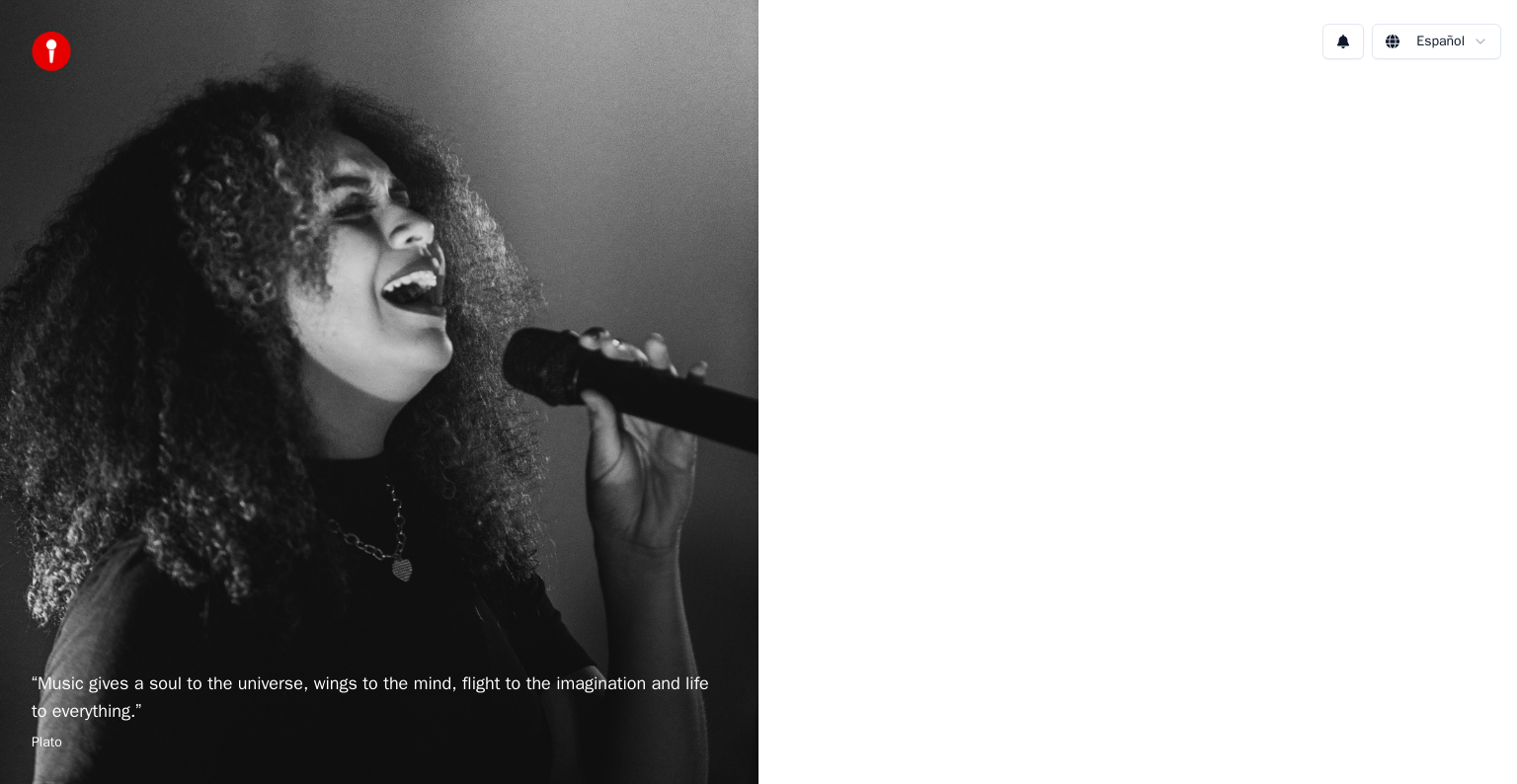 scroll, scrollTop: 0, scrollLeft: 0, axis: both 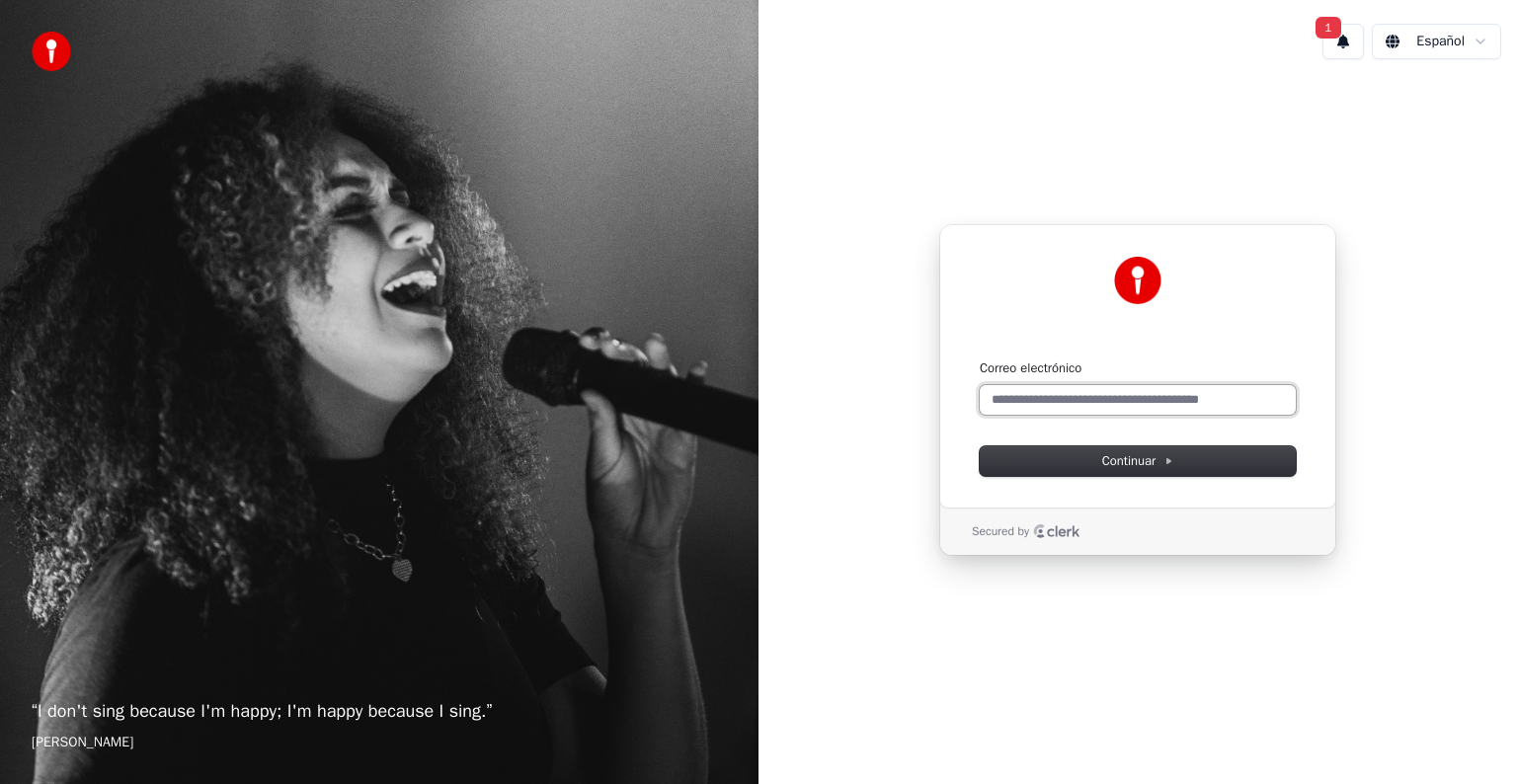 click on "Correo electrónico" at bounding box center [1138, 400] 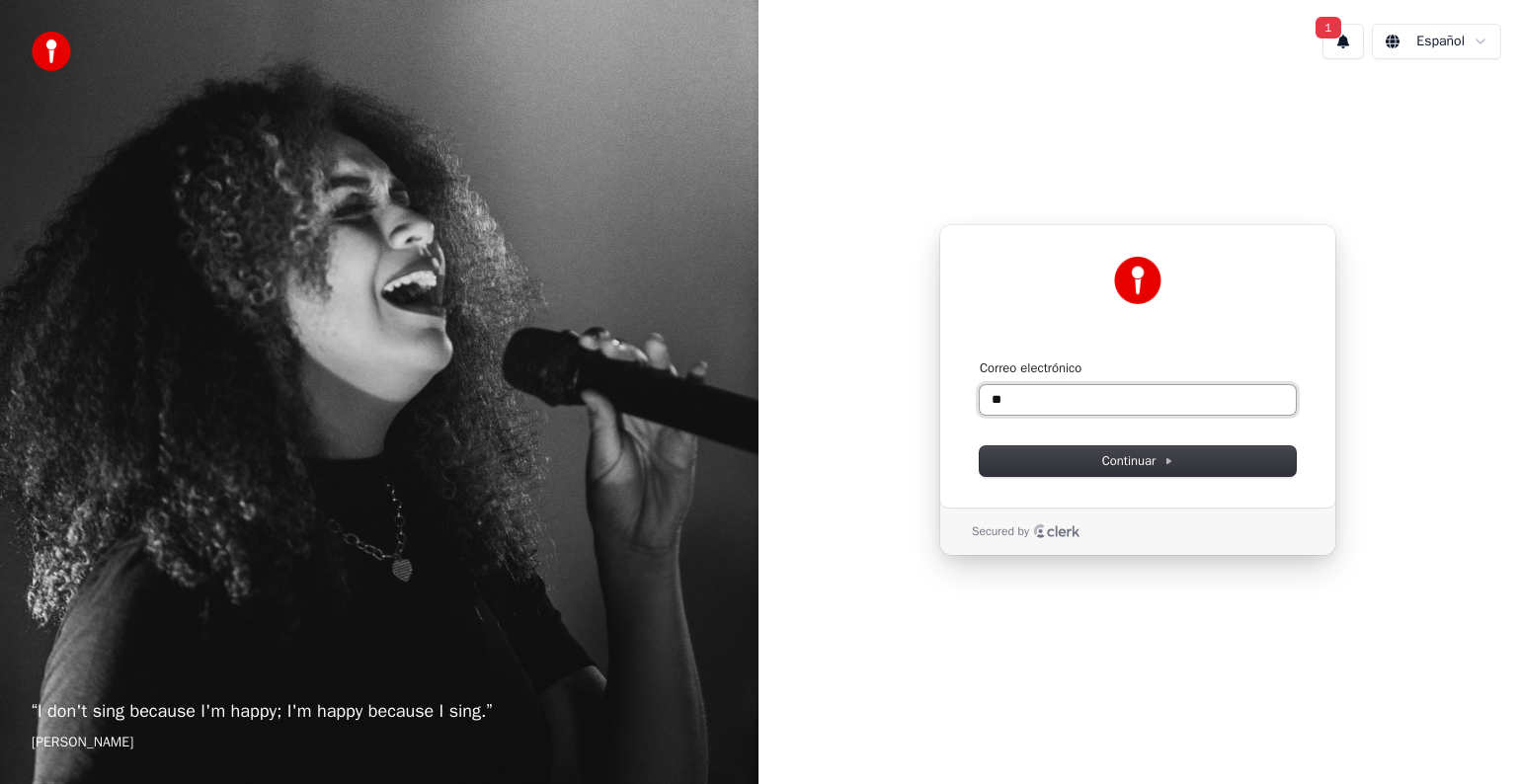 type on "*" 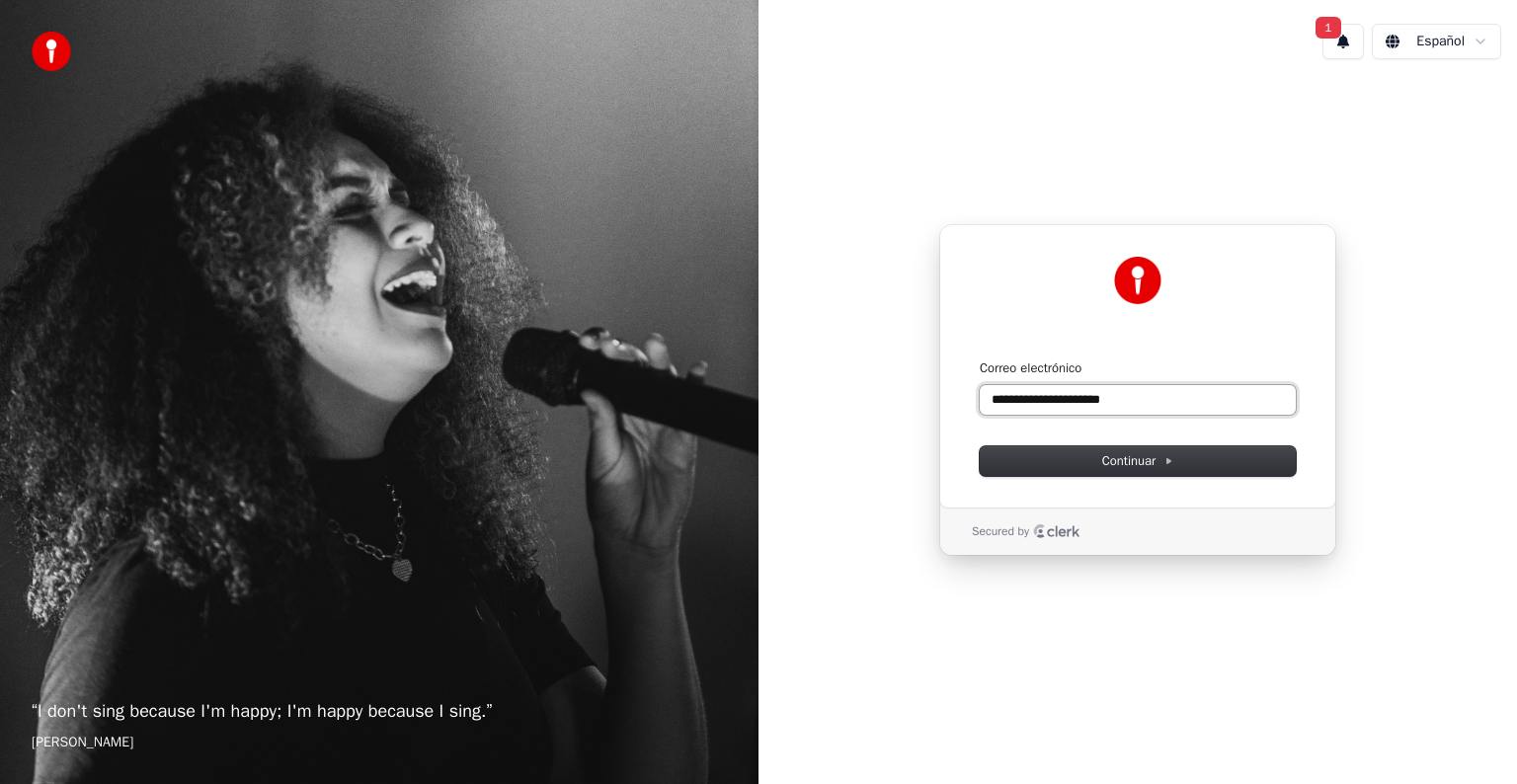 click at bounding box center (980, 359) 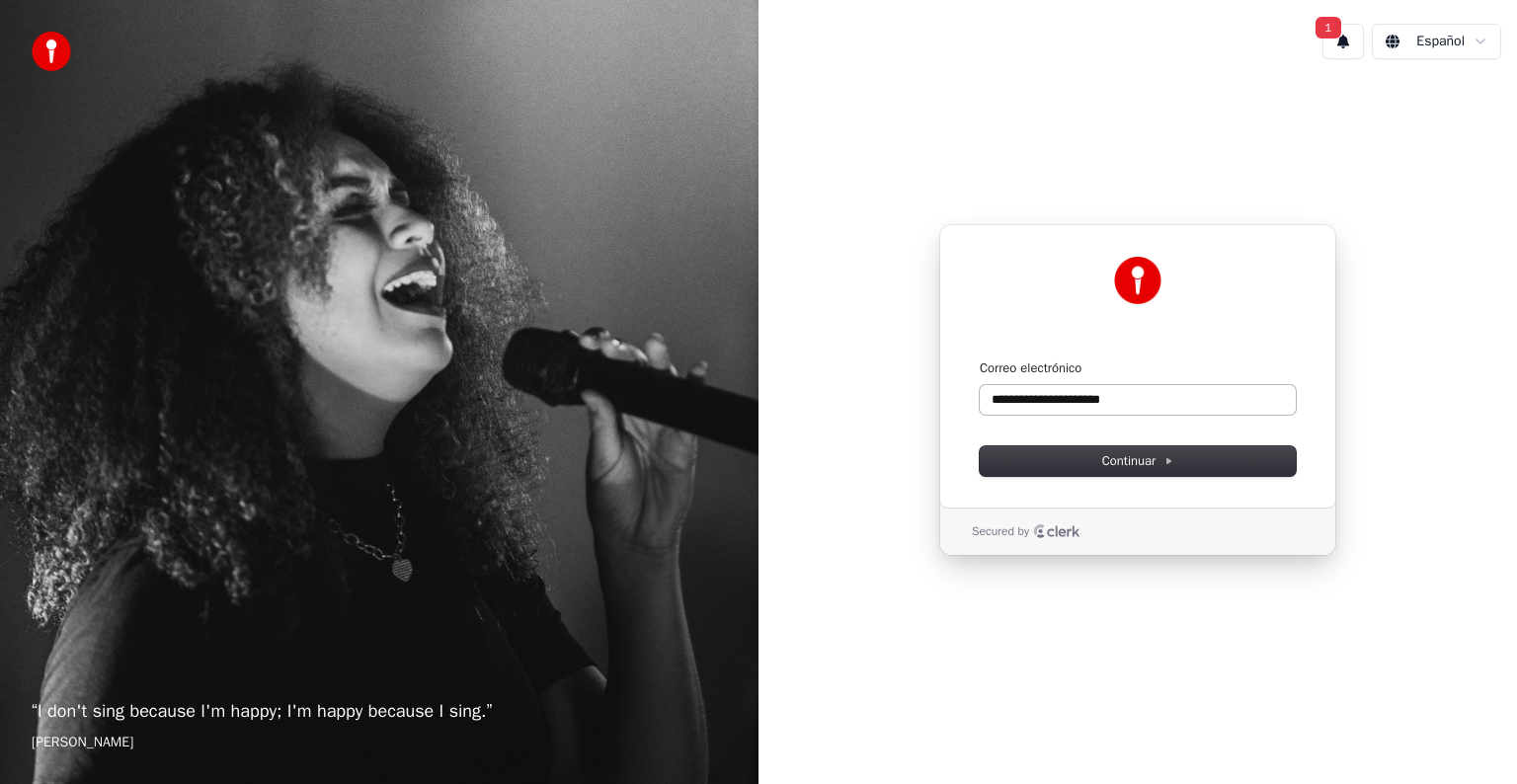 type on "**********" 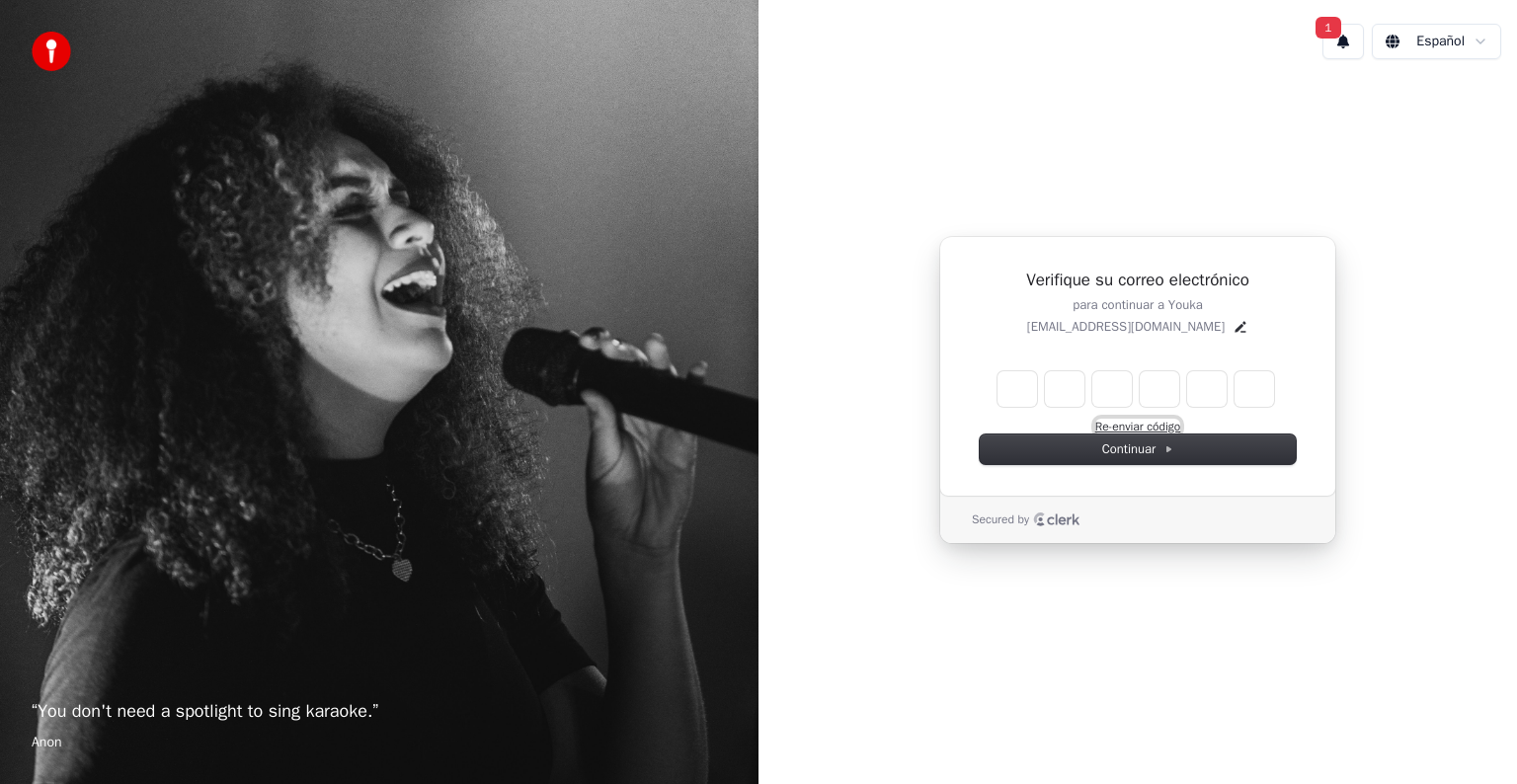 click on "Re-enviar código" at bounding box center [1138, 427] 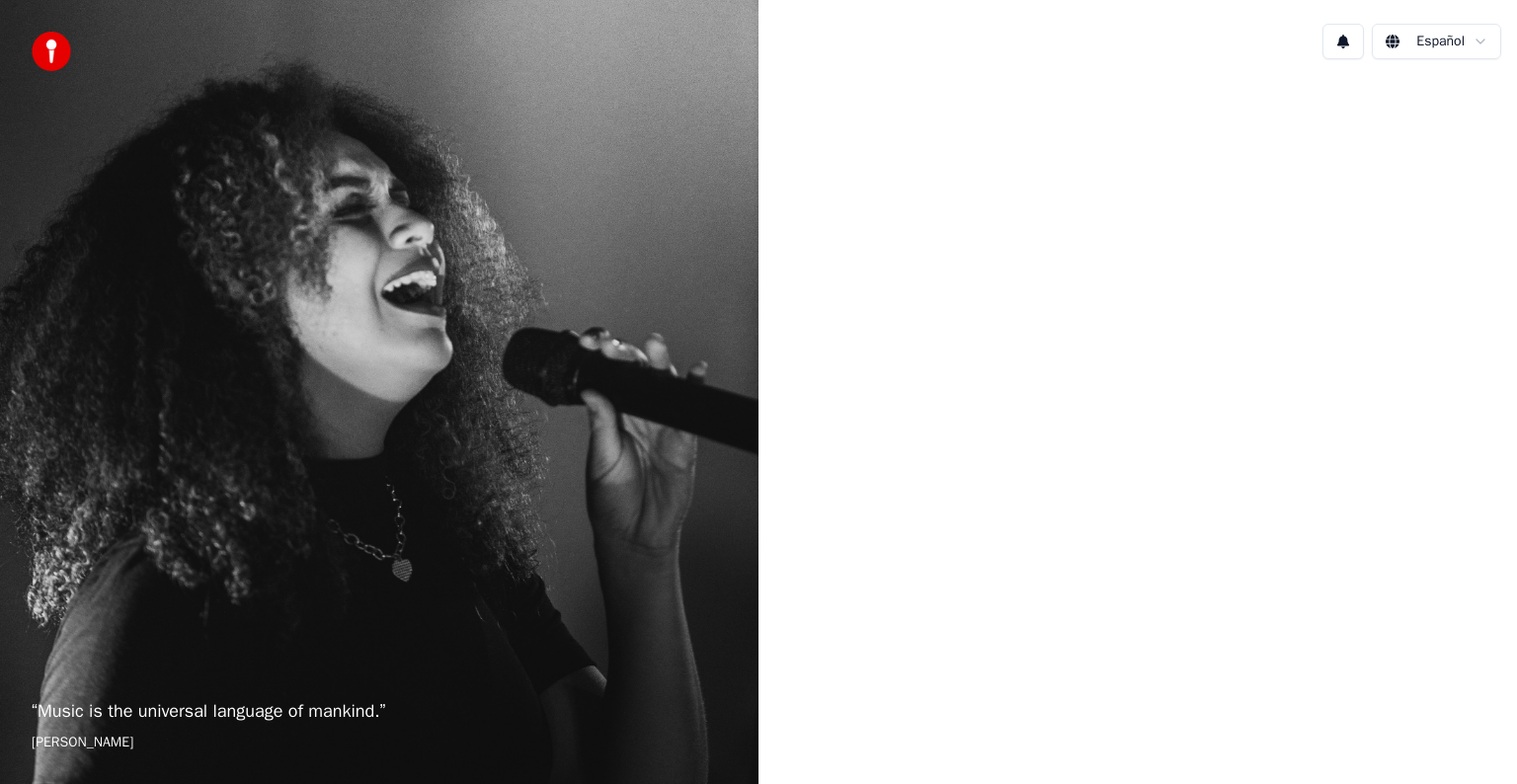 scroll, scrollTop: 0, scrollLeft: 0, axis: both 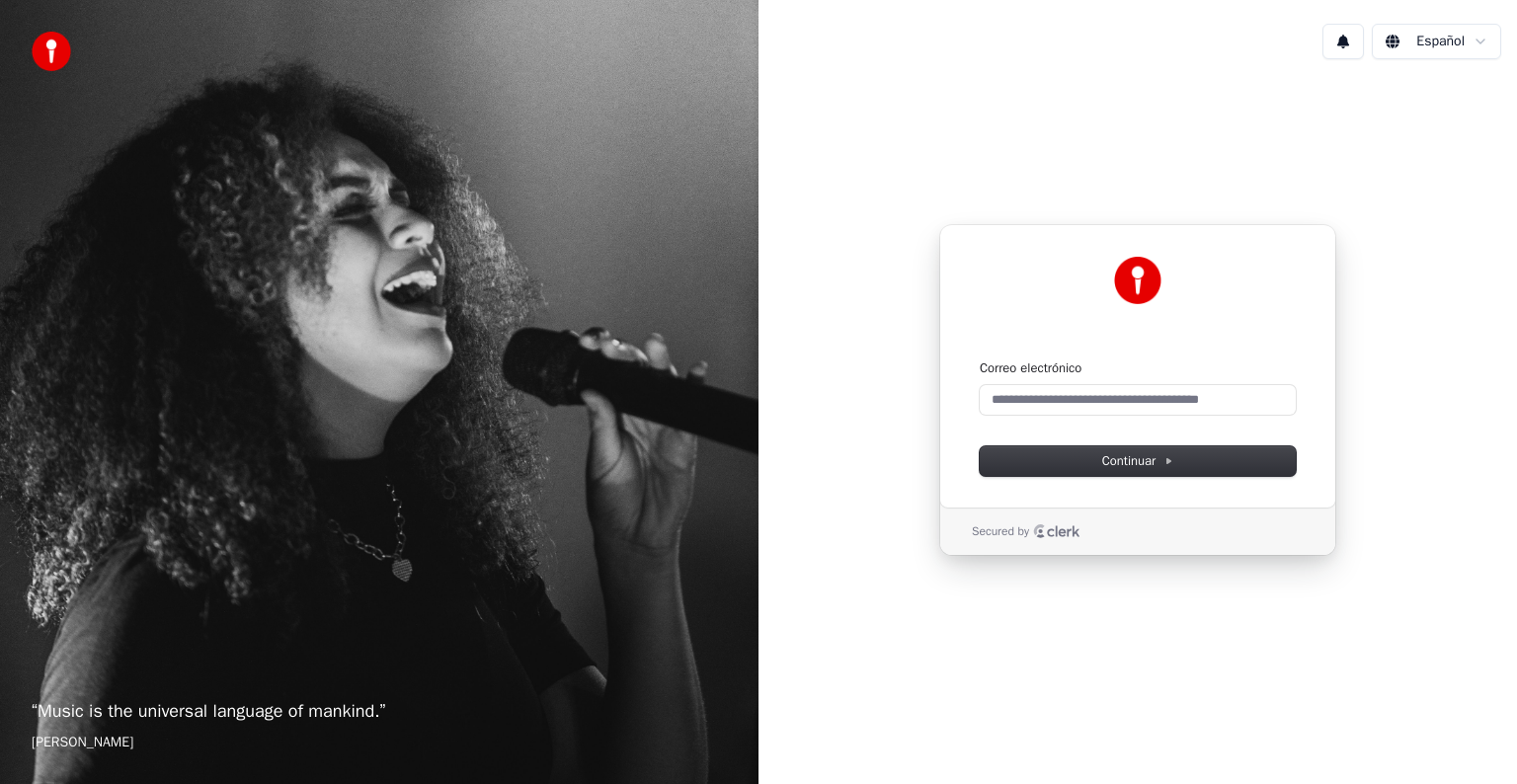 click on "Correo electrónico Continuar" at bounding box center (1138, 418) 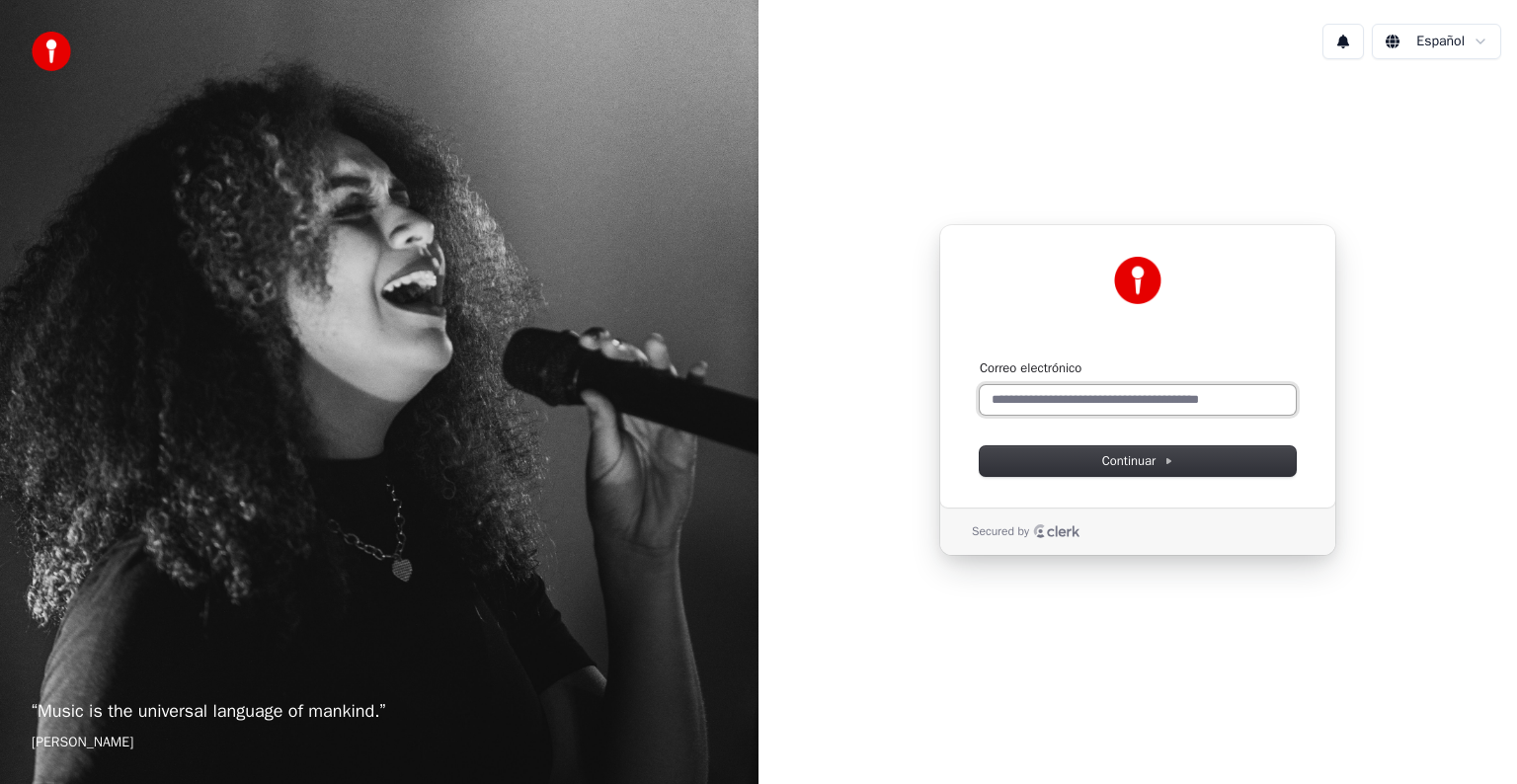 click on "Correo electrónico" at bounding box center [1138, 400] 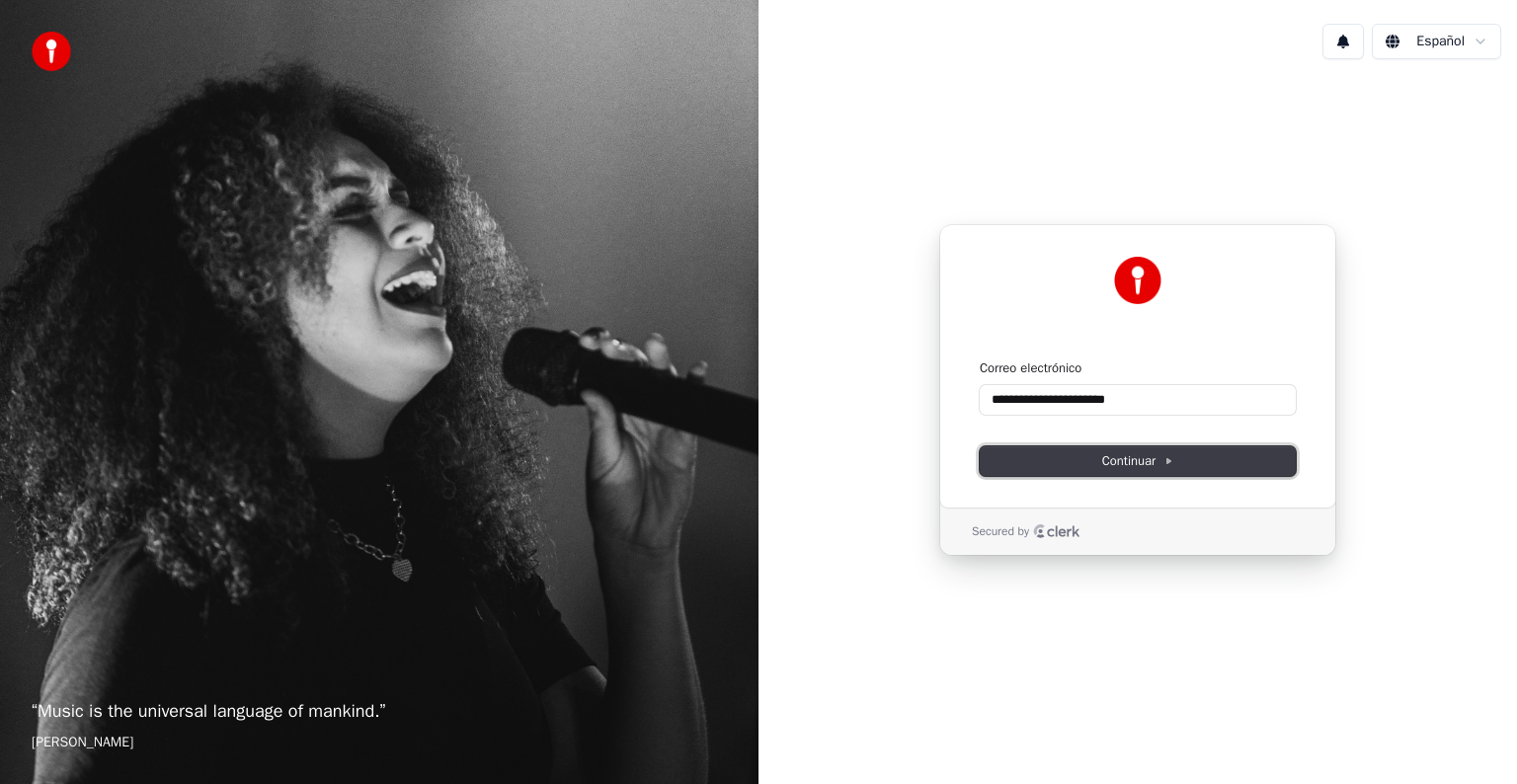 click on "Continuar" at bounding box center [1138, 461] 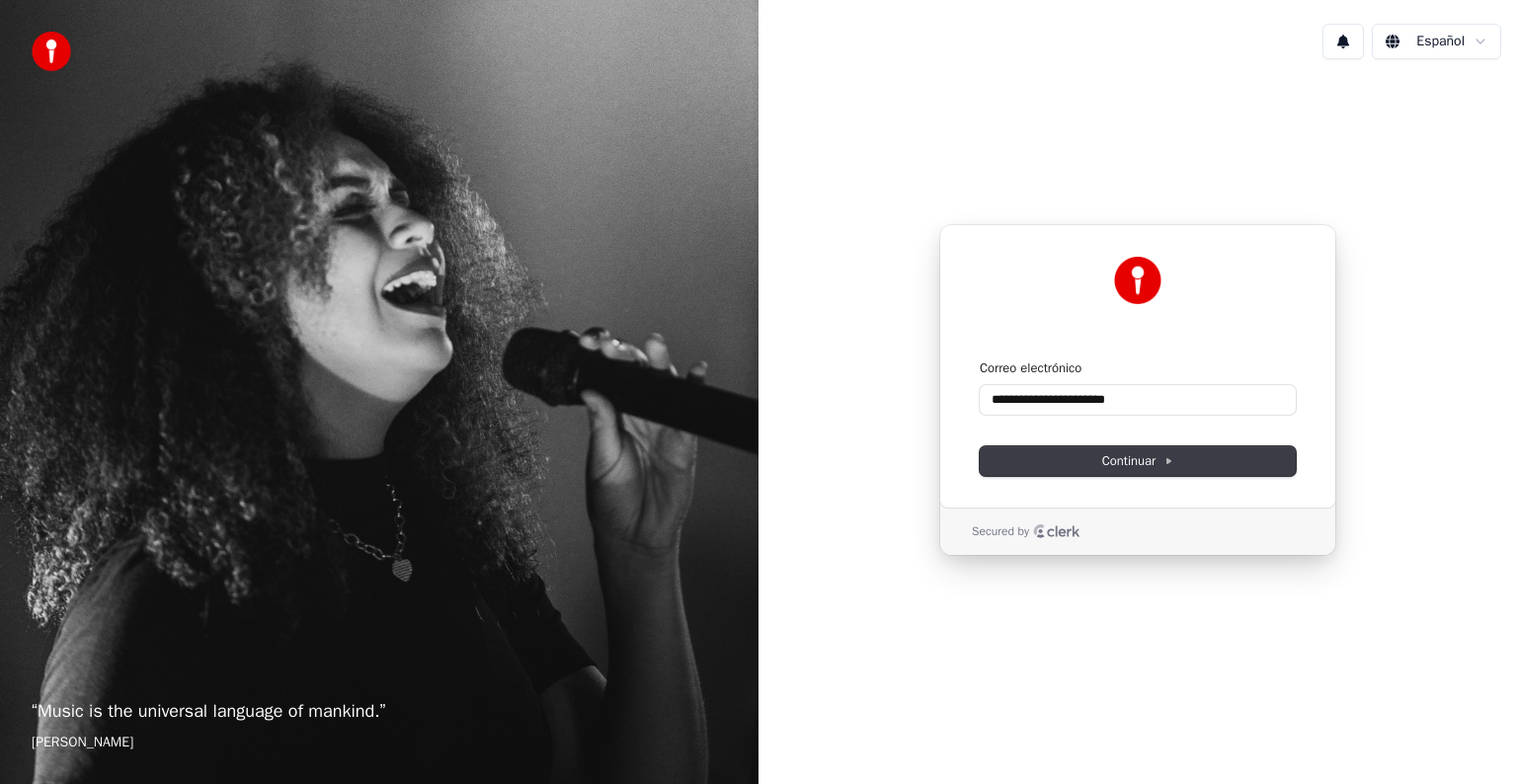 type on "**********" 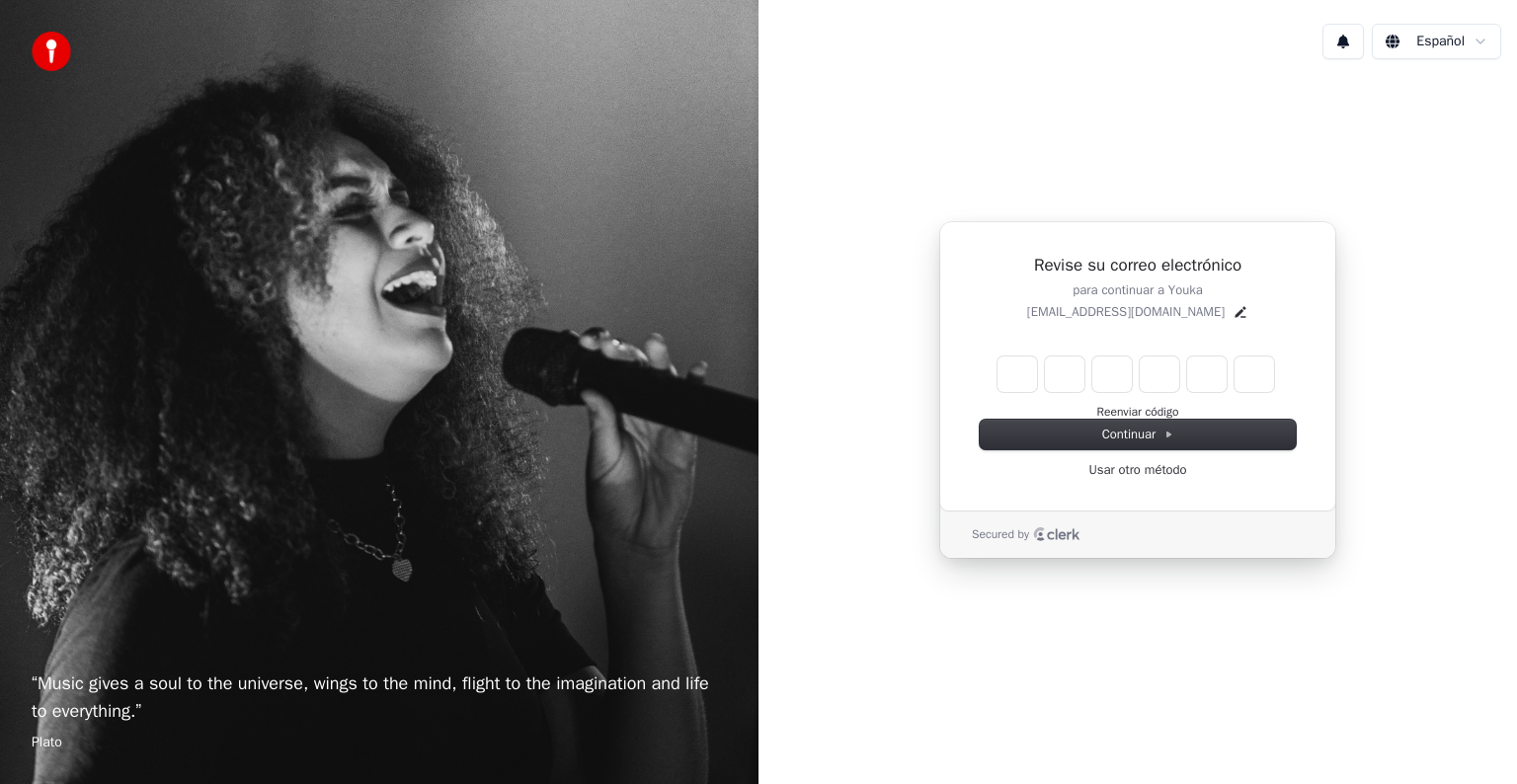 type on "******" 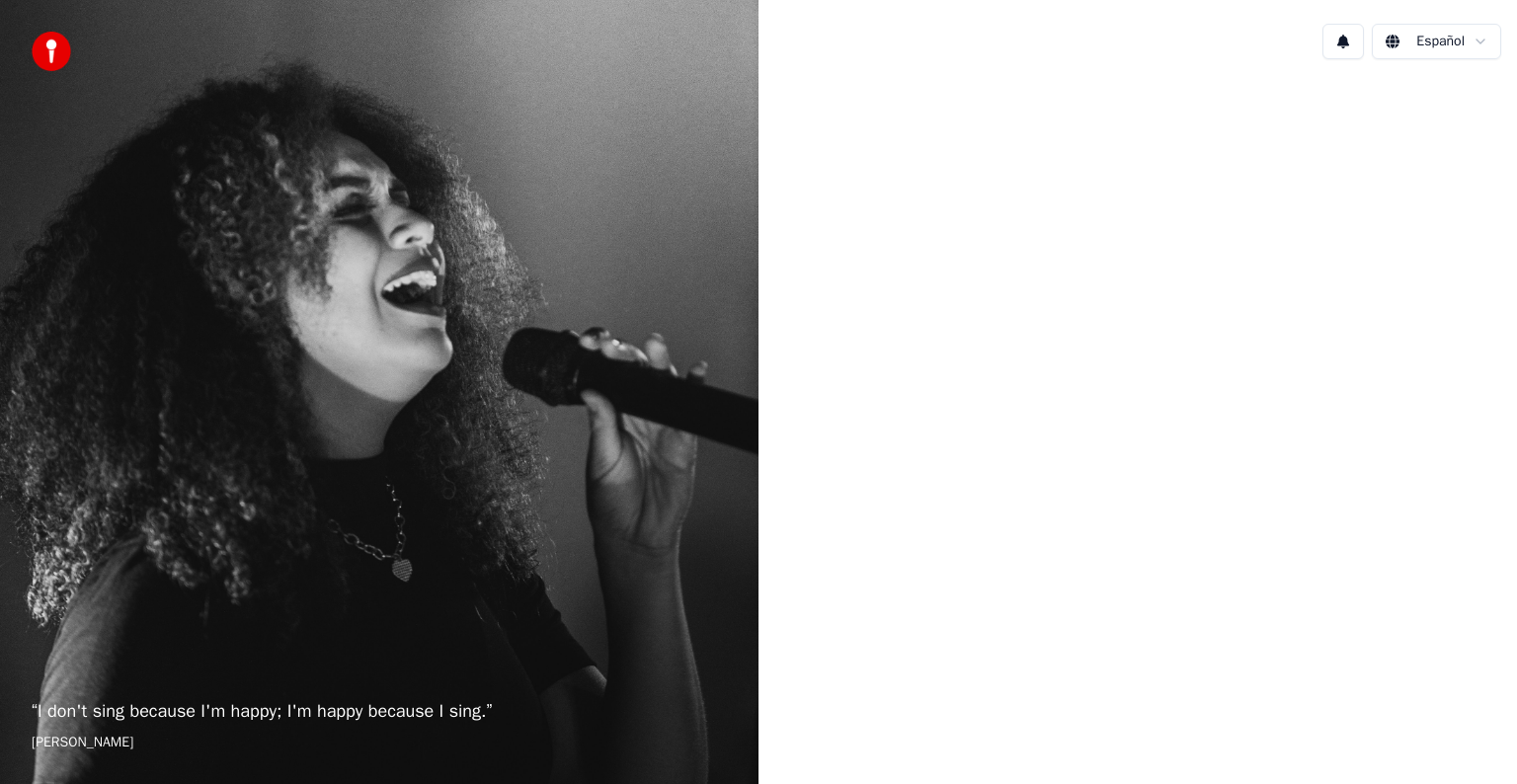 scroll, scrollTop: 0, scrollLeft: 0, axis: both 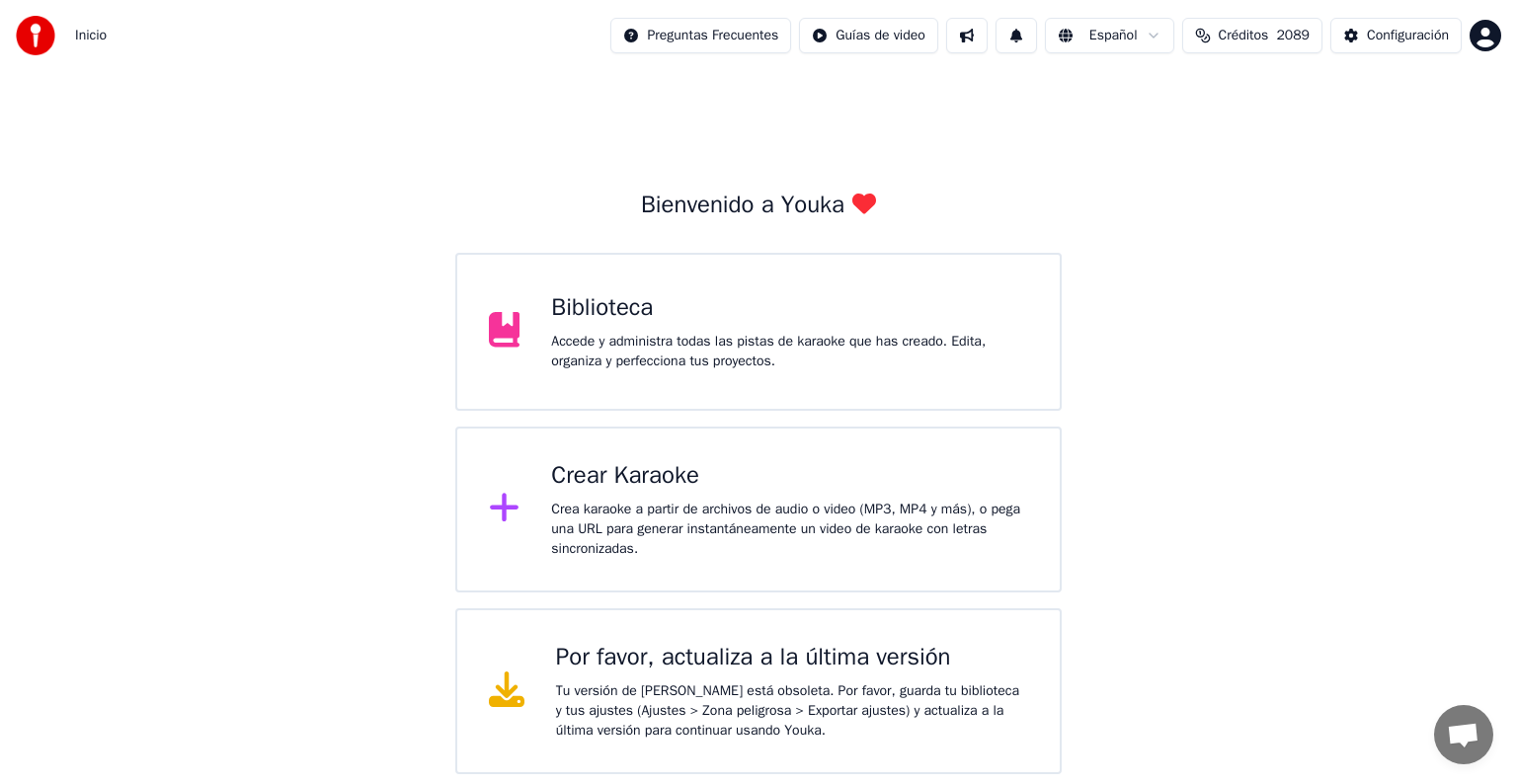 click on "Crea karaoke a partir de archivos de audio o video (MP3, MP4 y más), o pega una URL para generar instantáneamente un video de karaoke con letras sincronizadas." at bounding box center [789, 529] 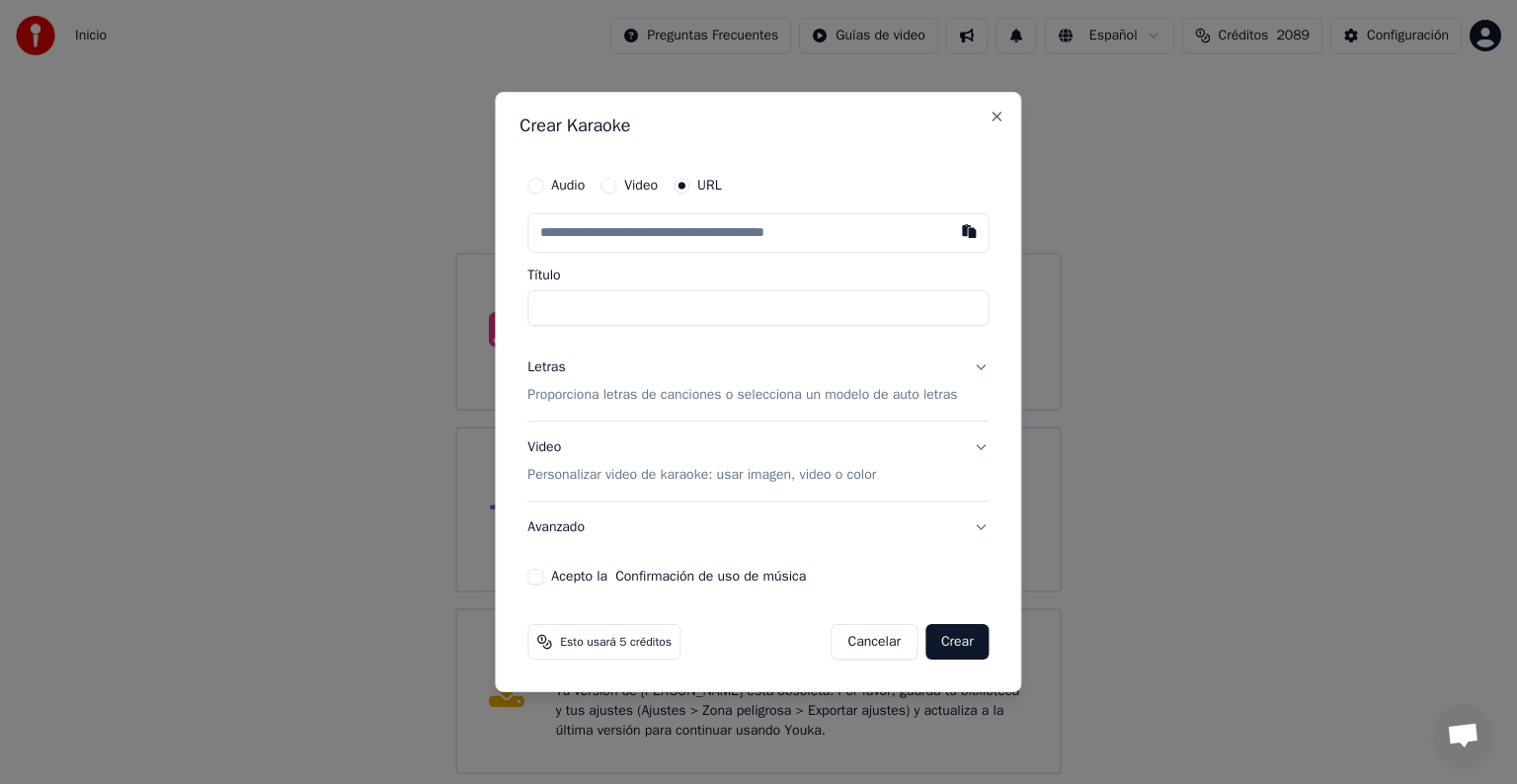 type on "******" 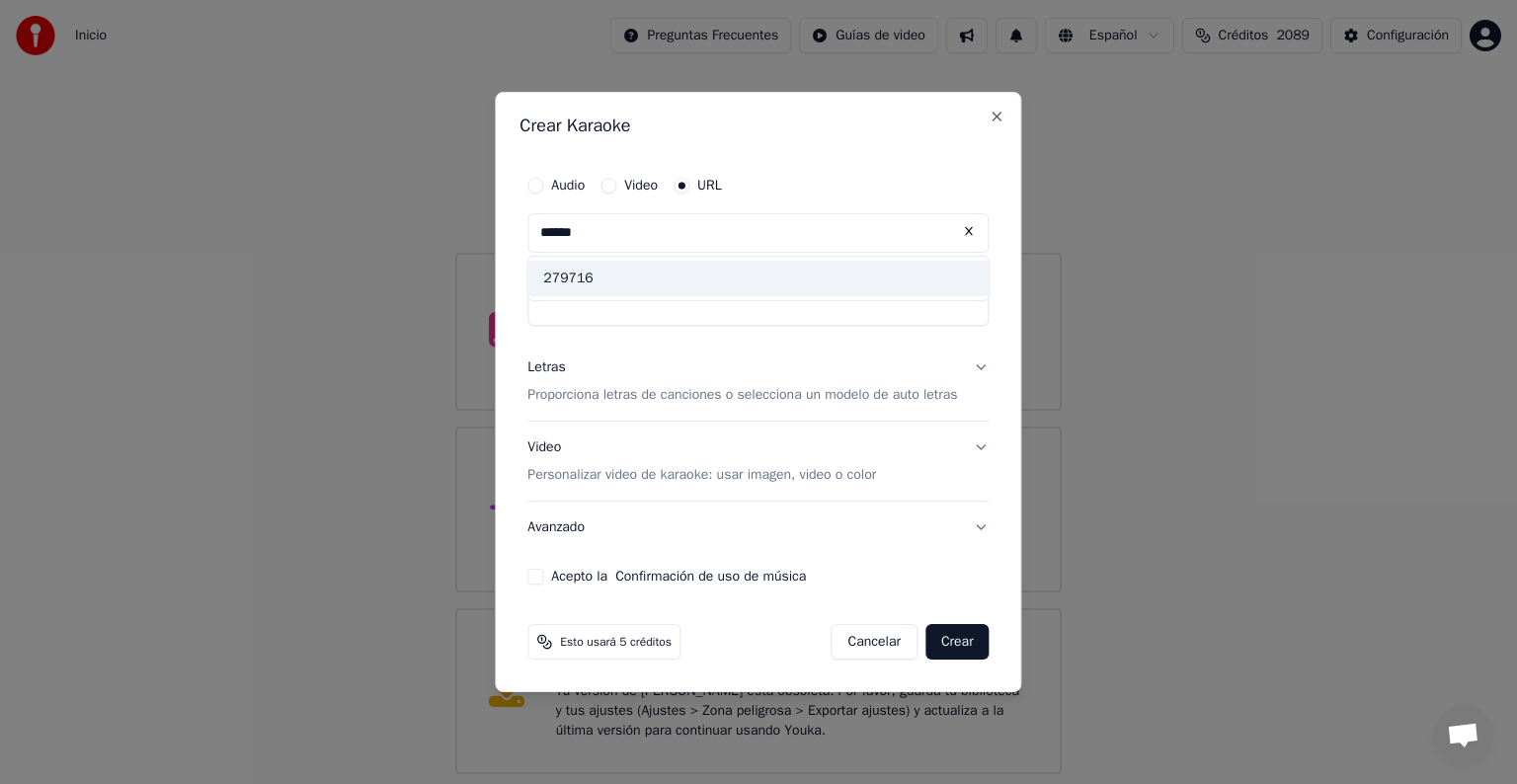 drag, startPoint x: 683, startPoint y: 229, endPoint x: 443, endPoint y: 239, distance: 240.20824 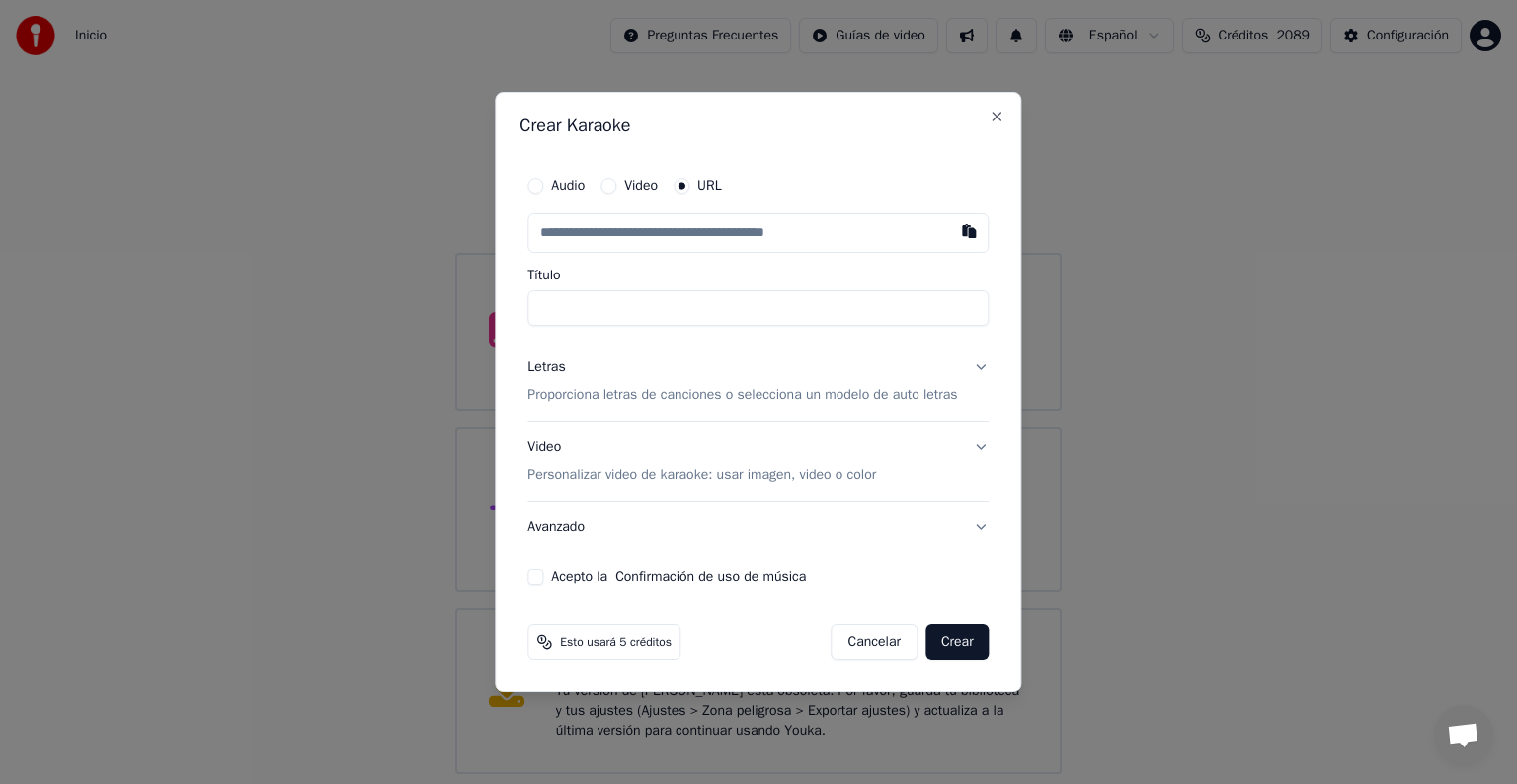 paste on "**********" 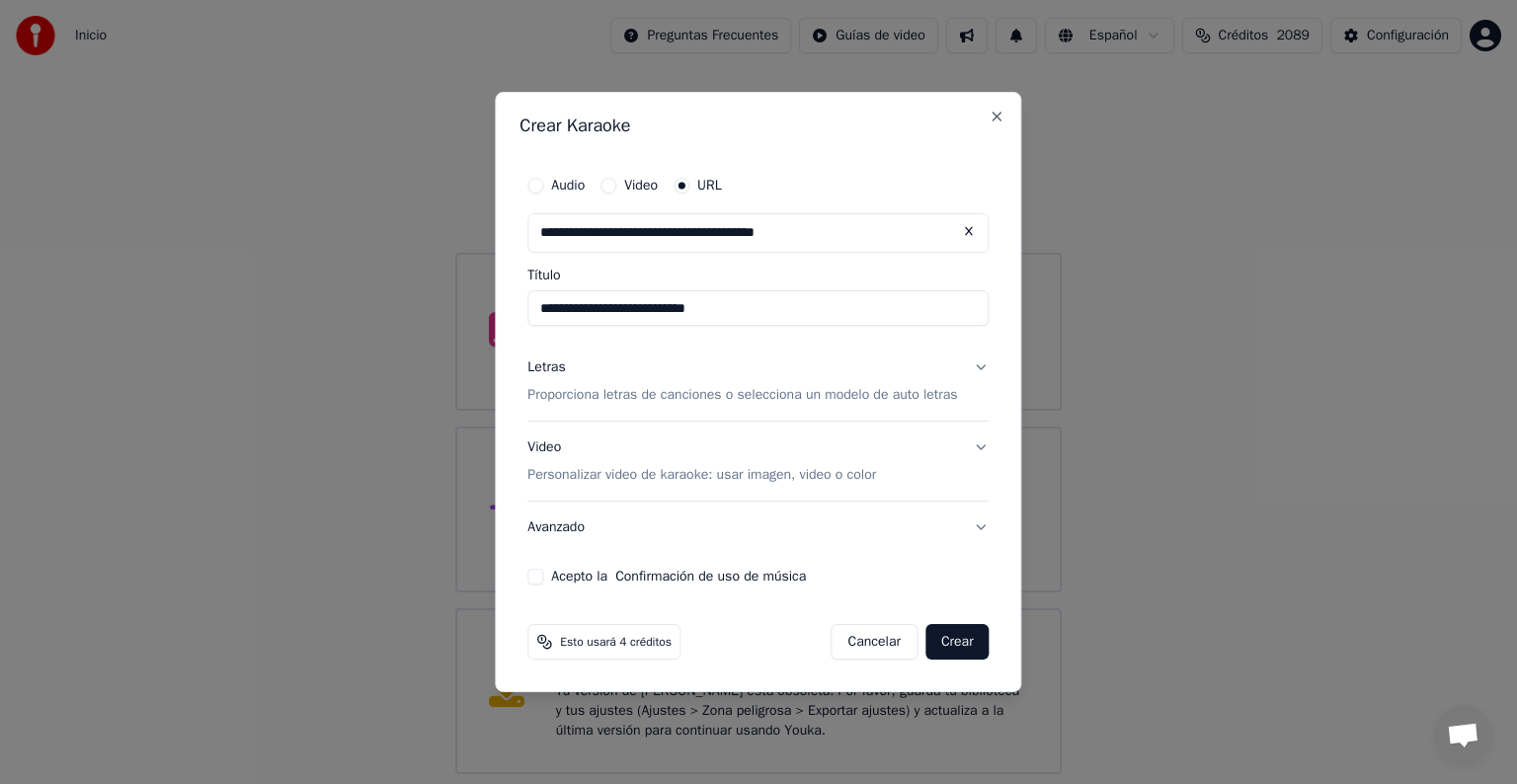 type on "**********" 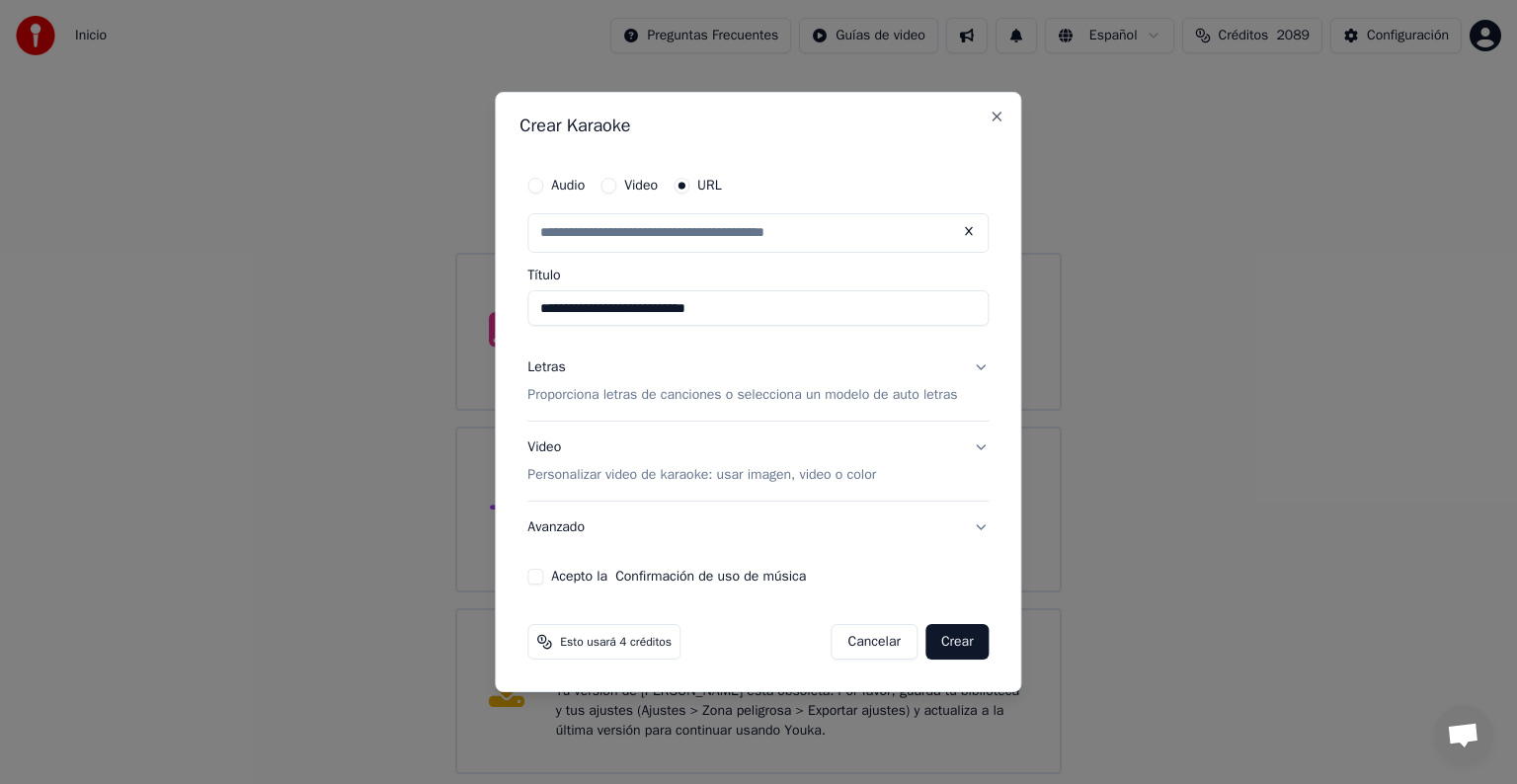 click on "Acepto la   Confirmación de uso de música" at bounding box center (758, 577) 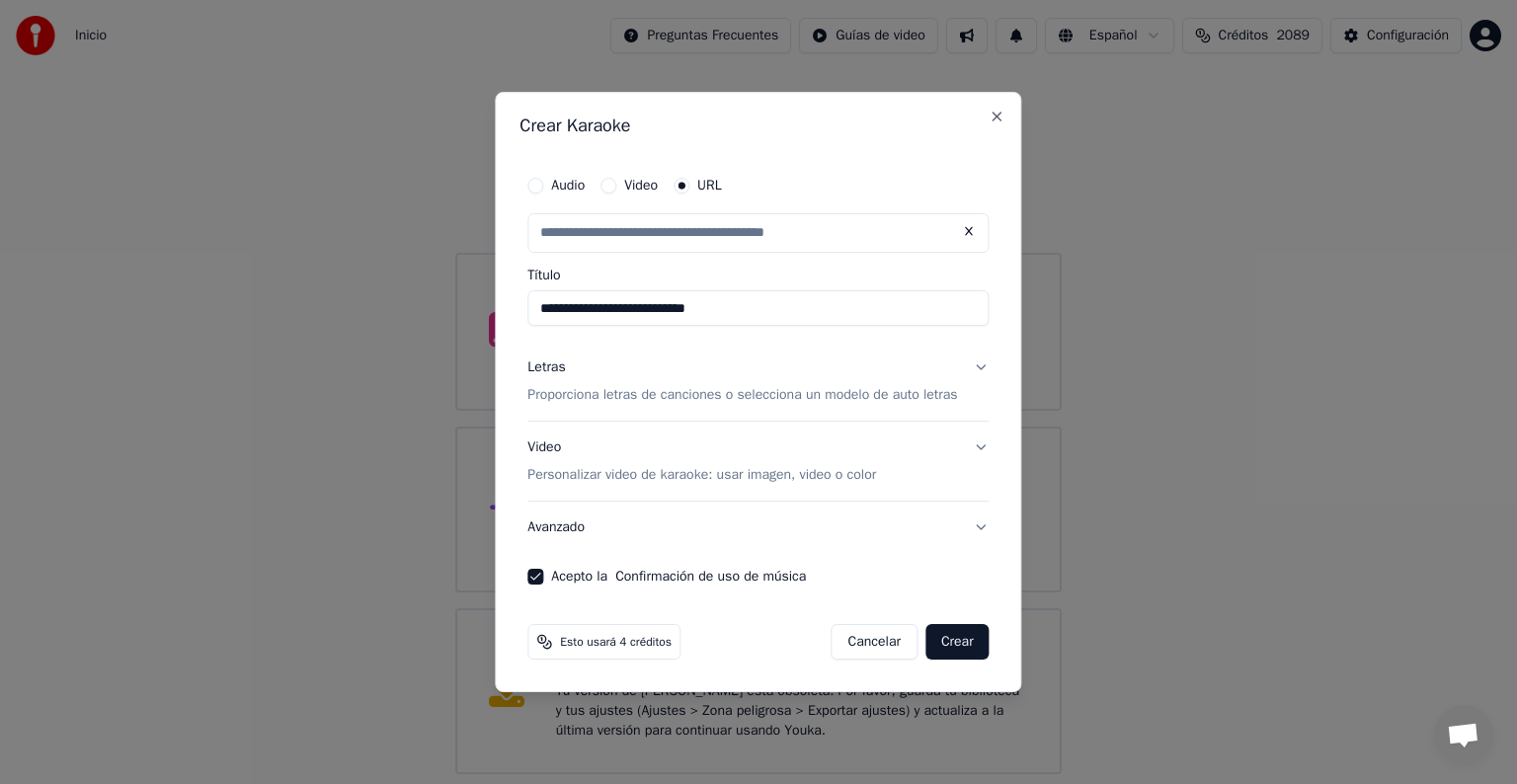 click on "Proporciona letras de canciones o selecciona un modelo de auto letras" at bounding box center [742, 395] 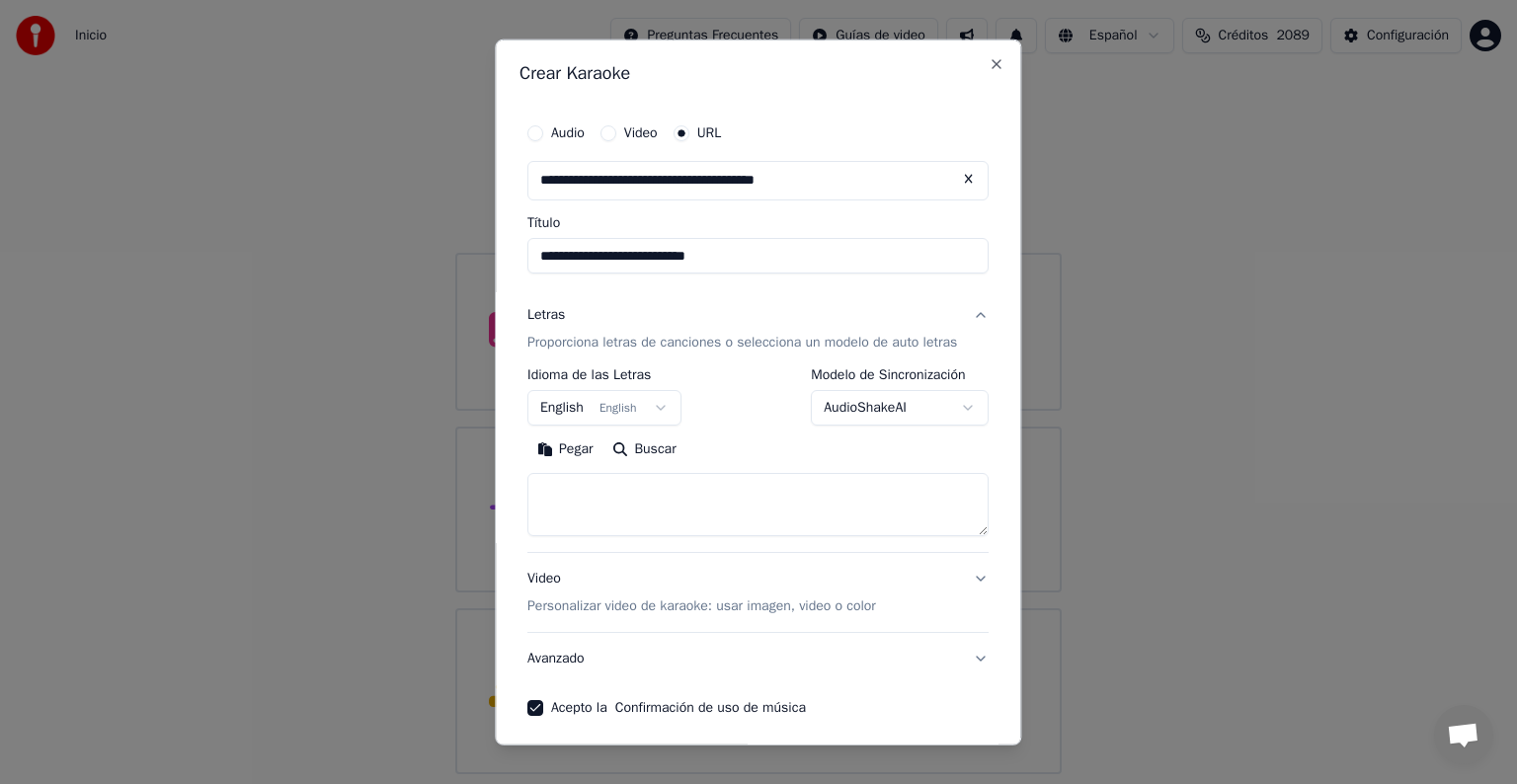 click on "English English" at bounding box center [604, 408] 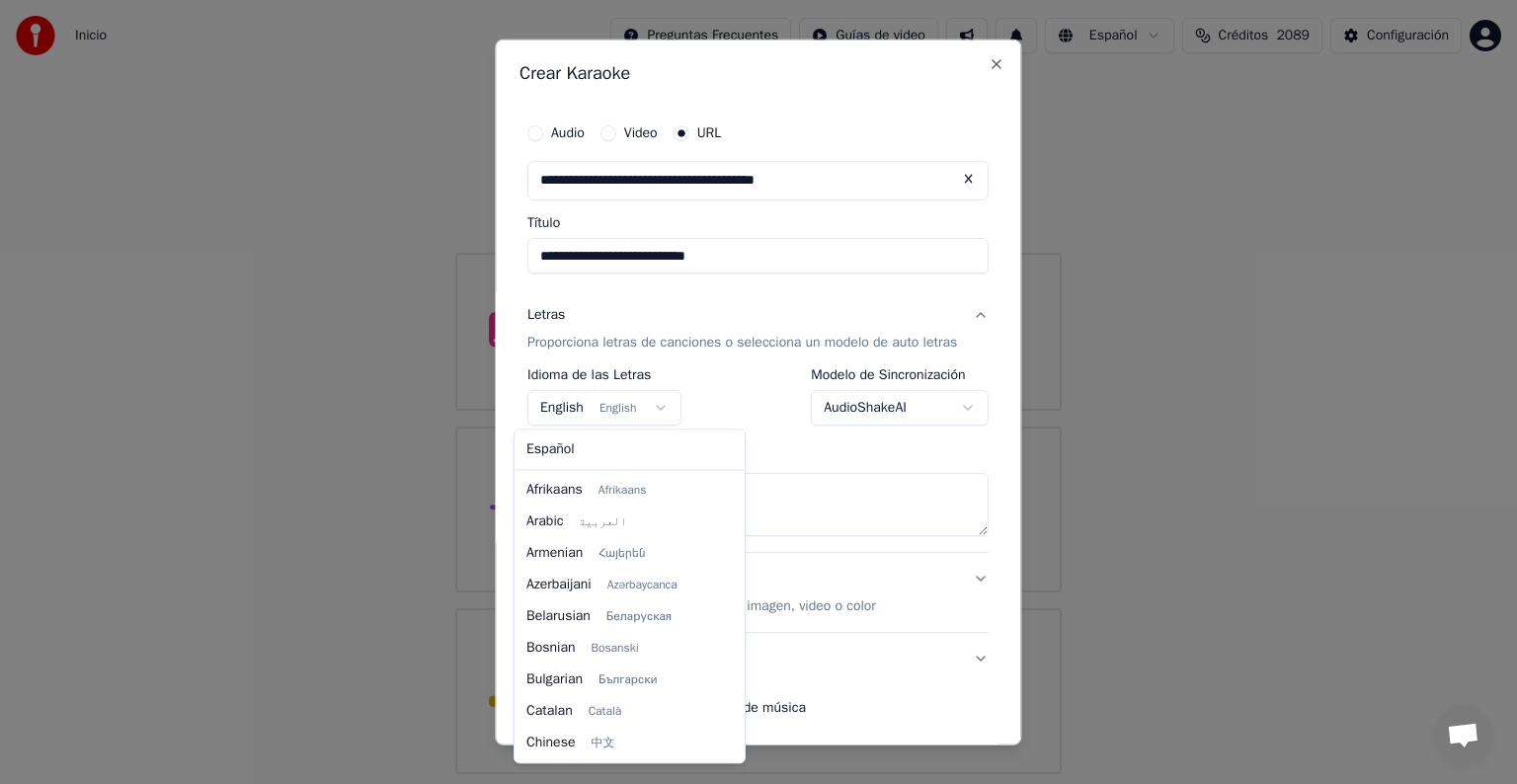 scroll, scrollTop: 158, scrollLeft: 0, axis: vertical 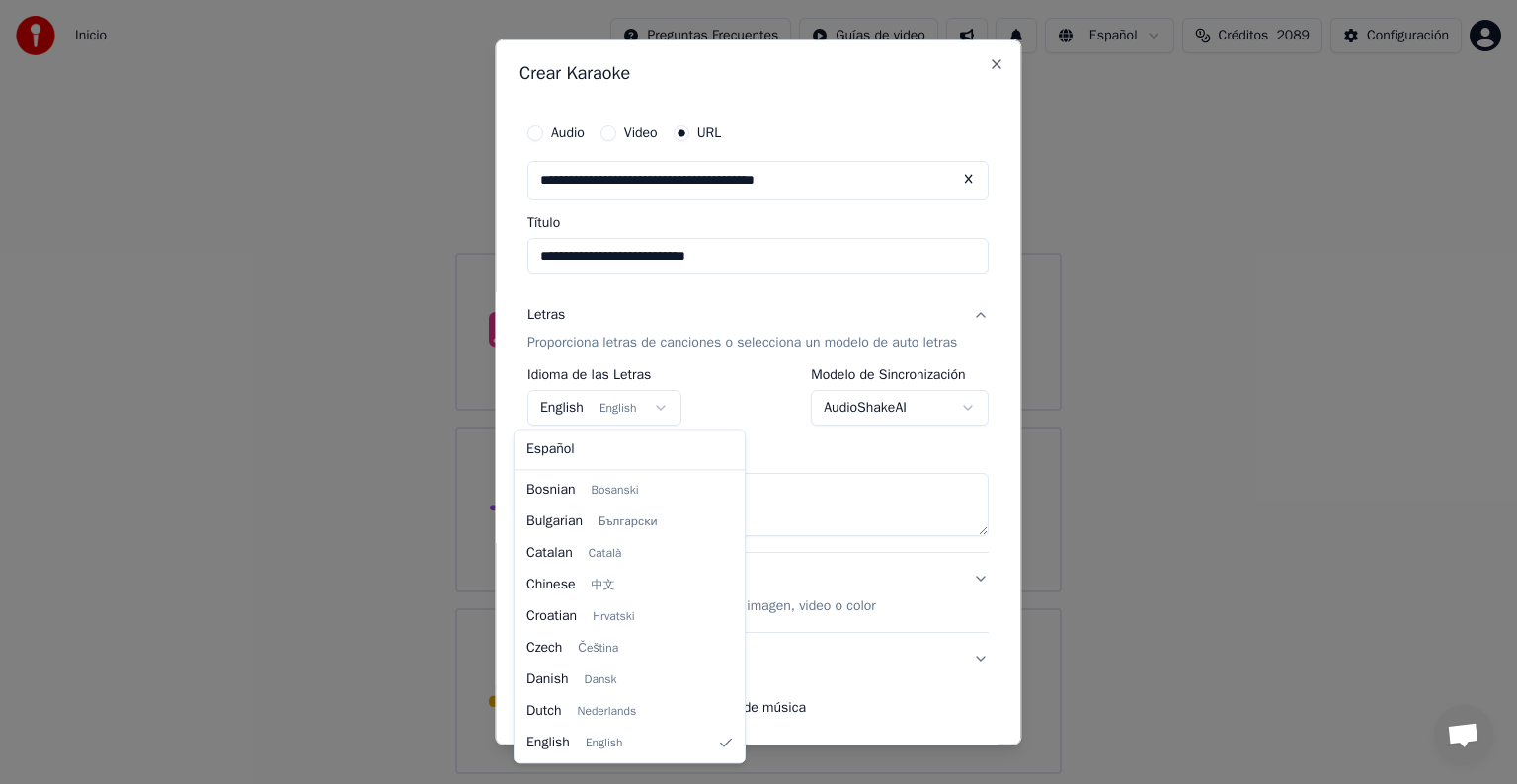 select on "**" 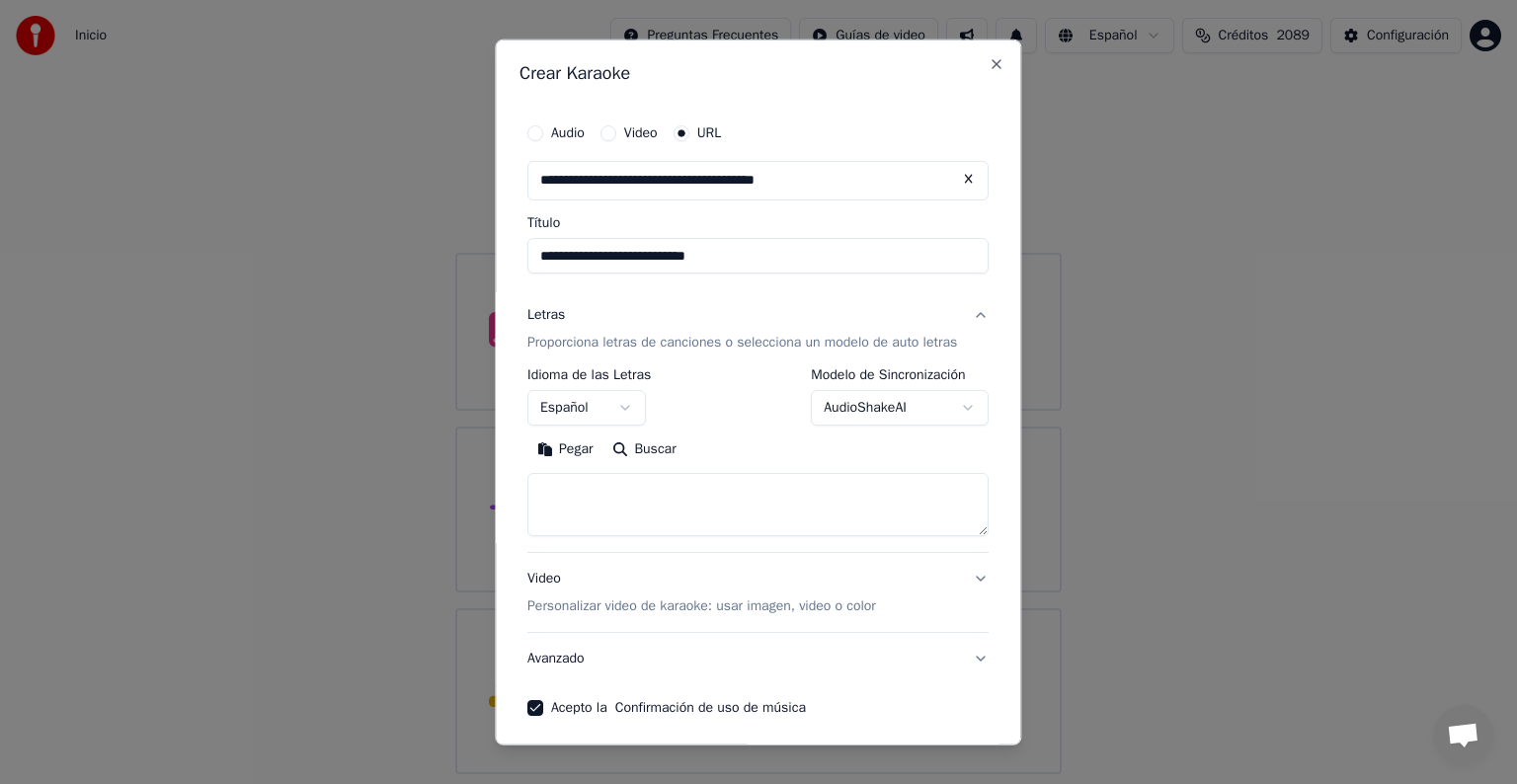 click at bounding box center [758, 505] 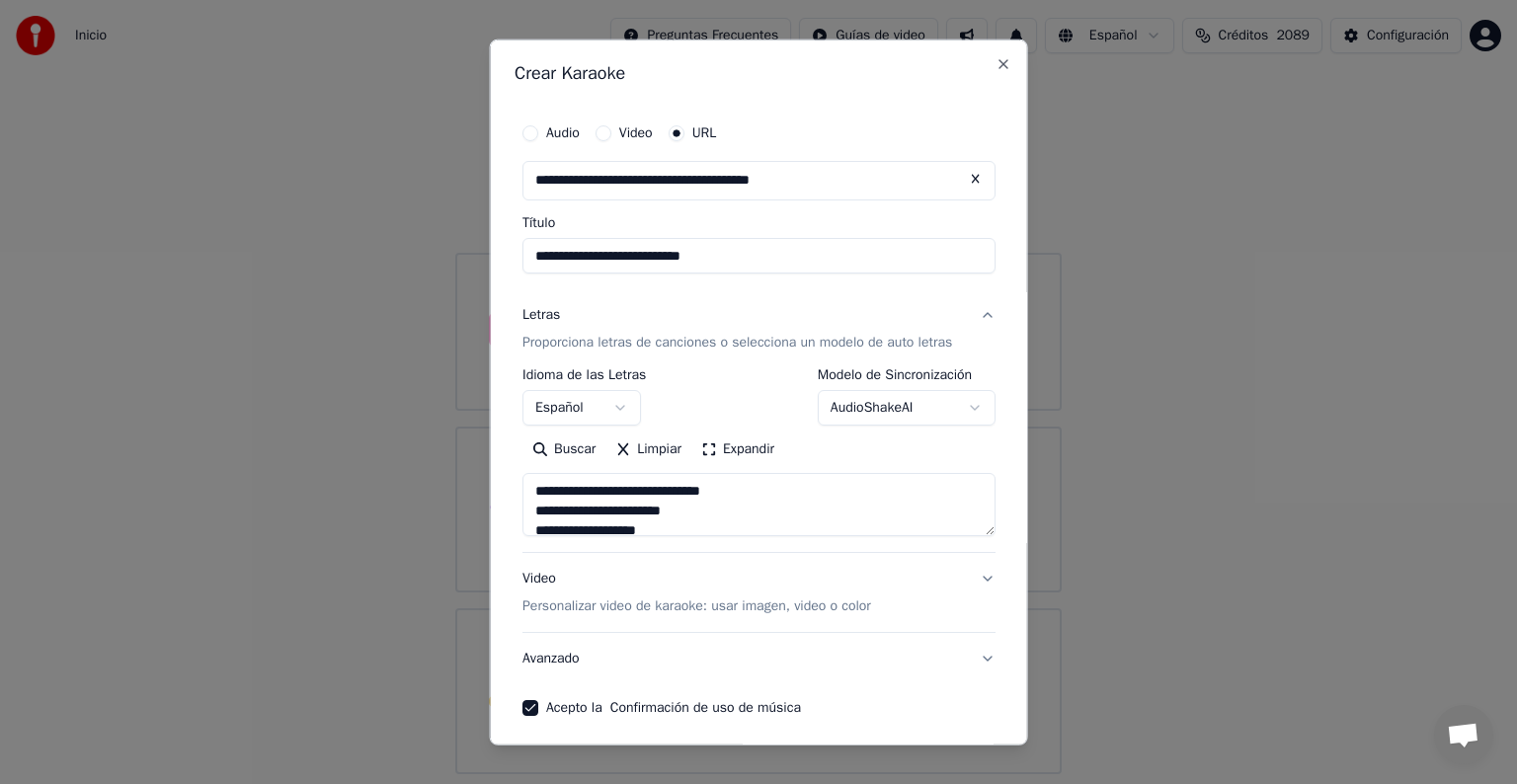 scroll, scrollTop: 596, scrollLeft: 0, axis: vertical 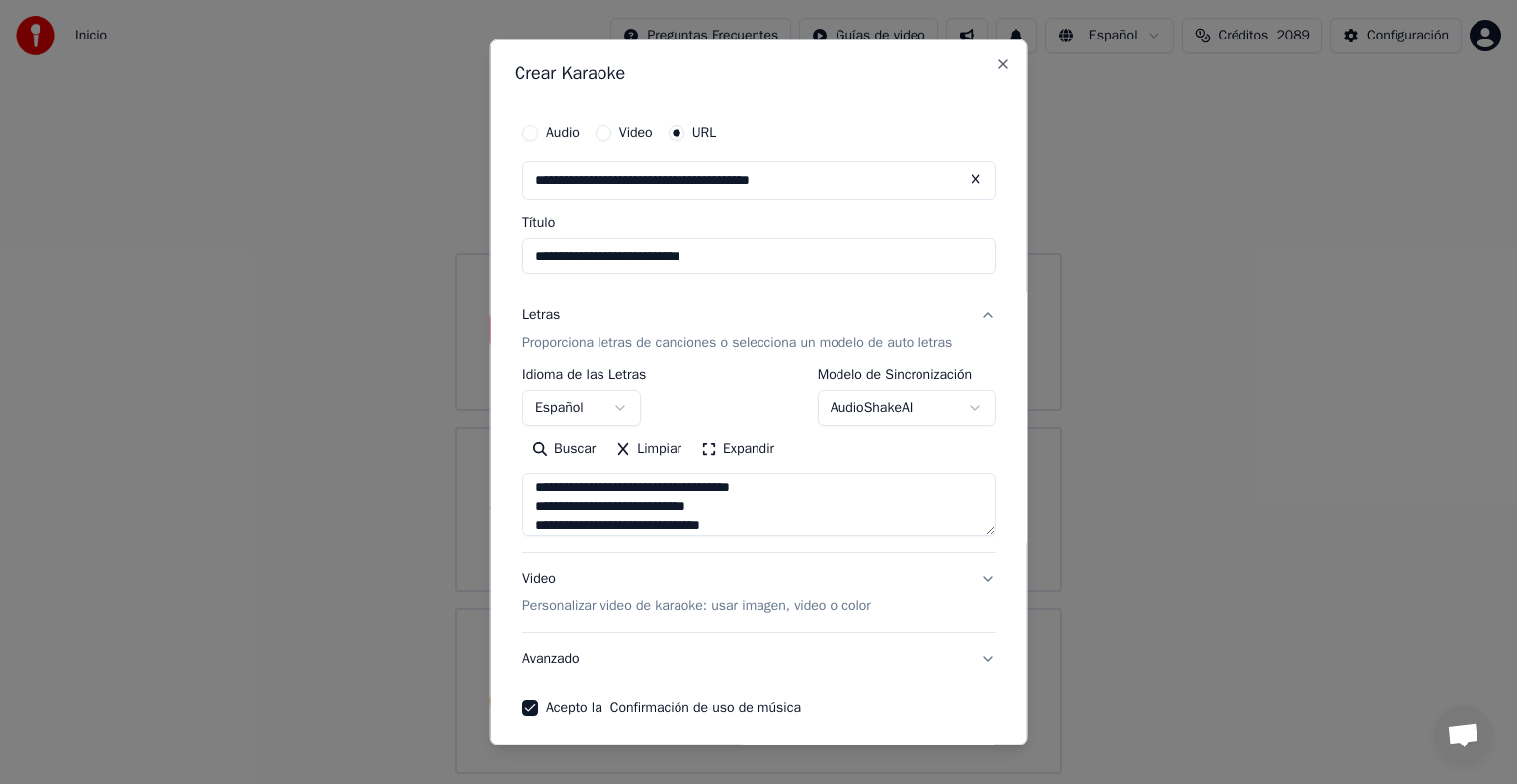 type on "**********" 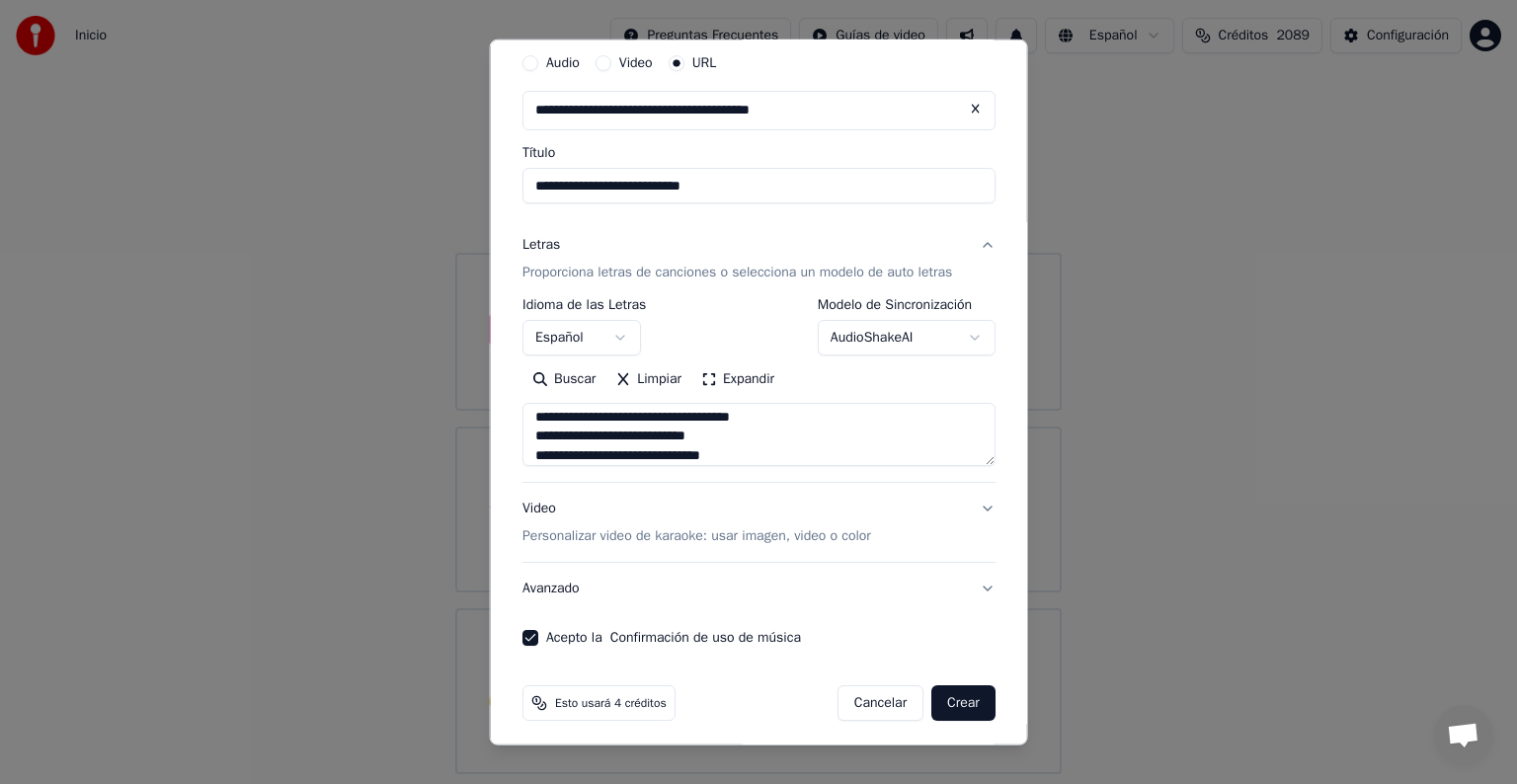 scroll, scrollTop: 78, scrollLeft: 0, axis: vertical 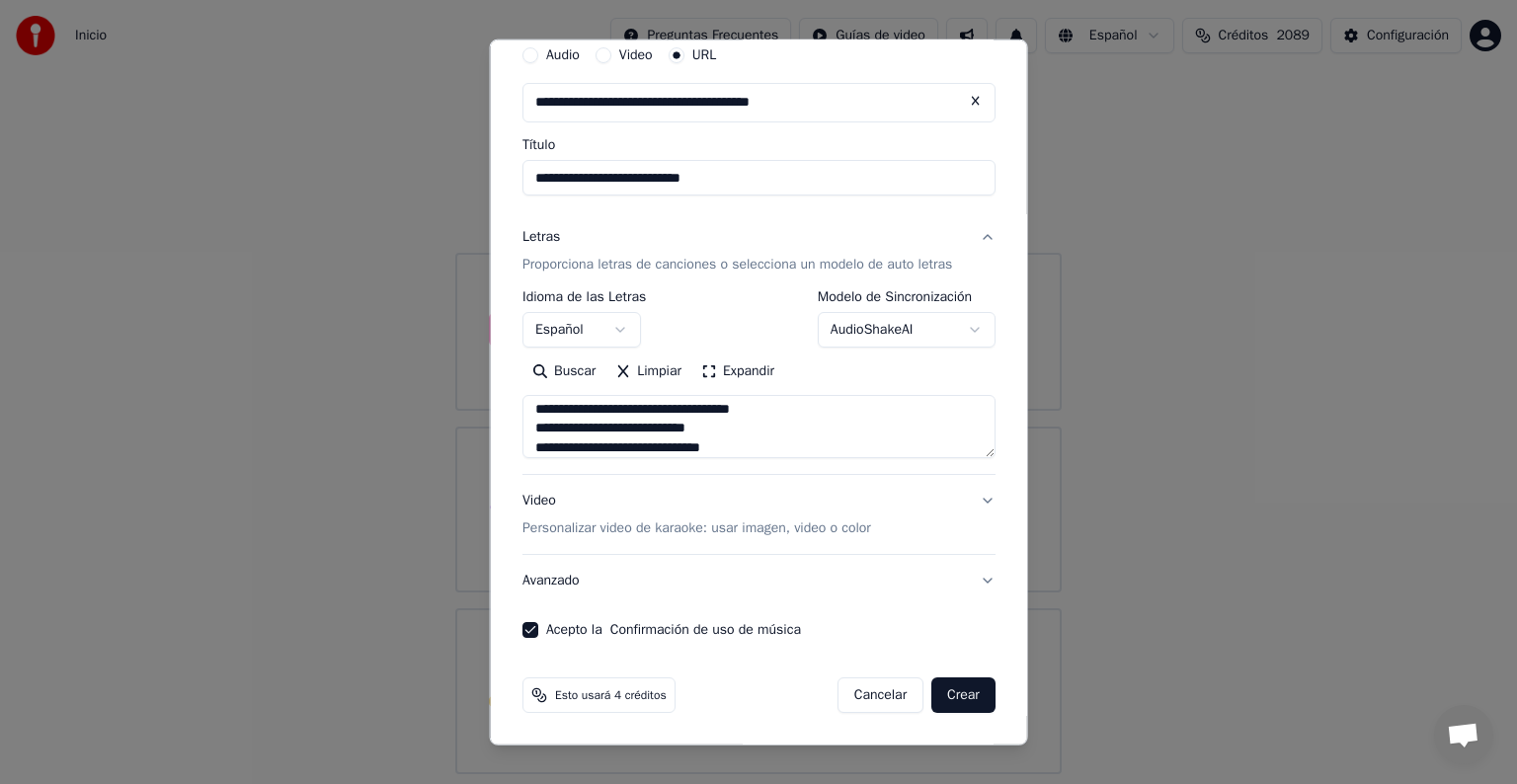 click on "Crear" at bounding box center (963, 695) 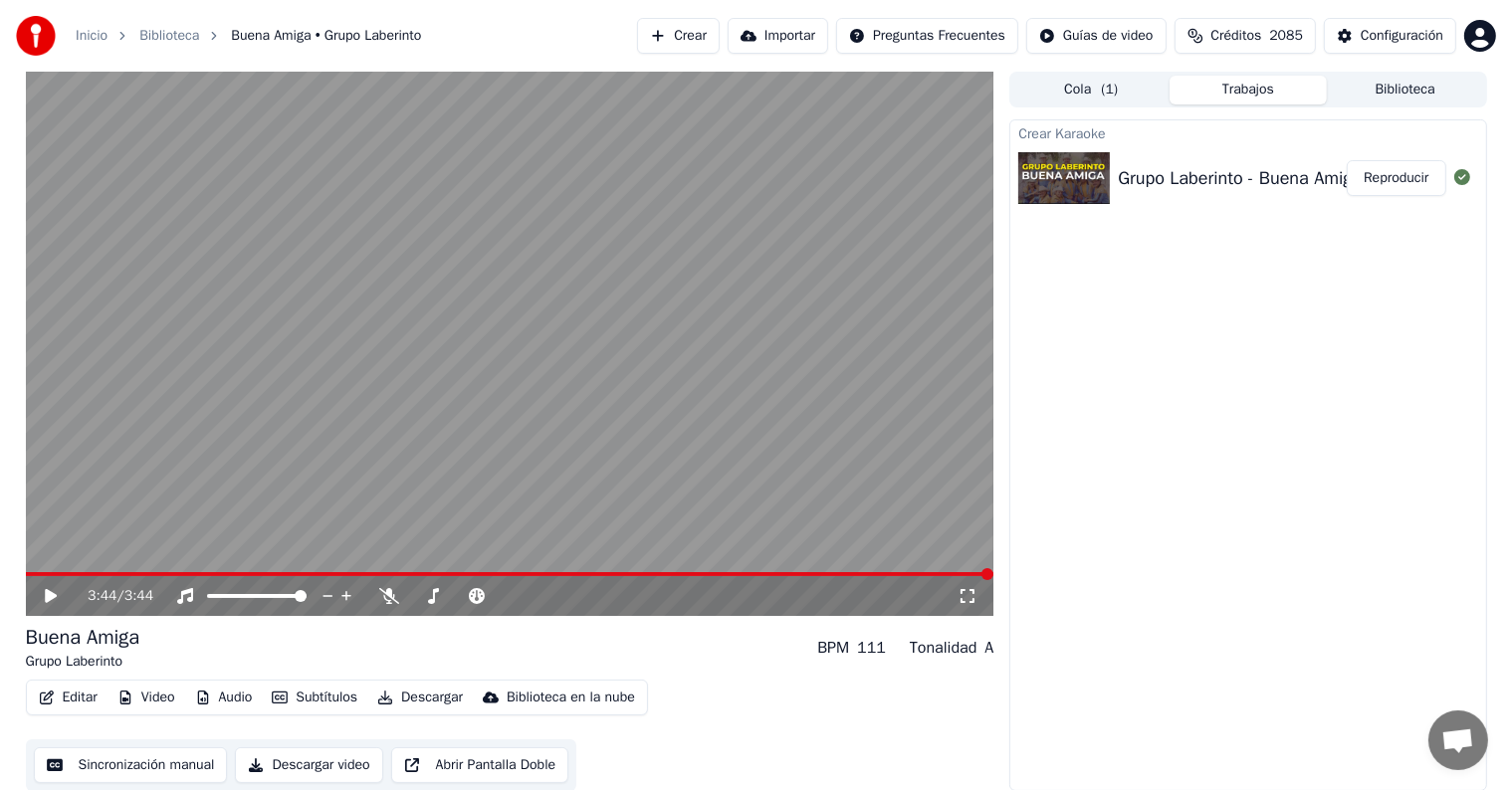 click on "Reproducir" at bounding box center [1396, 178] 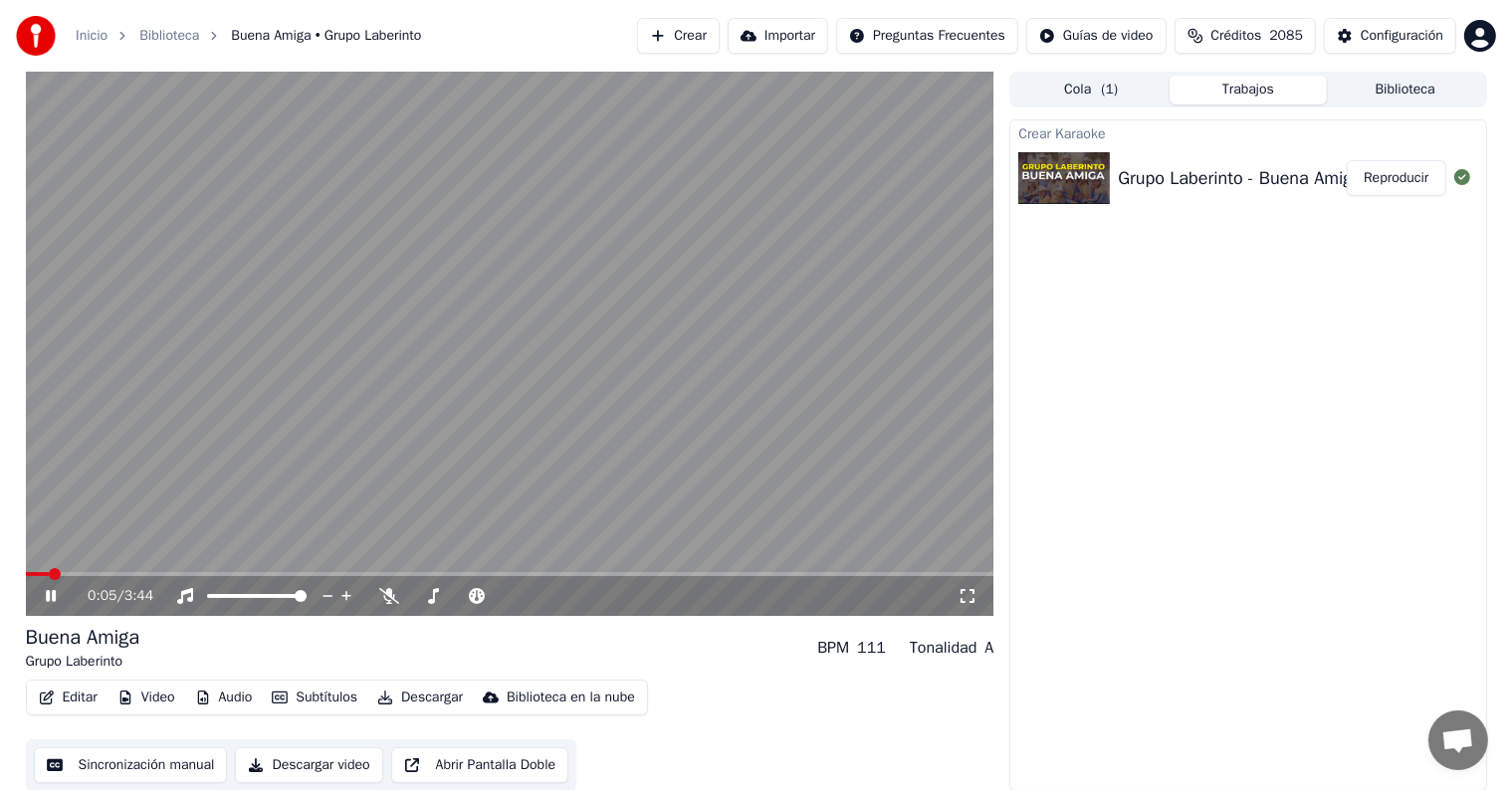 click at bounding box center [510, 574] 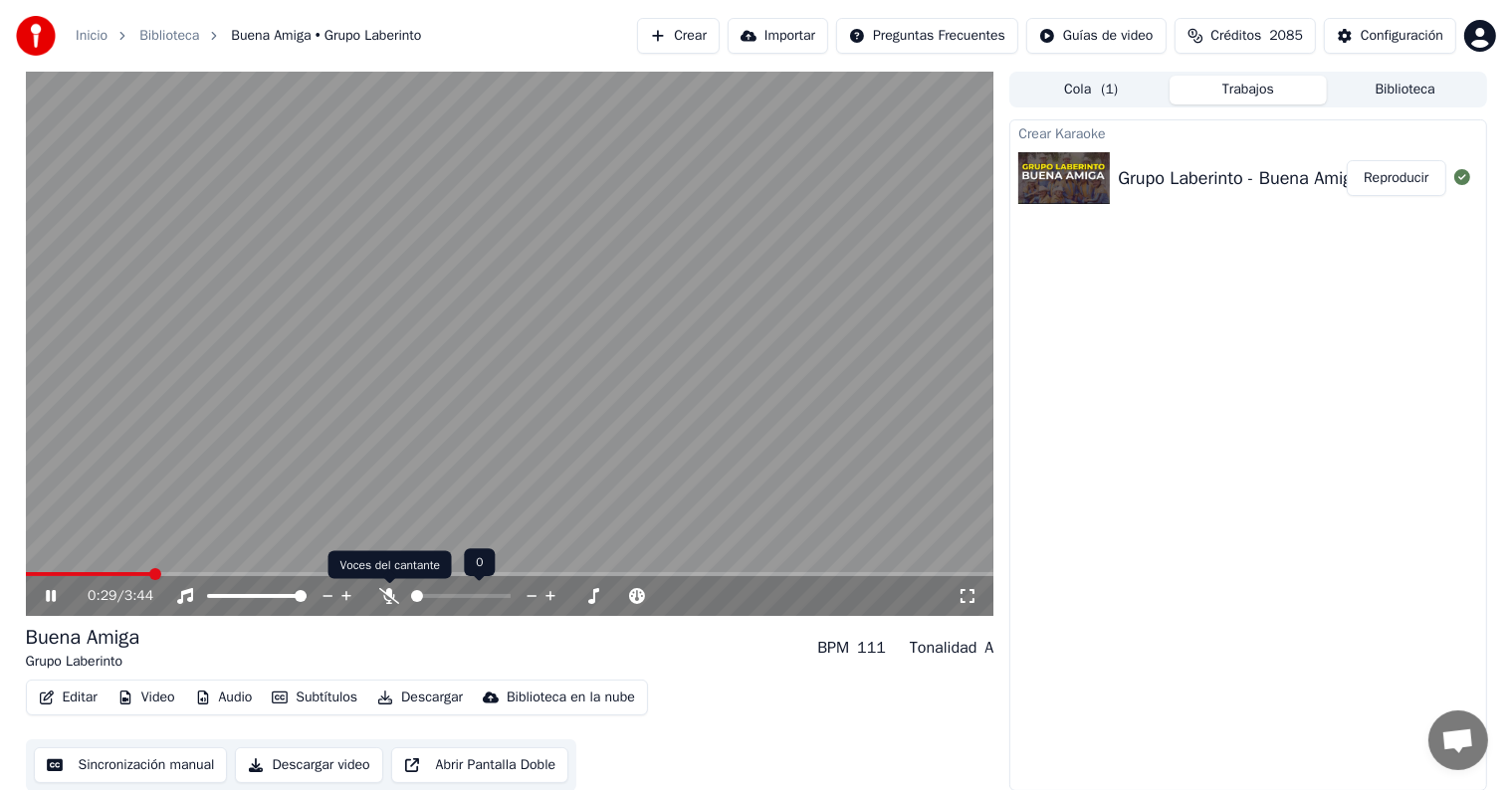 click 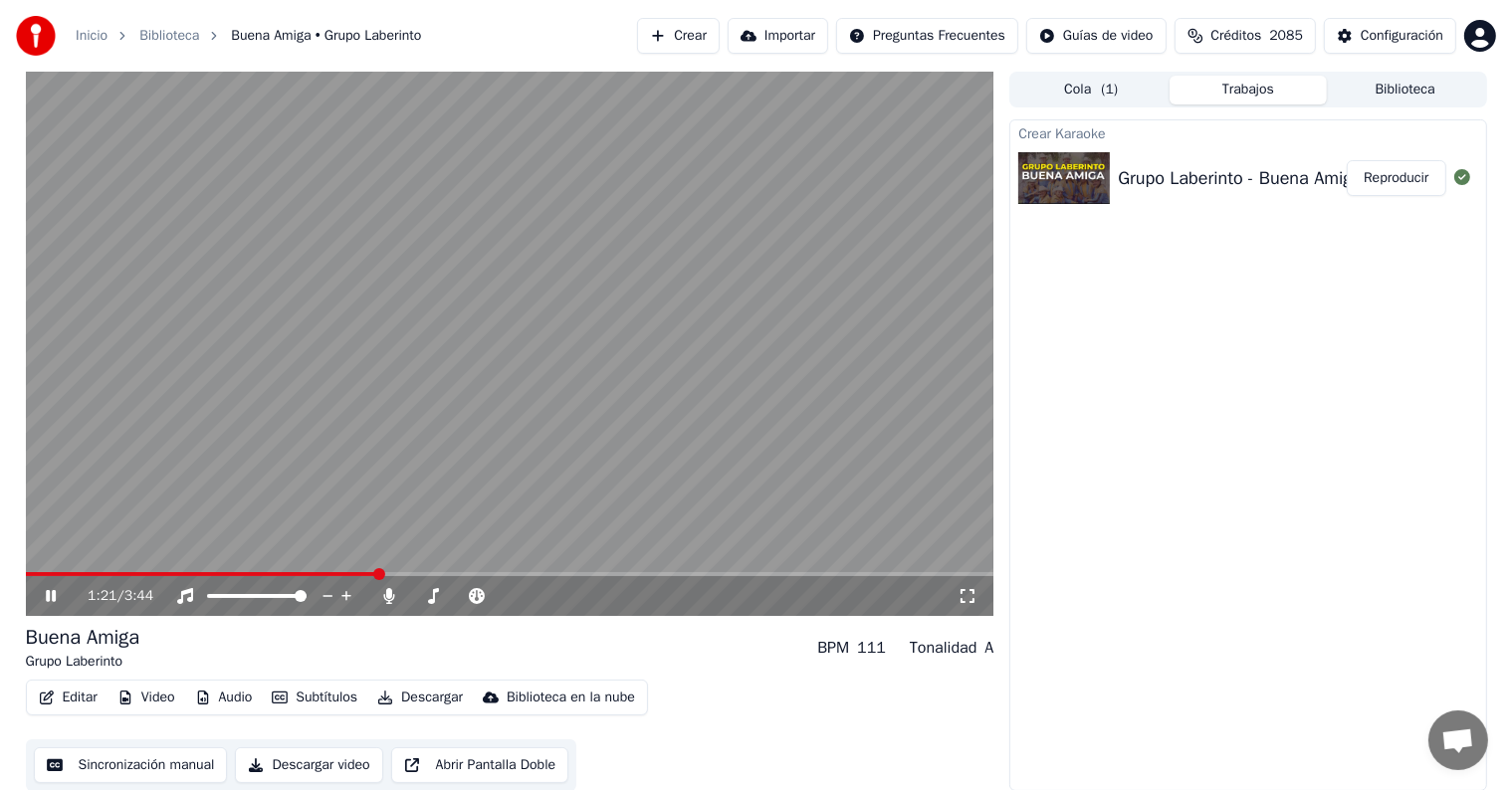 click on "Video" at bounding box center [146, 697] 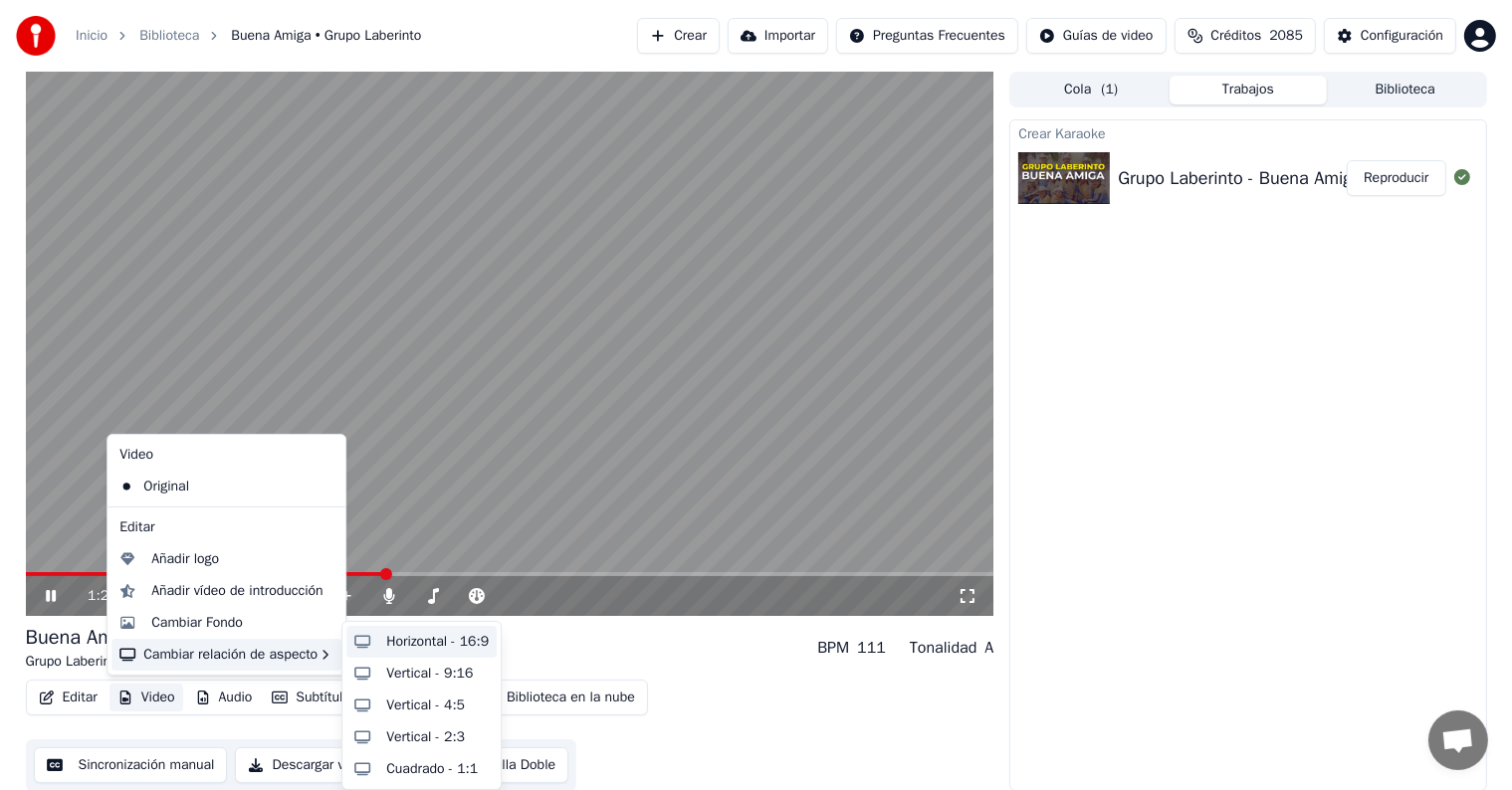 click on "Horizontal - 16:9" at bounding box center (421, 642) 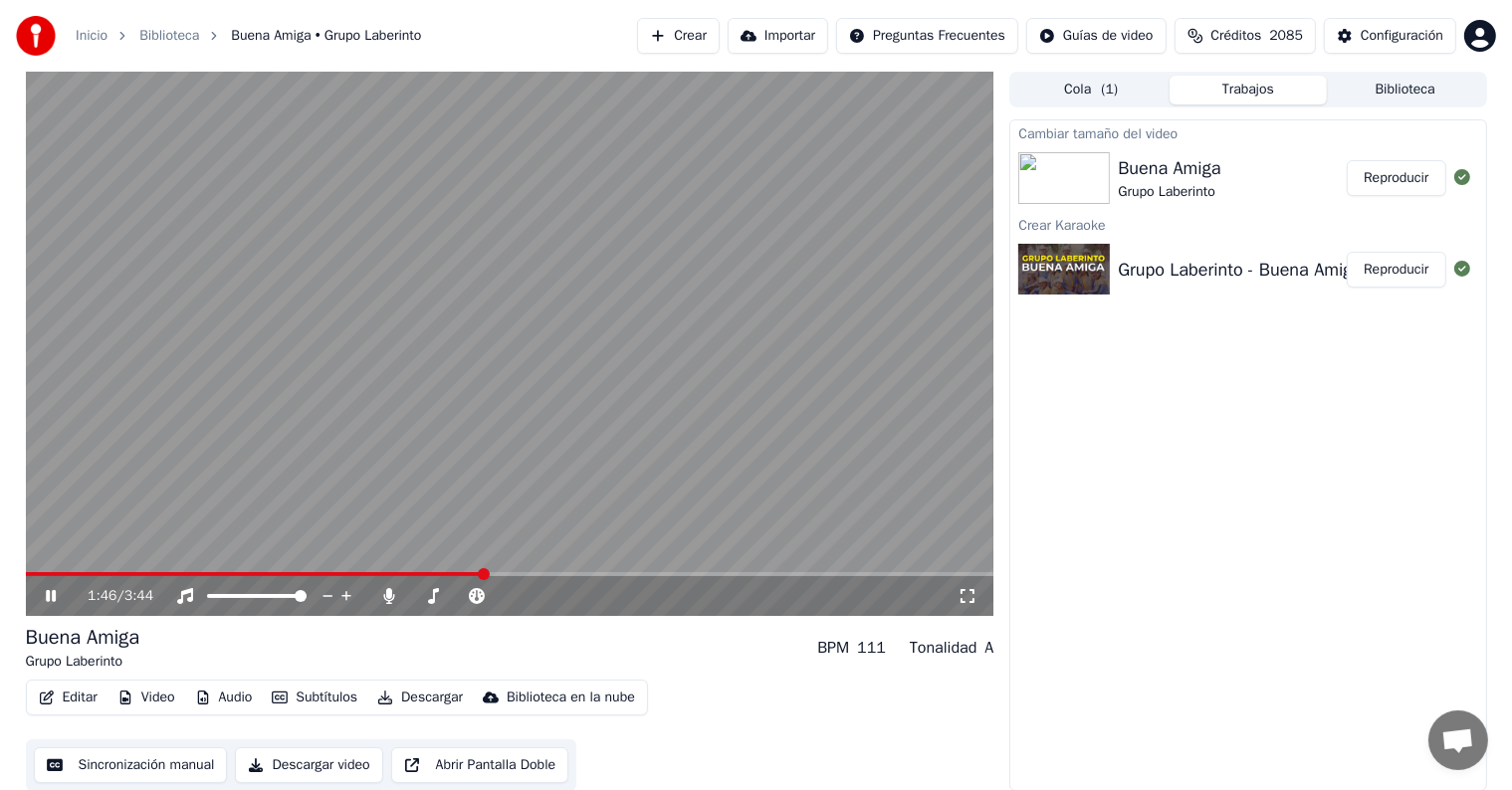 click on "Editar" at bounding box center (68, 697) 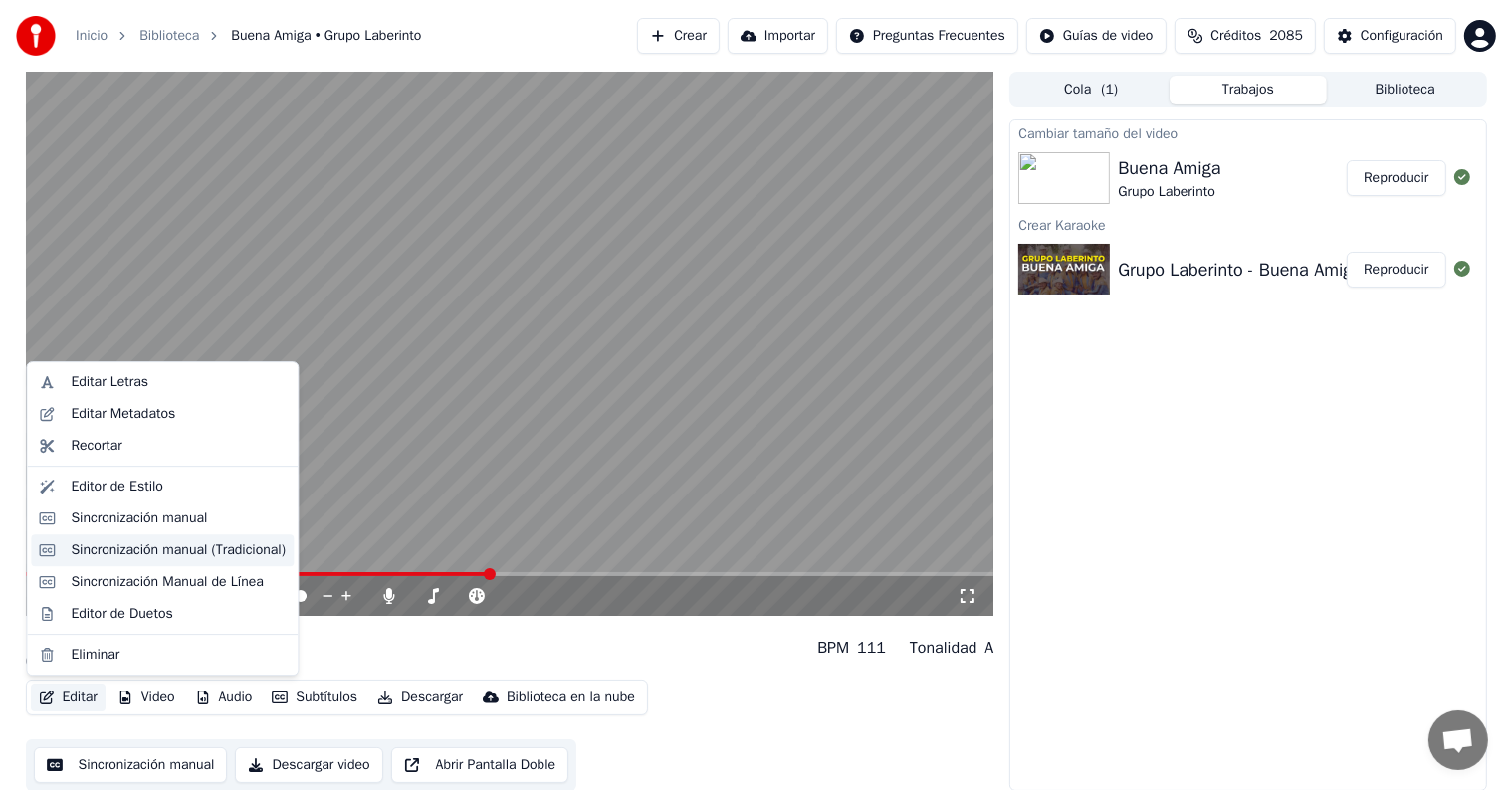 click on "Sincronización manual (Tradicional)" at bounding box center [178, 550] 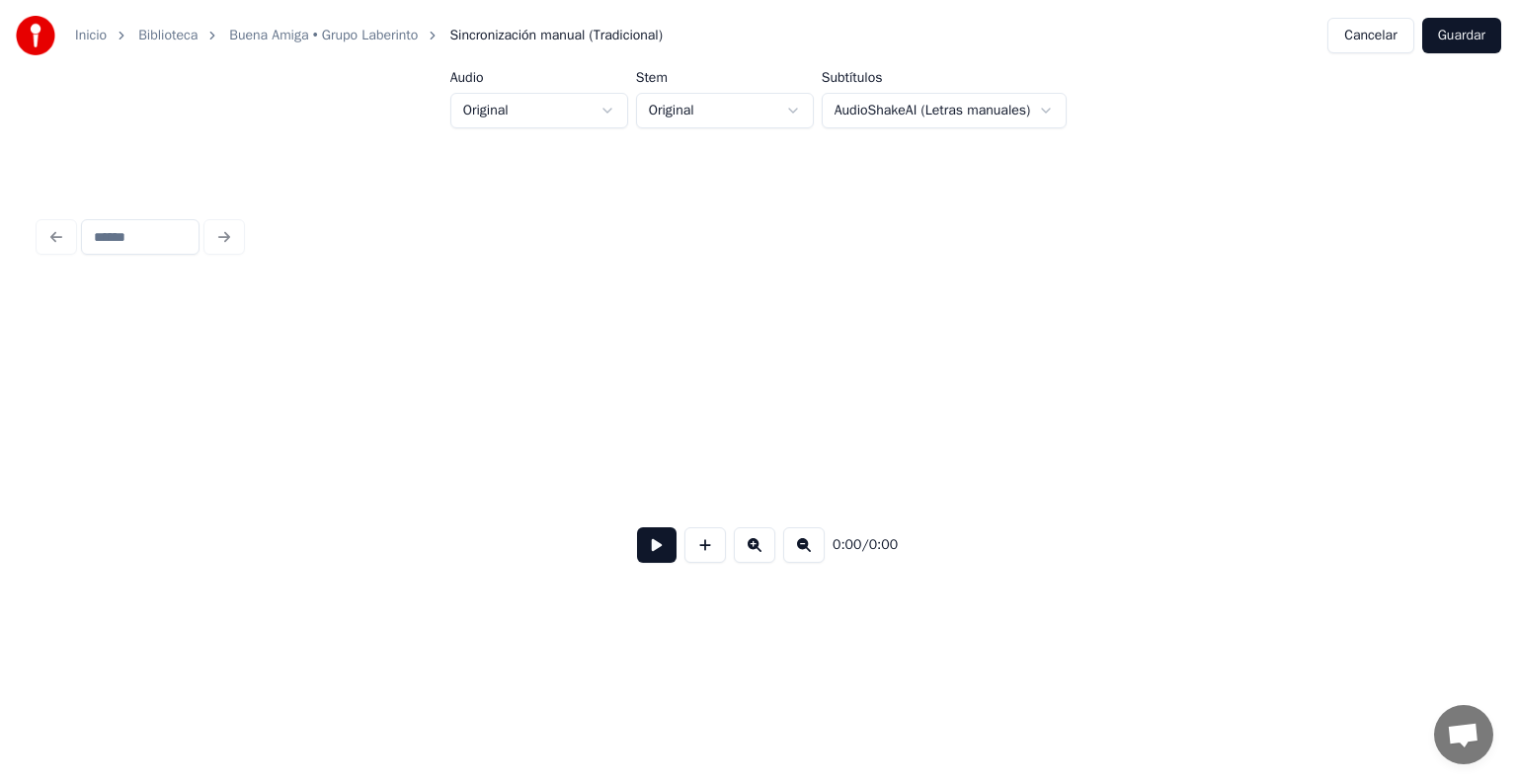 scroll, scrollTop: 0, scrollLeft: 8095, axis: horizontal 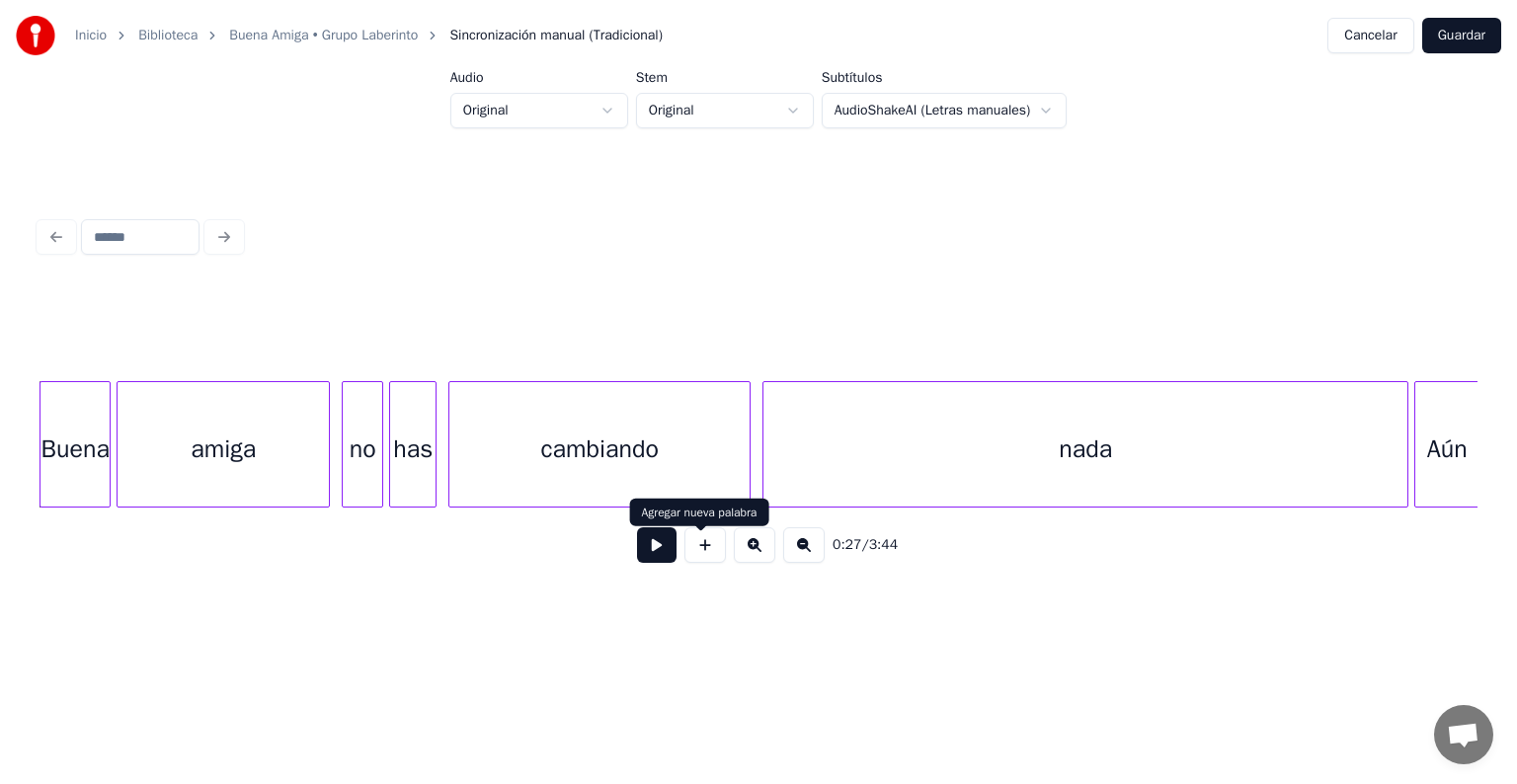 click at bounding box center [657, 545] 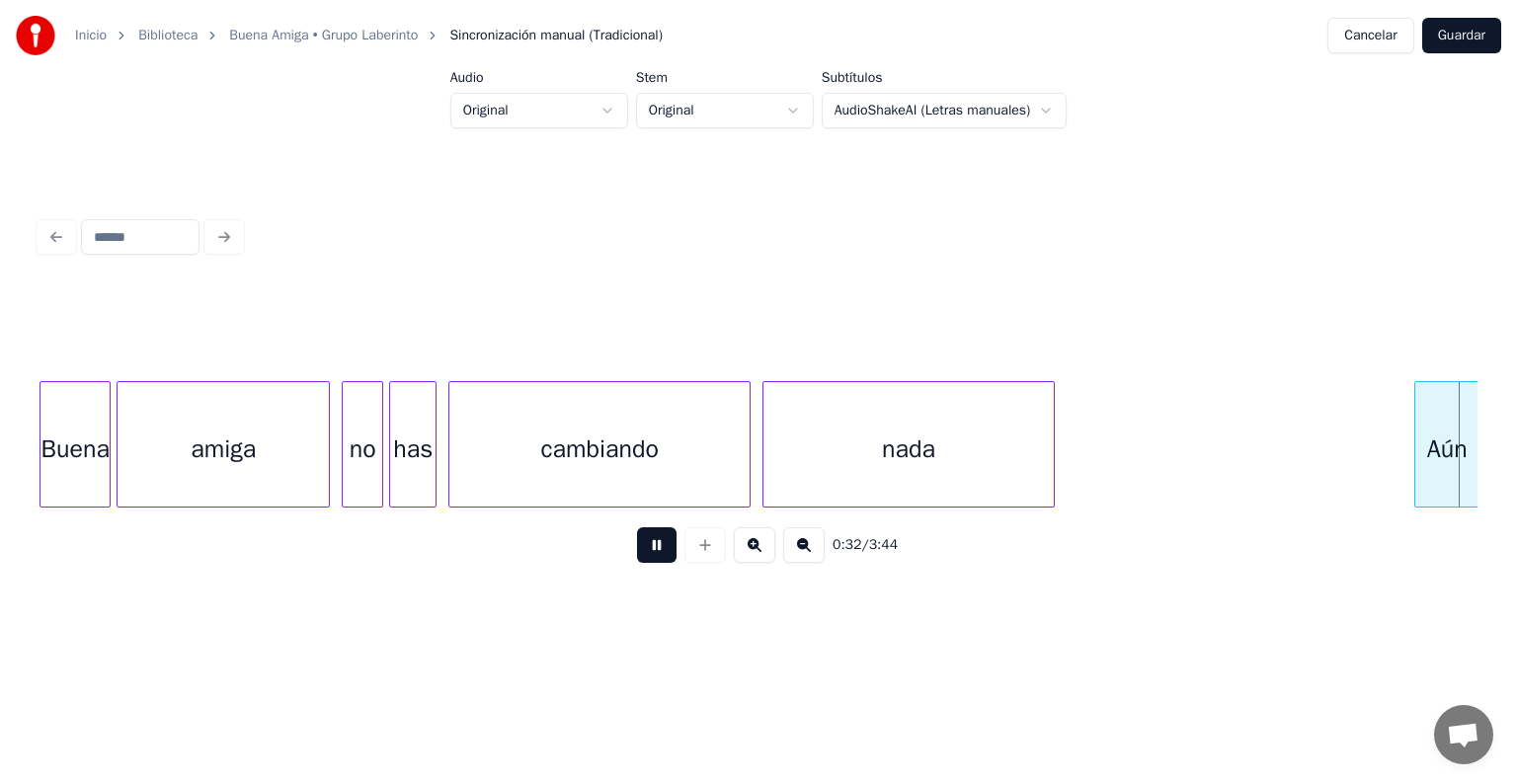 click at bounding box center (1051, 444) 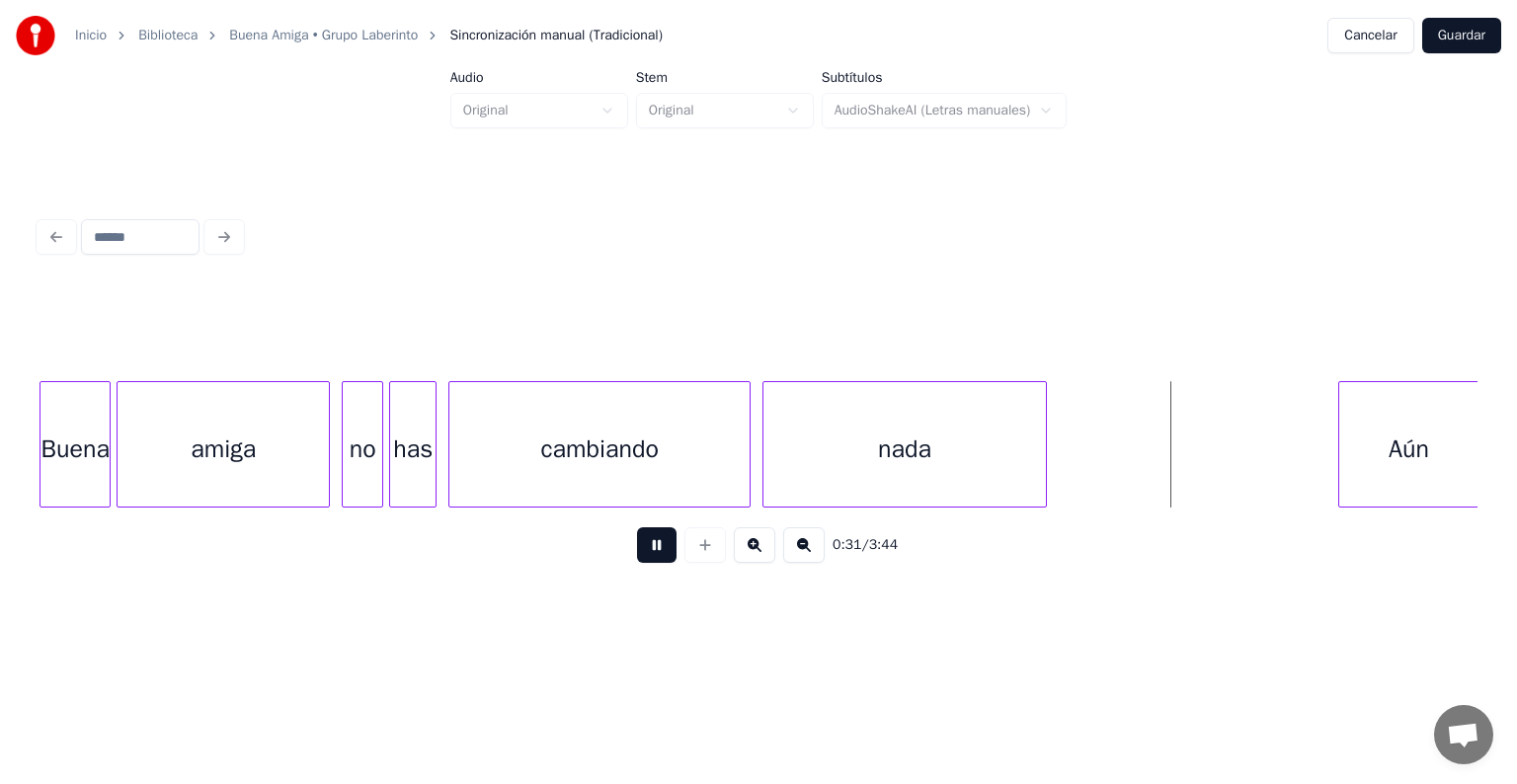click at bounding box center [1342, 444] 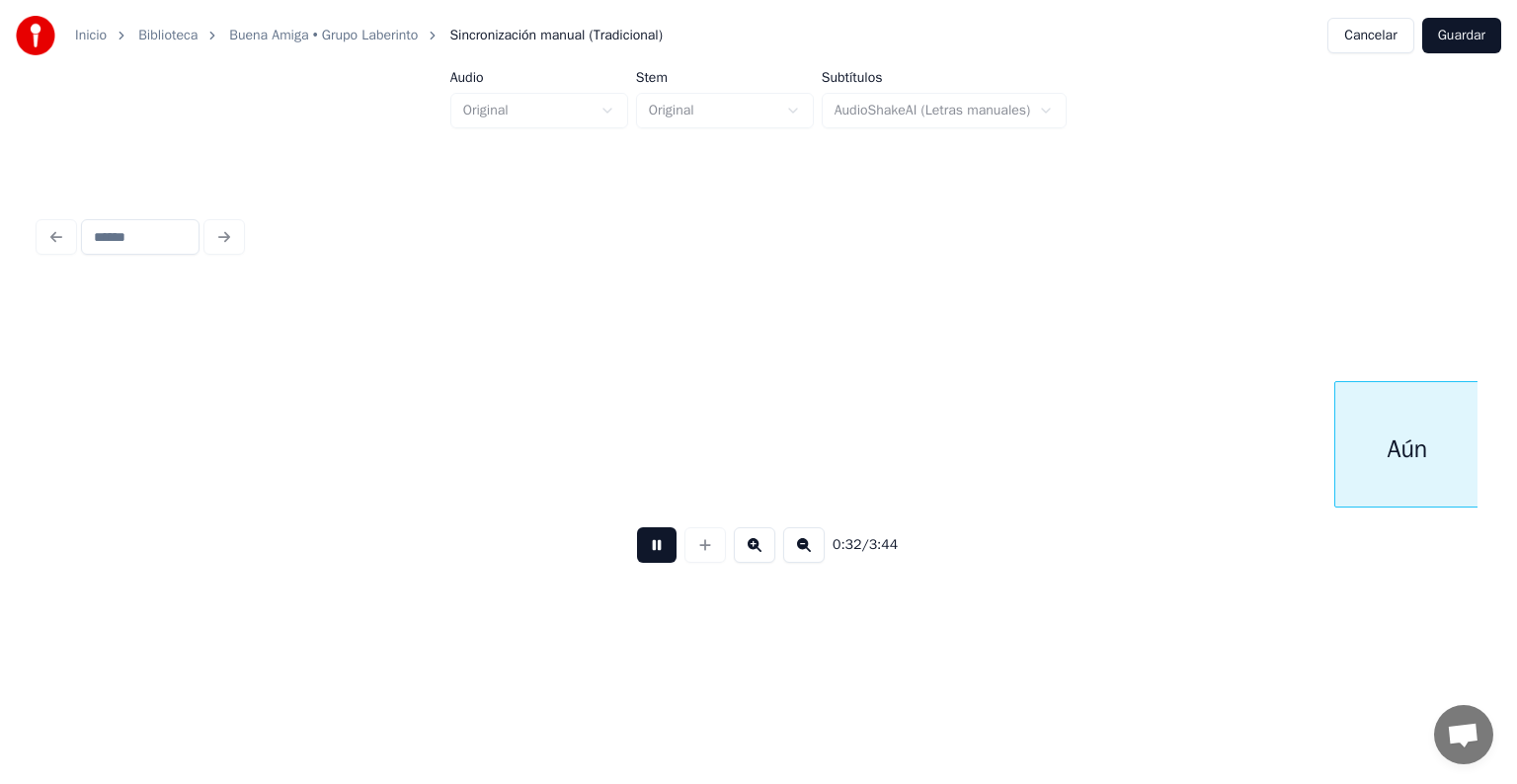 scroll, scrollTop: 0, scrollLeft: 9533, axis: horizontal 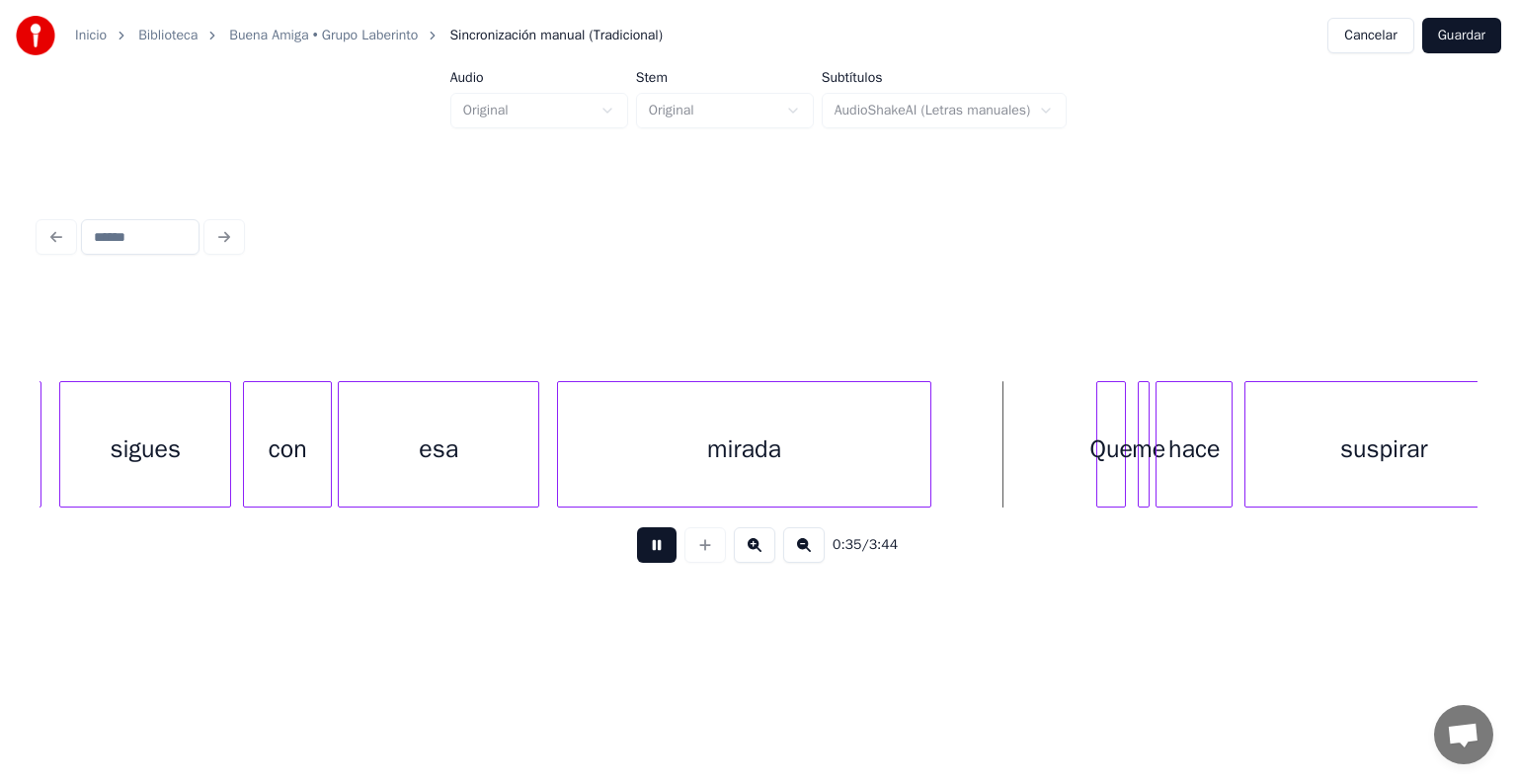 click at bounding box center [927, 444] 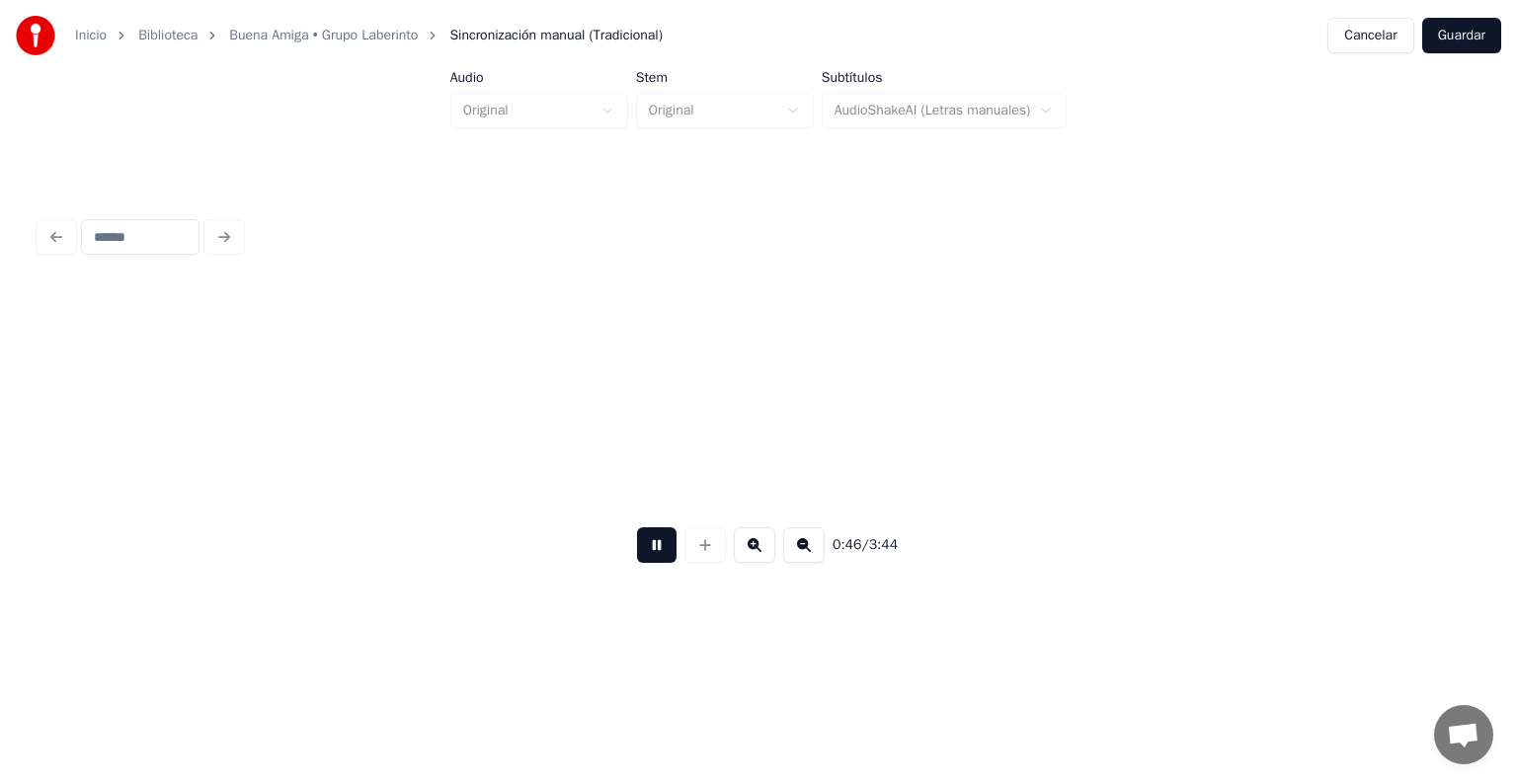 scroll, scrollTop: 0, scrollLeft: 13851, axis: horizontal 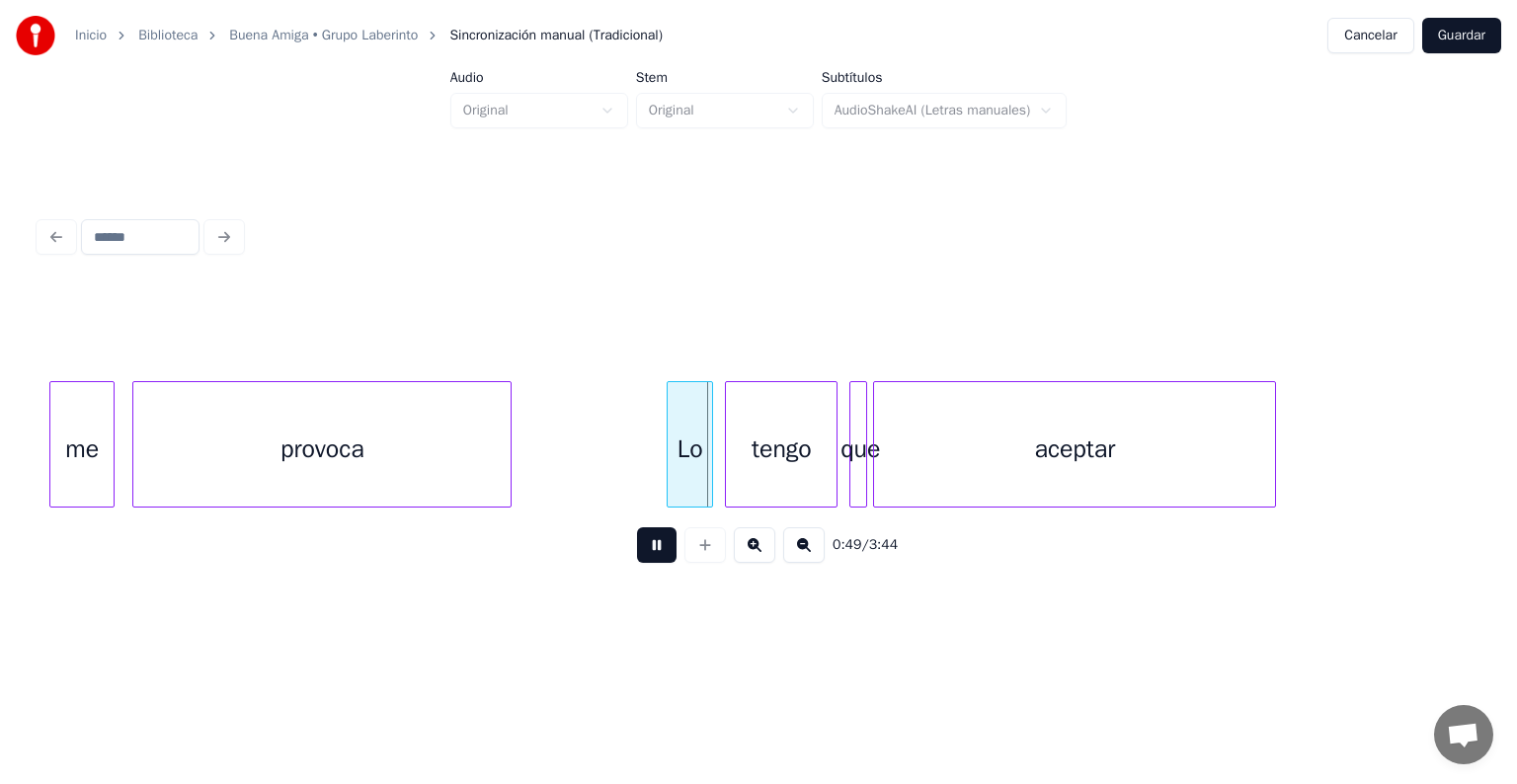 click at bounding box center [671, 444] 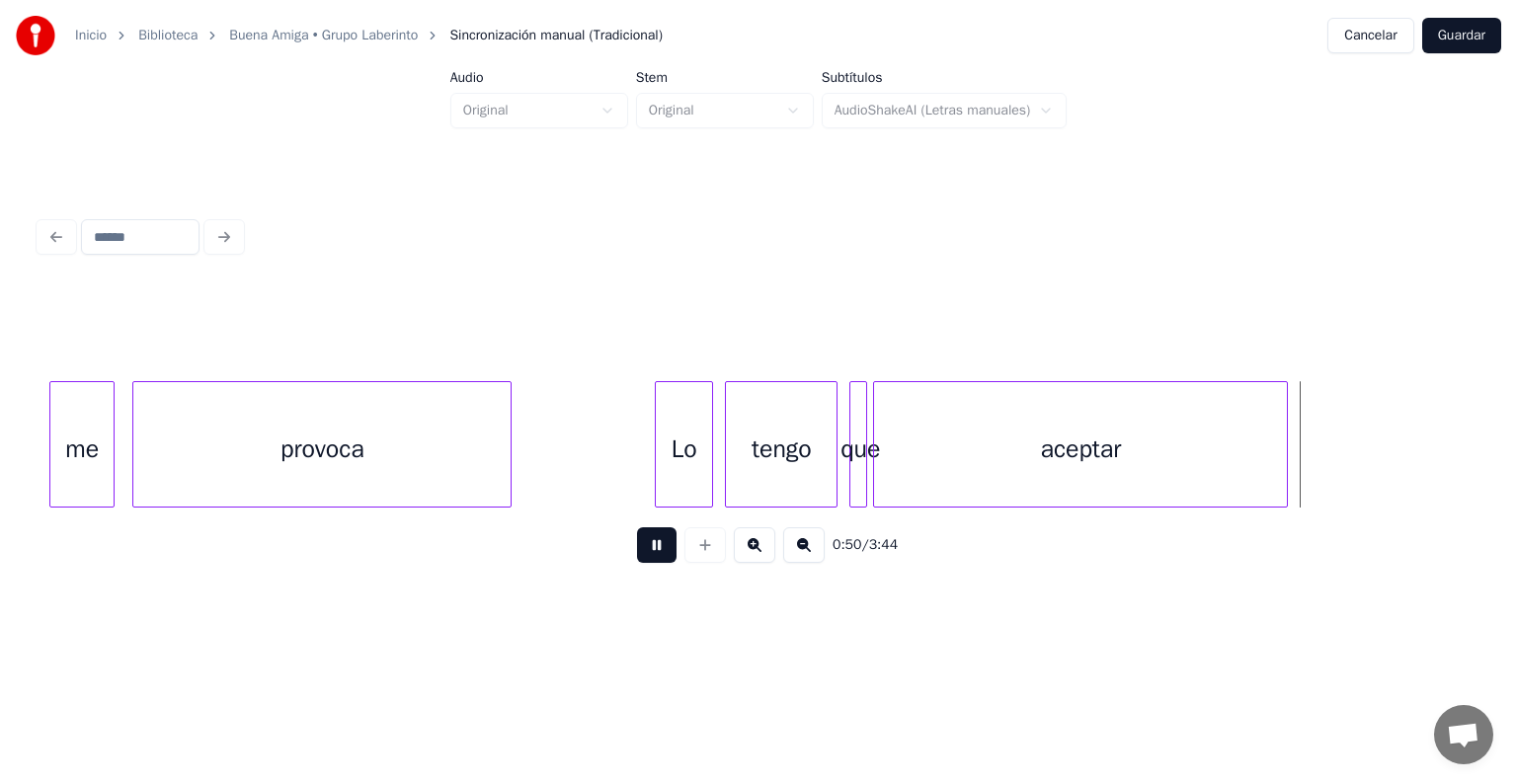 click at bounding box center [1284, 444] 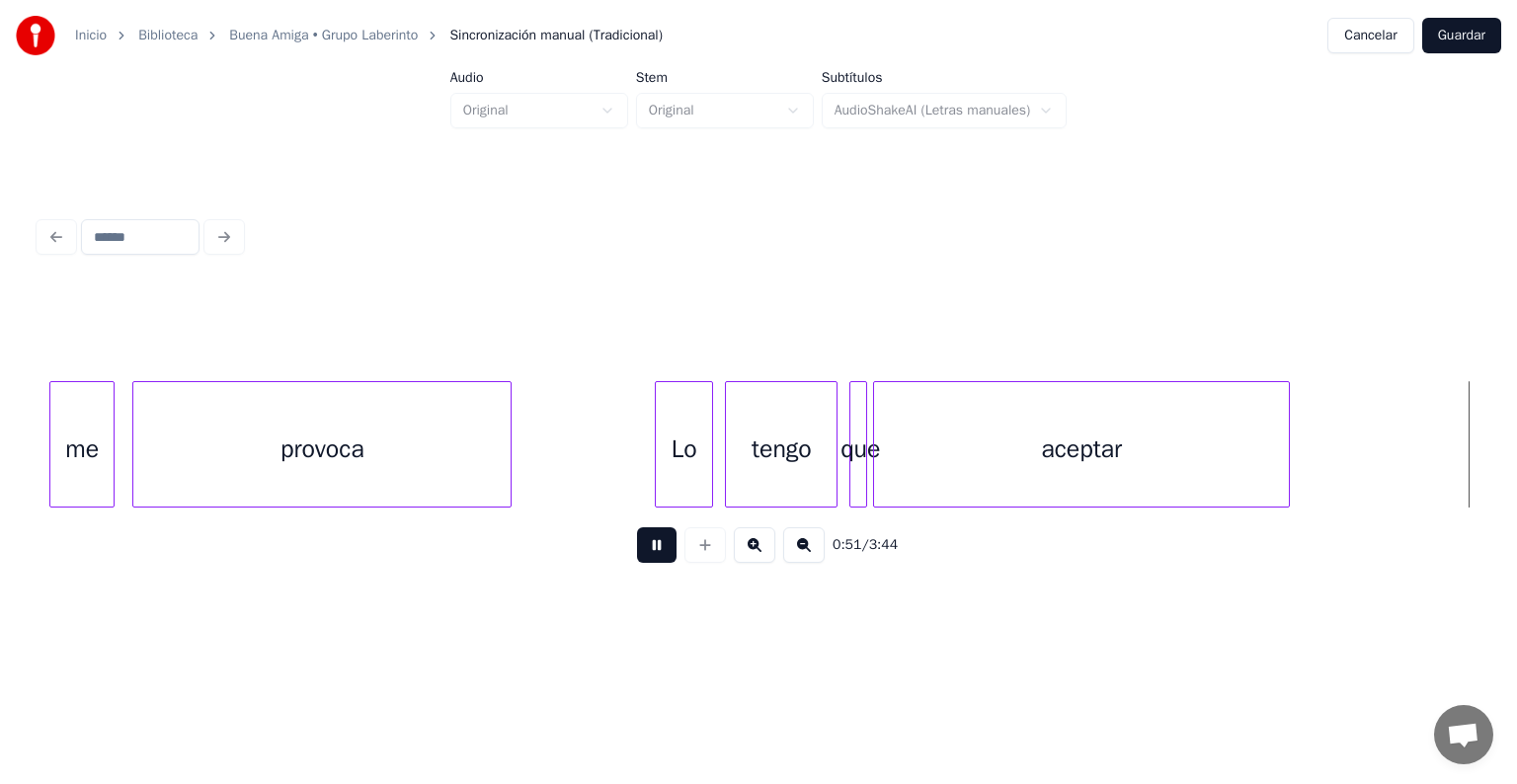 scroll, scrollTop: 0, scrollLeft: 15292, axis: horizontal 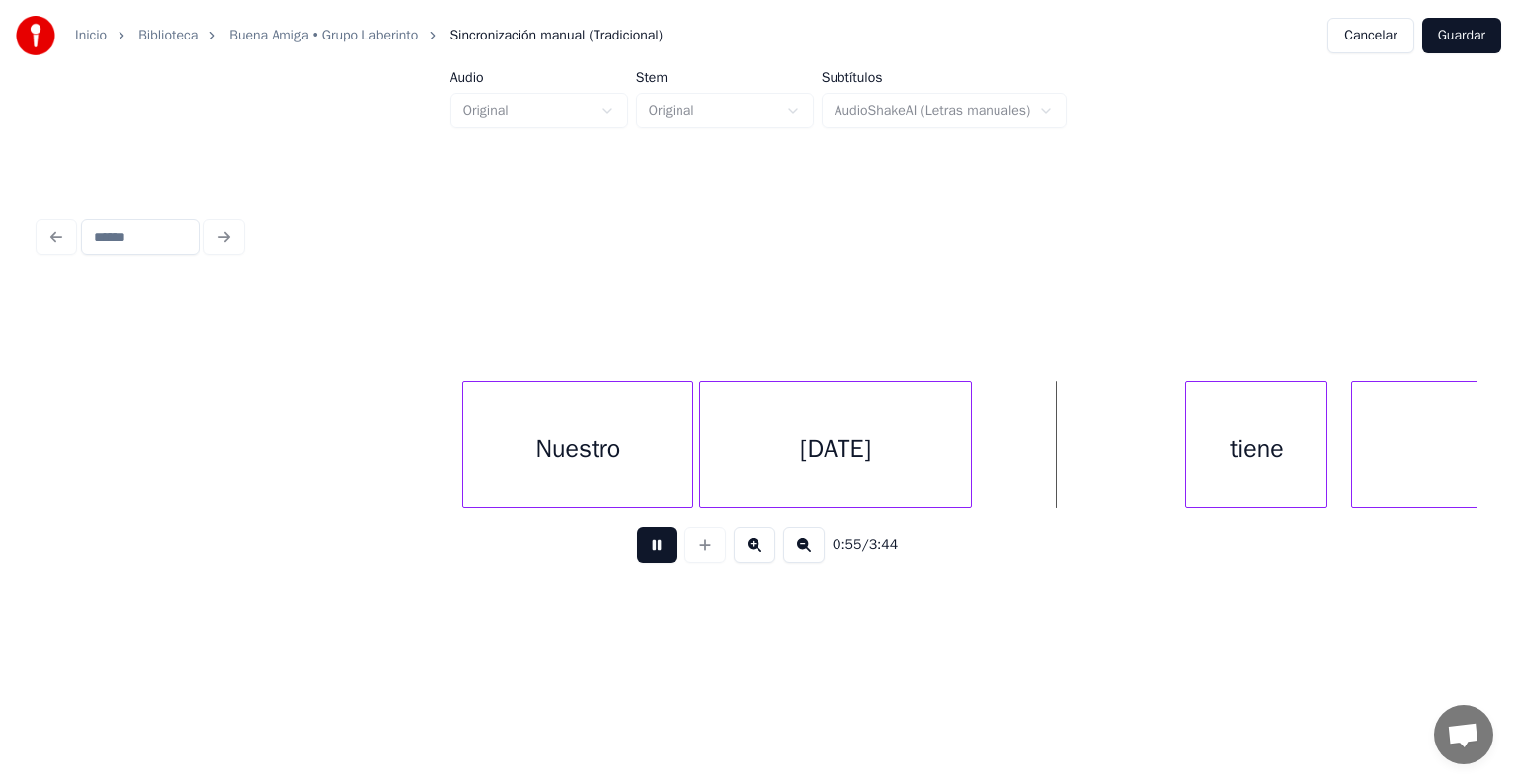 click at bounding box center (968, 444) 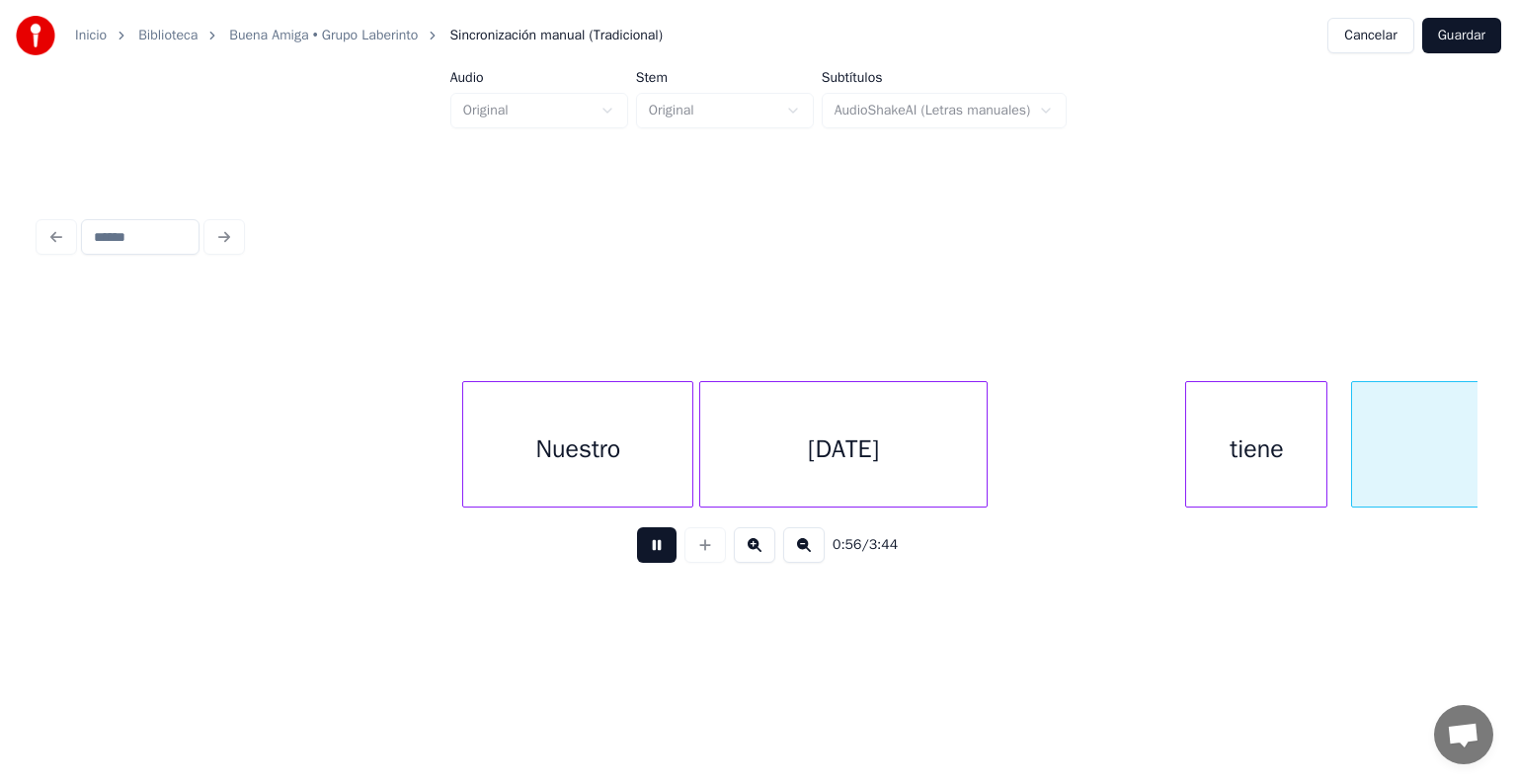scroll, scrollTop: 0, scrollLeft: 16735, axis: horizontal 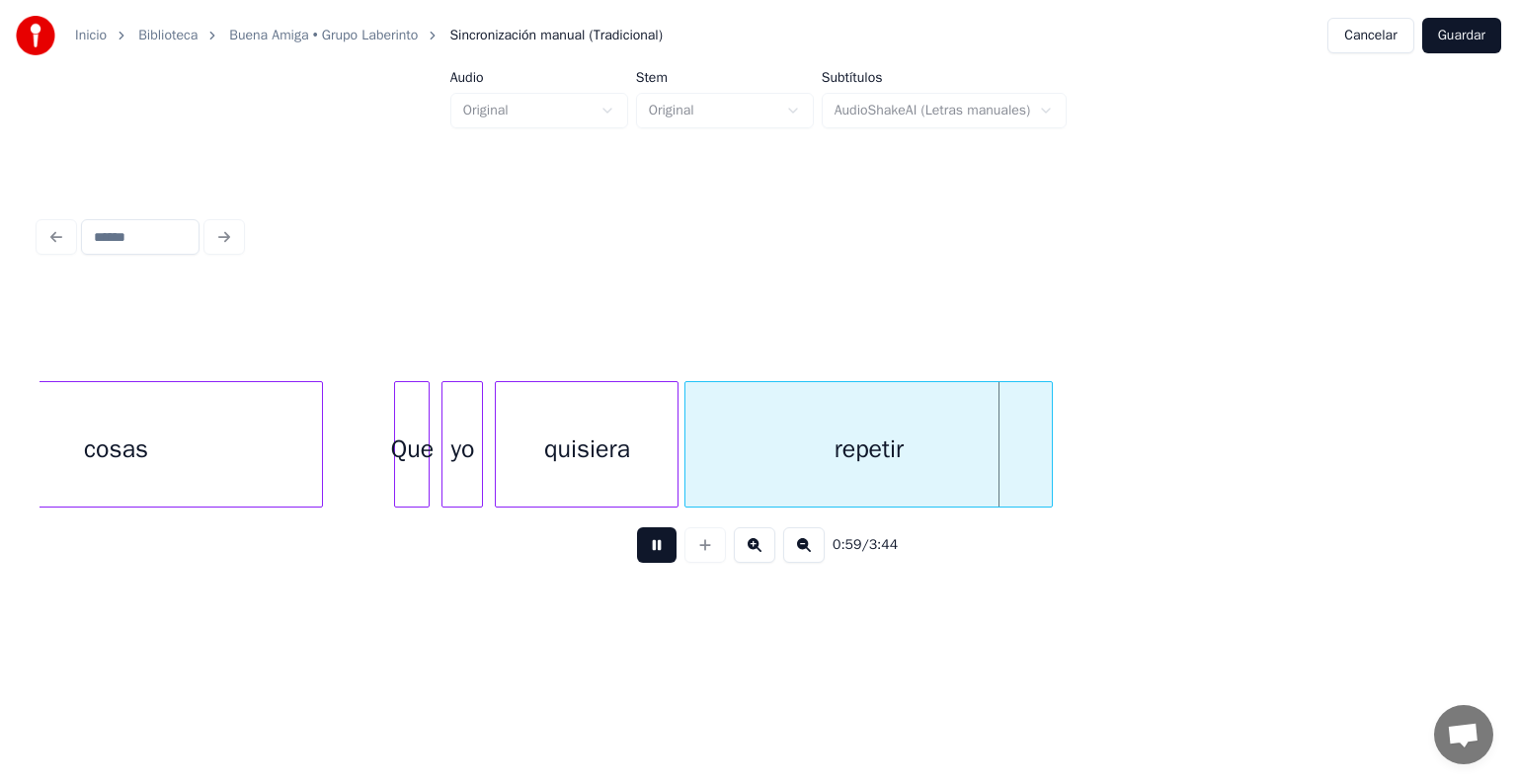 click at bounding box center [1049, 444] 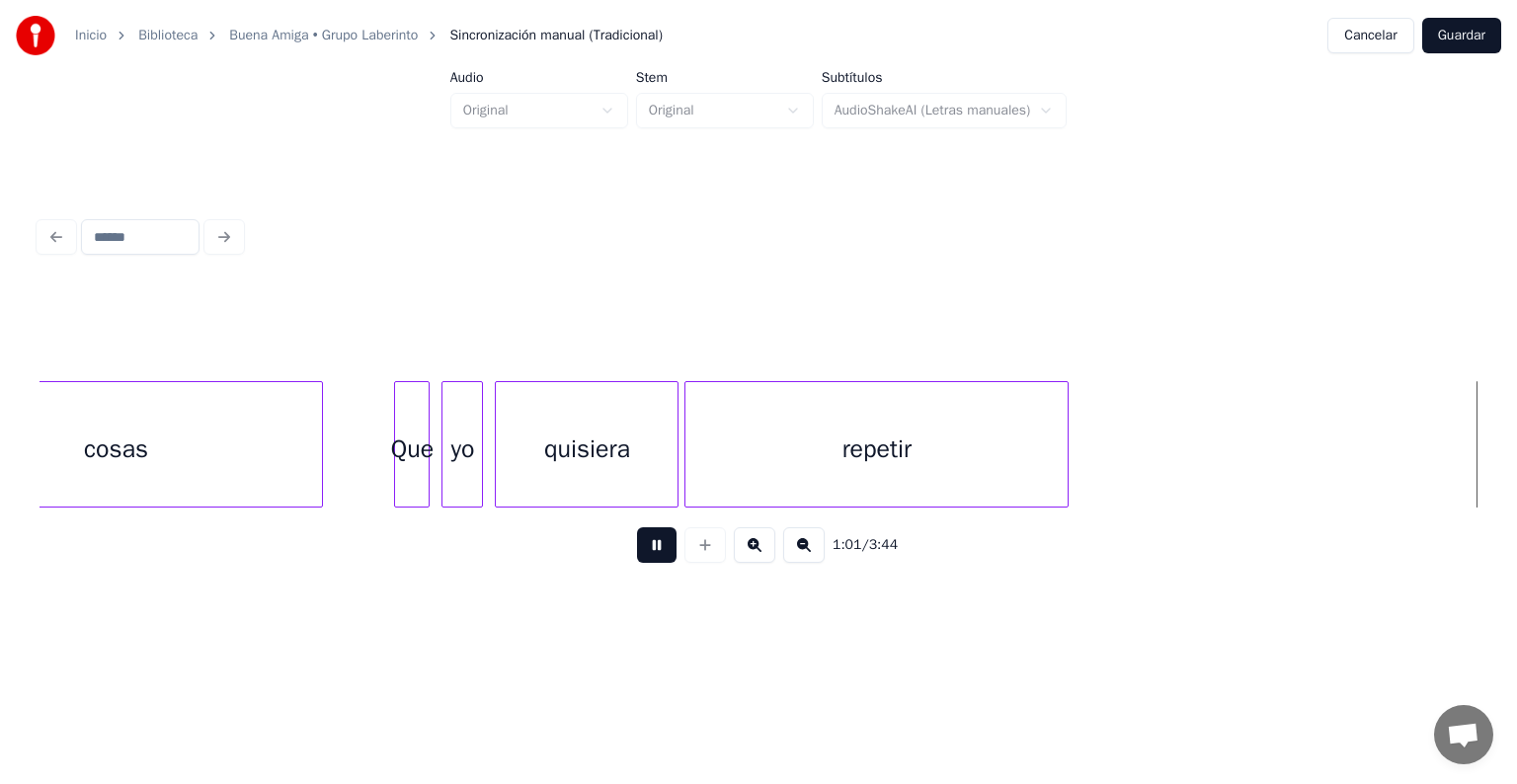 scroll, scrollTop: 0, scrollLeft: 18177, axis: horizontal 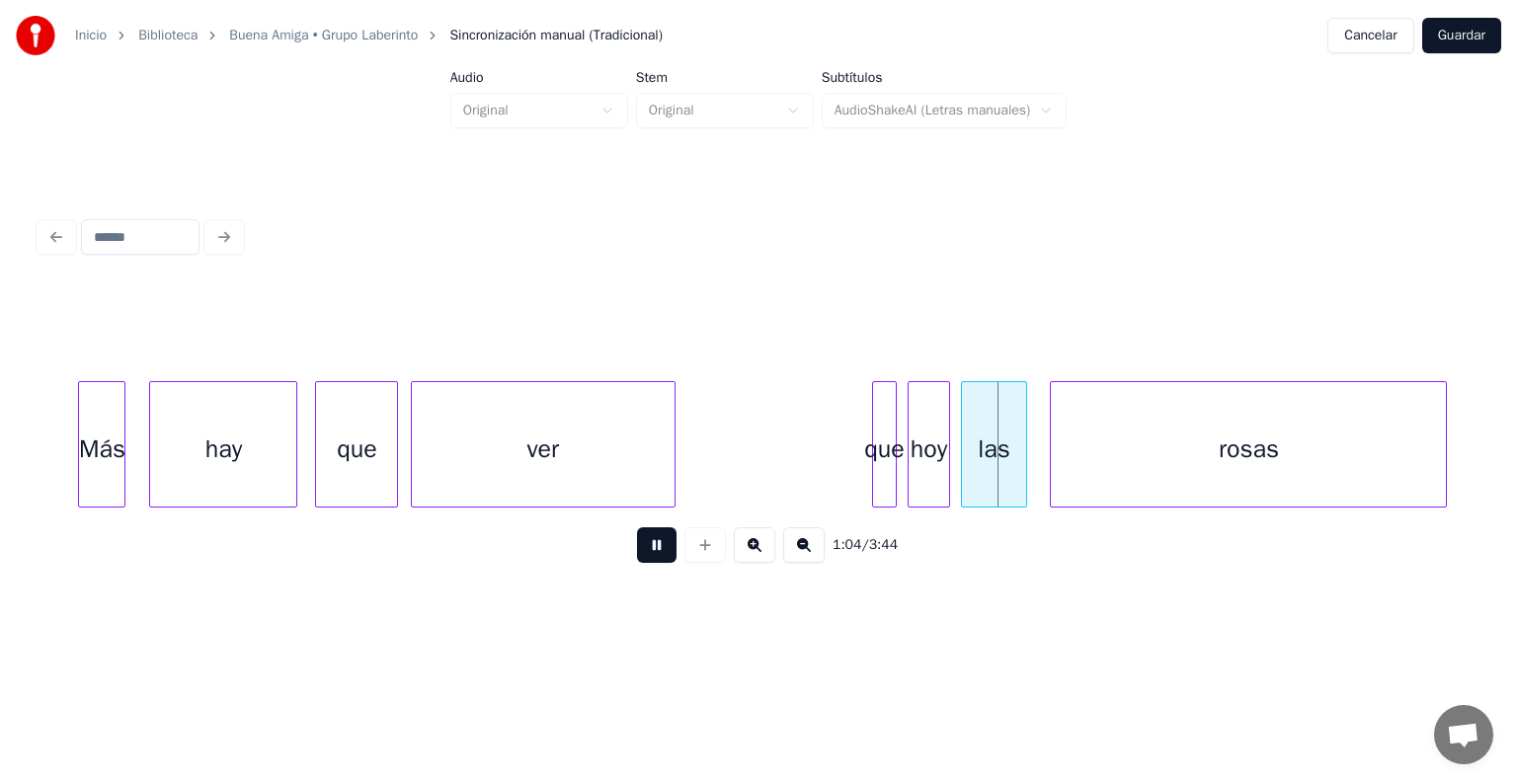 click at bounding box center [672, 444] 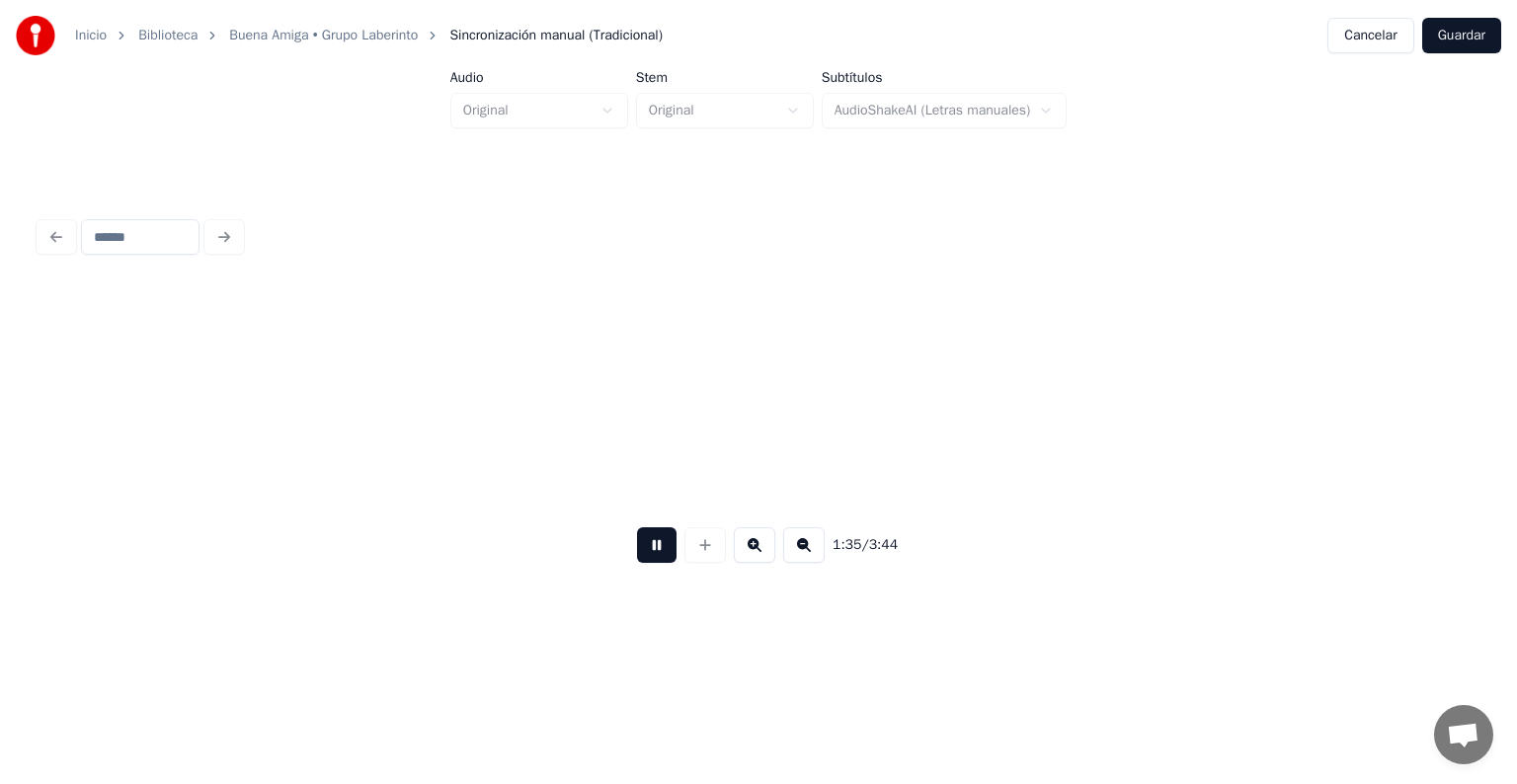 scroll, scrollTop: 0, scrollLeft: 28256, axis: horizontal 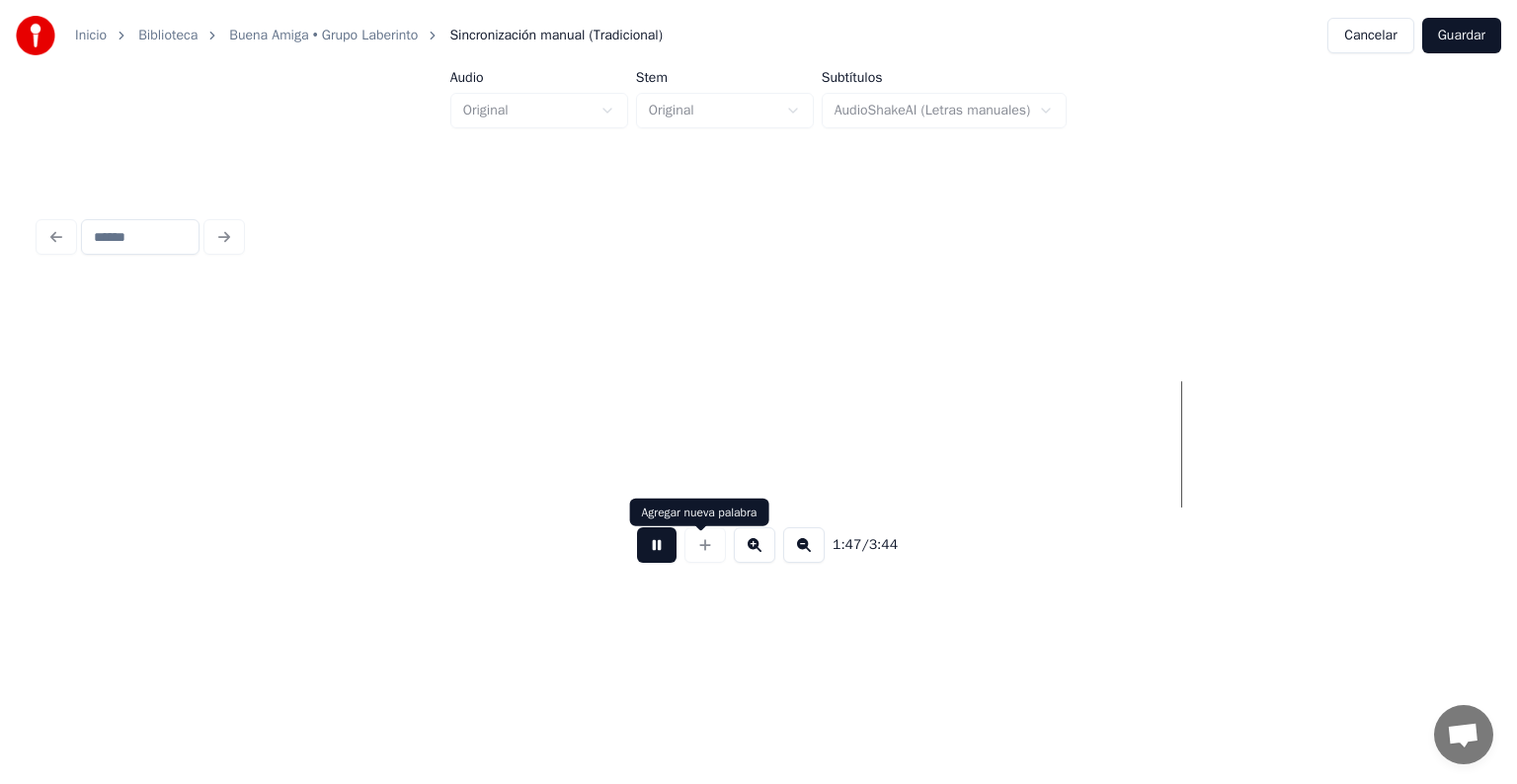 click at bounding box center (657, 545) 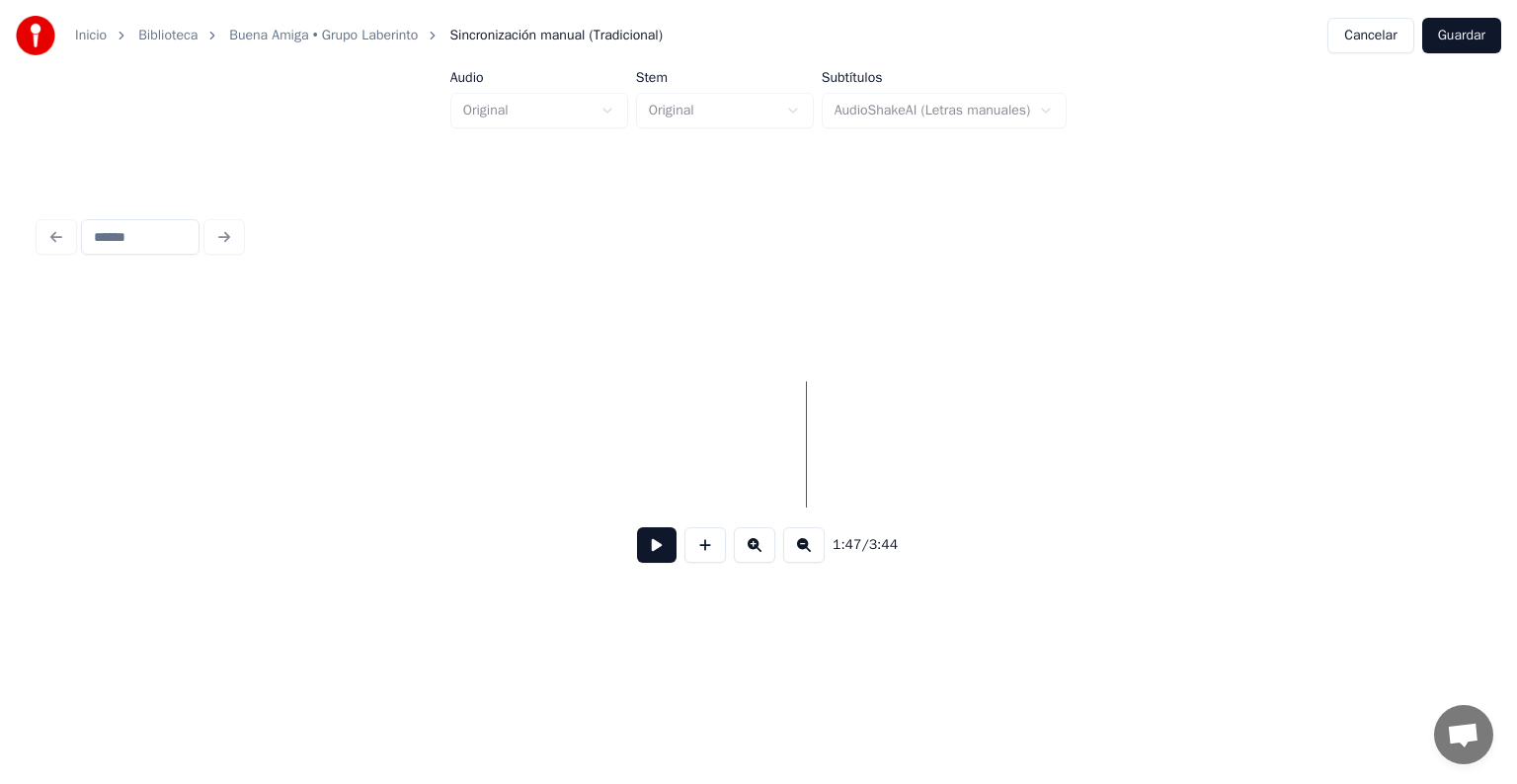 scroll, scrollTop: 0, scrollLeft: 31037, axis: horizontal 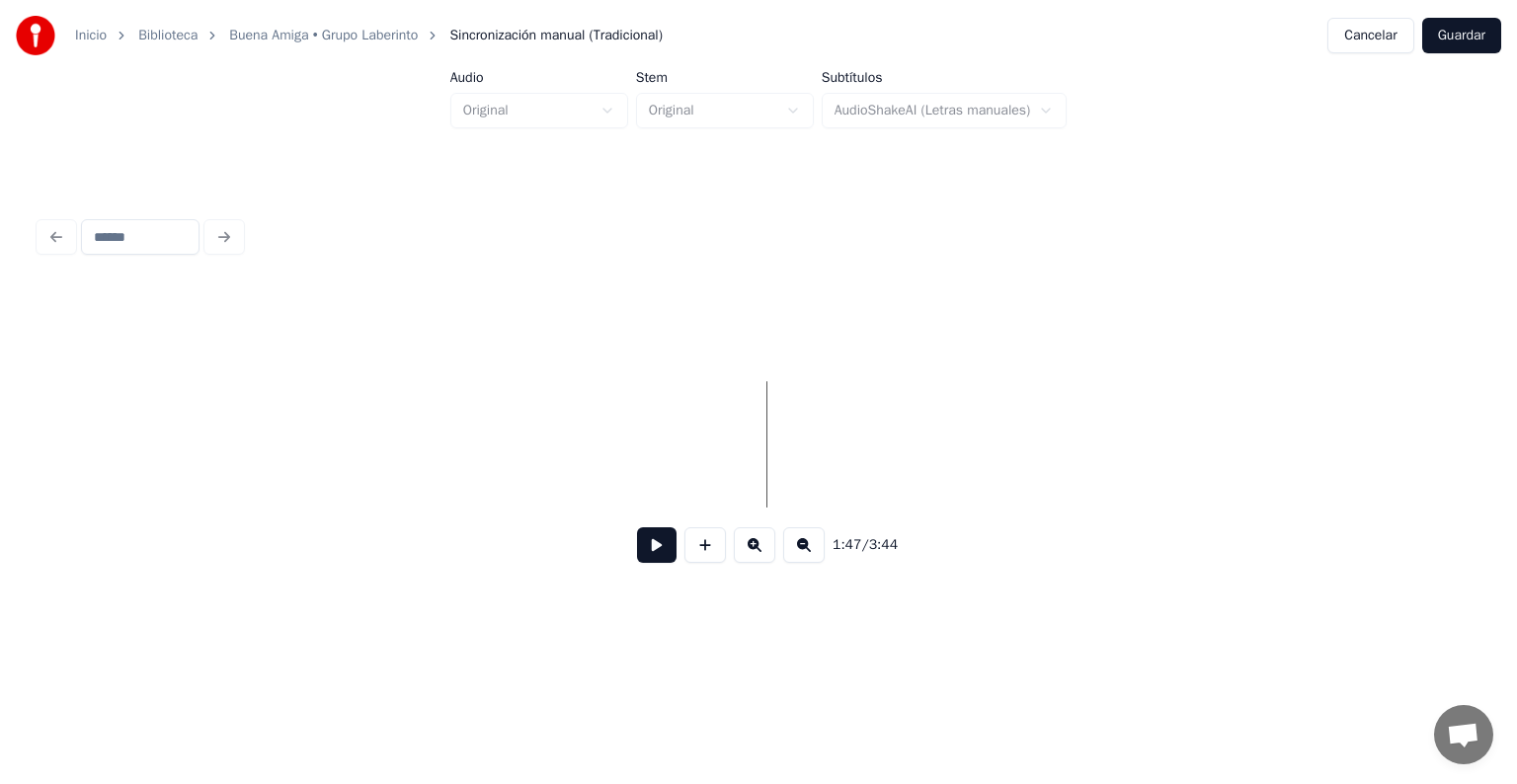 click at bounding box center [2211, 444] 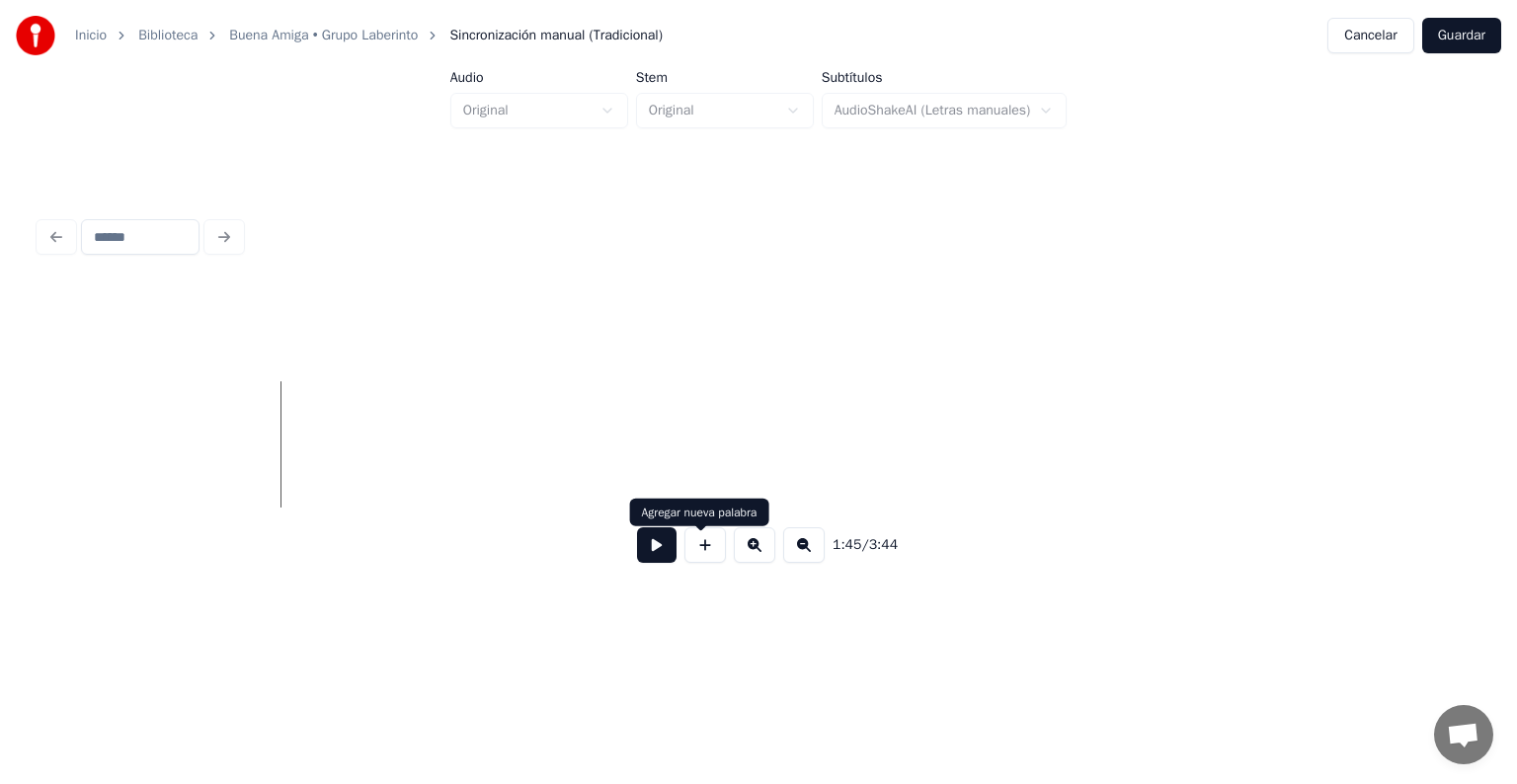 click at bounding box center [657, 545] 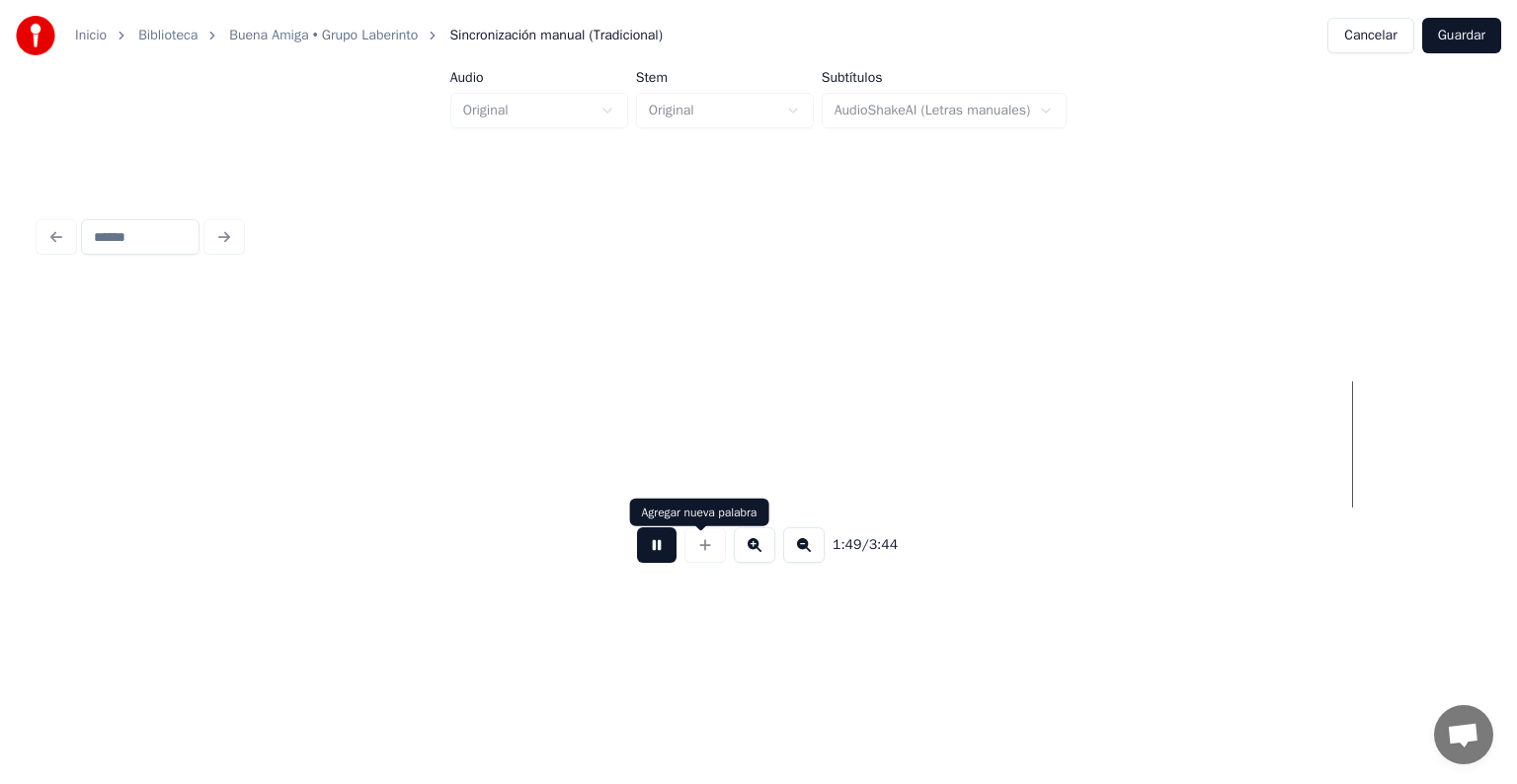 click at bounding box center (657, 545) 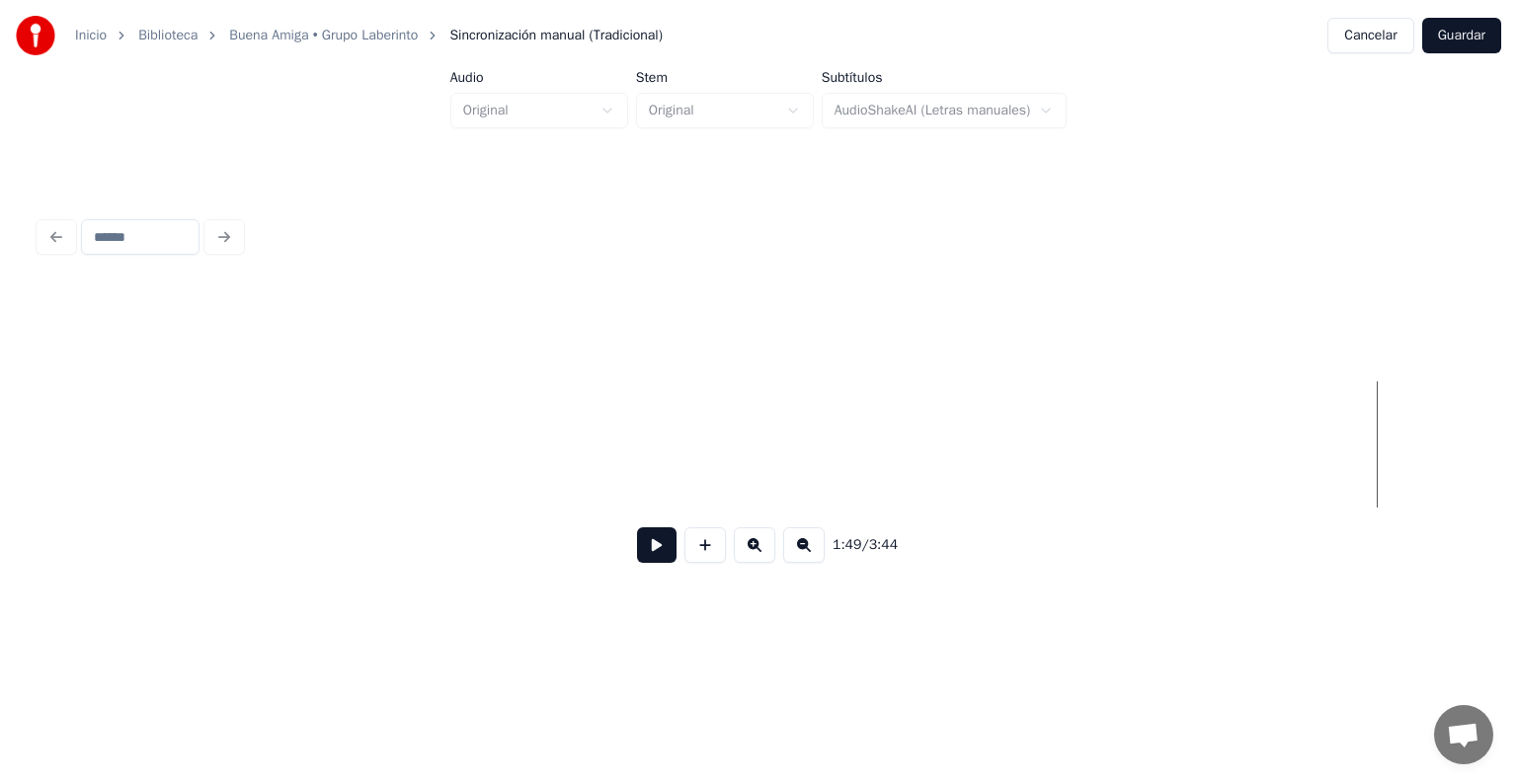 click at bounding box center [2211, 444] 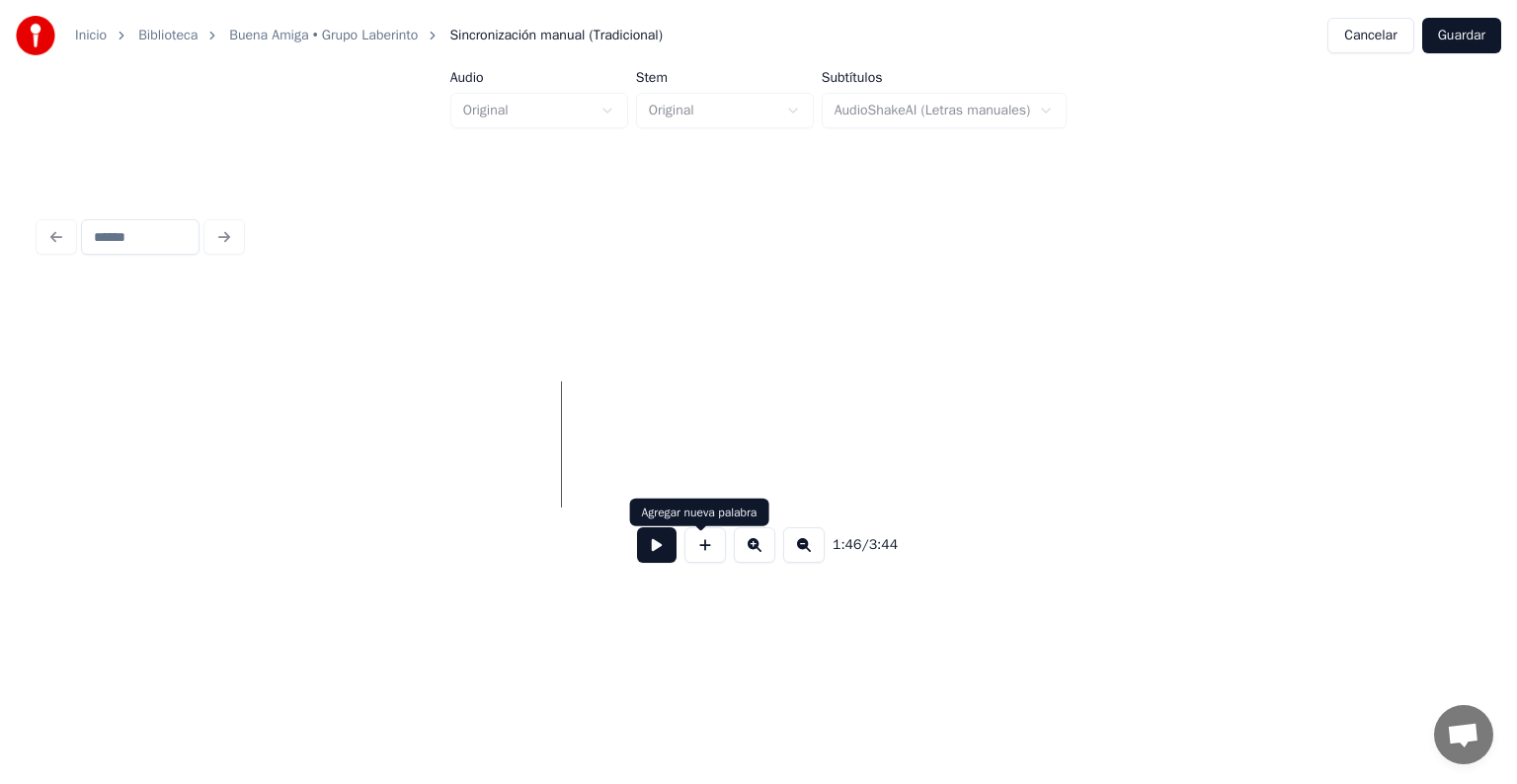 click at bounding box center (705, 545) 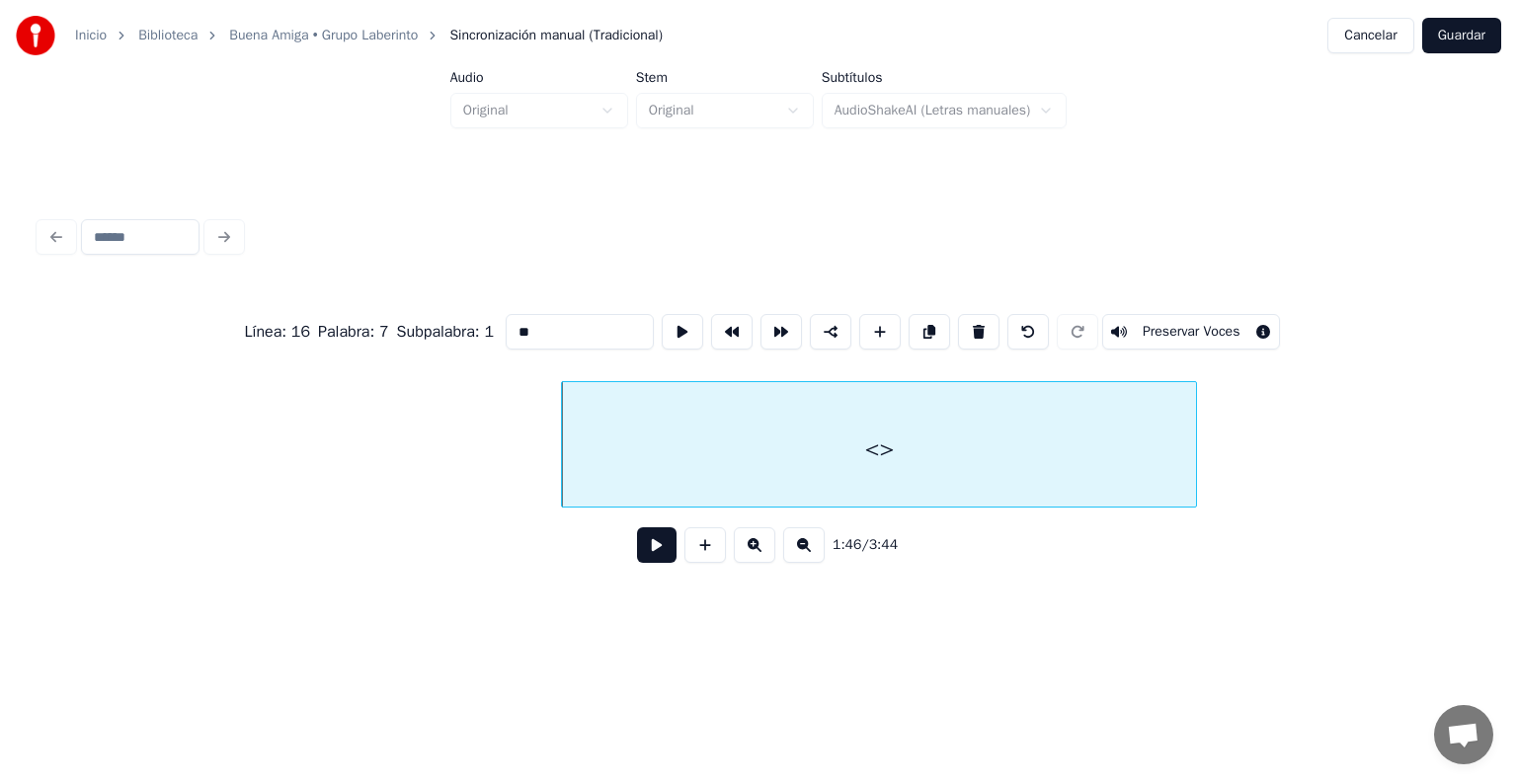 click on "Línea :   16 Palabra :   7 Subpalabra :   1 ** Preservar Voces 1:46  /  3:44" at bounding box center [758, 432] 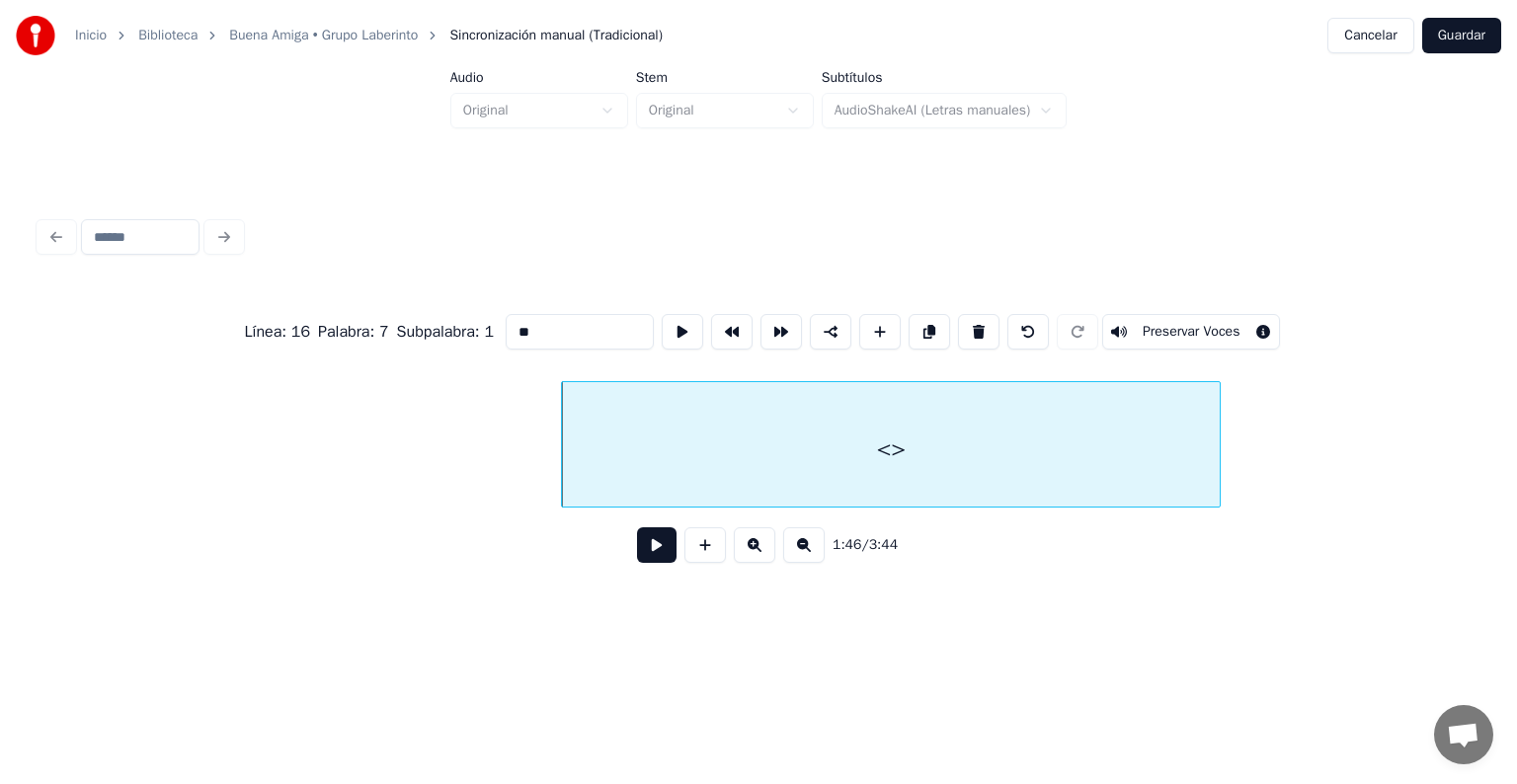 drag, startPoint x: 519, startPoint y: 326, endPoint x: 348, endPoint y: 304, distance: 172.4094 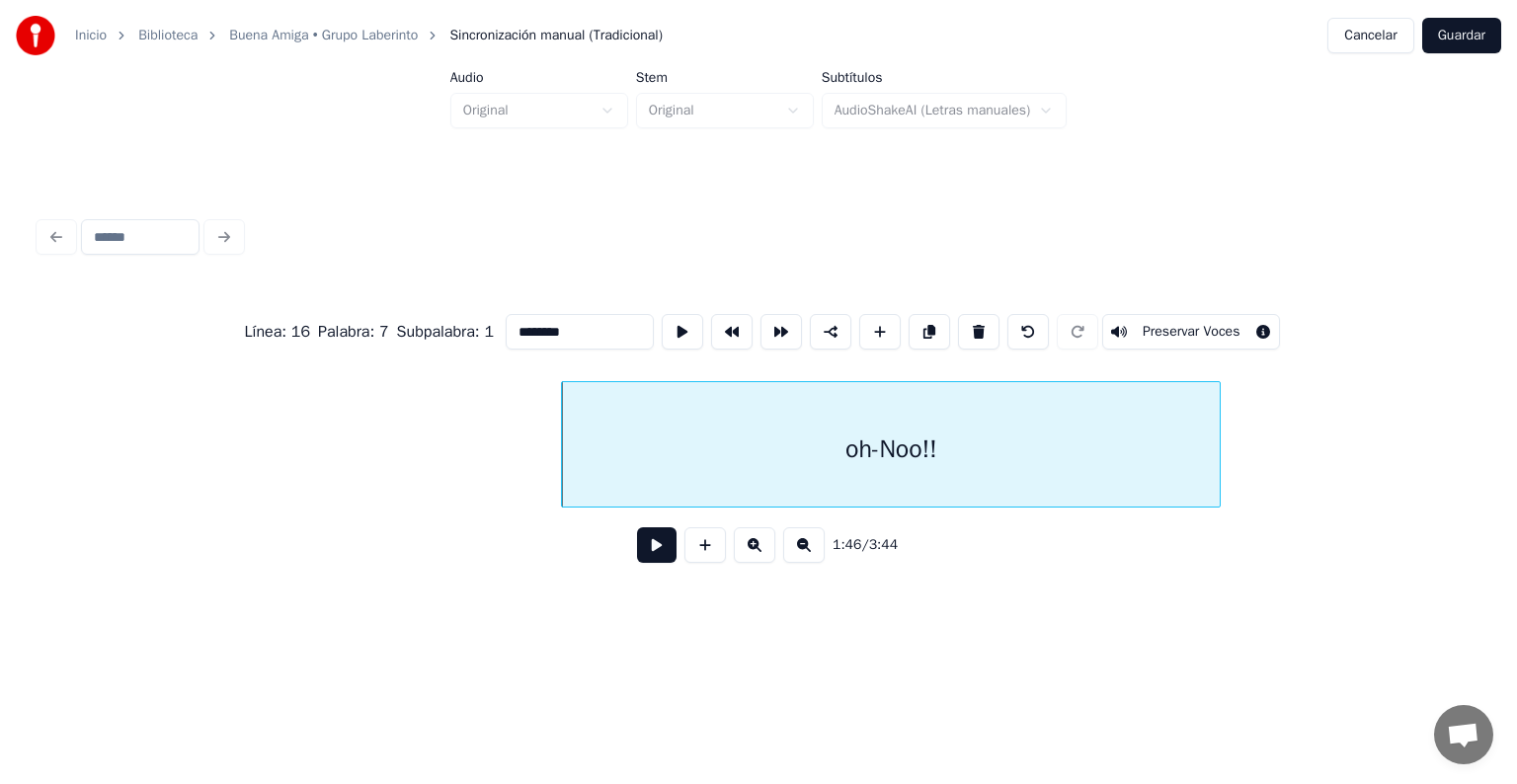 type on "********" 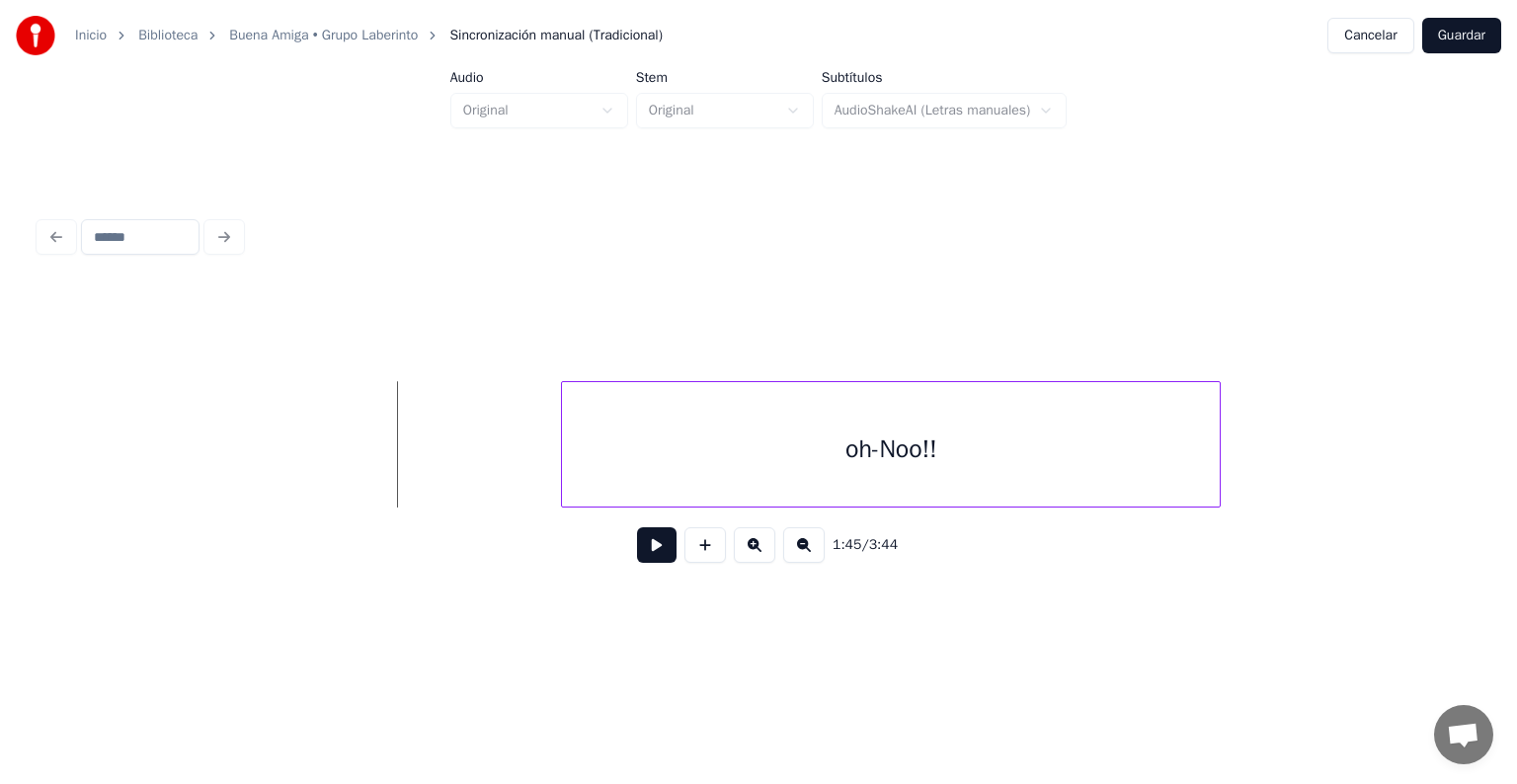 click at bounding box center (657, 545) 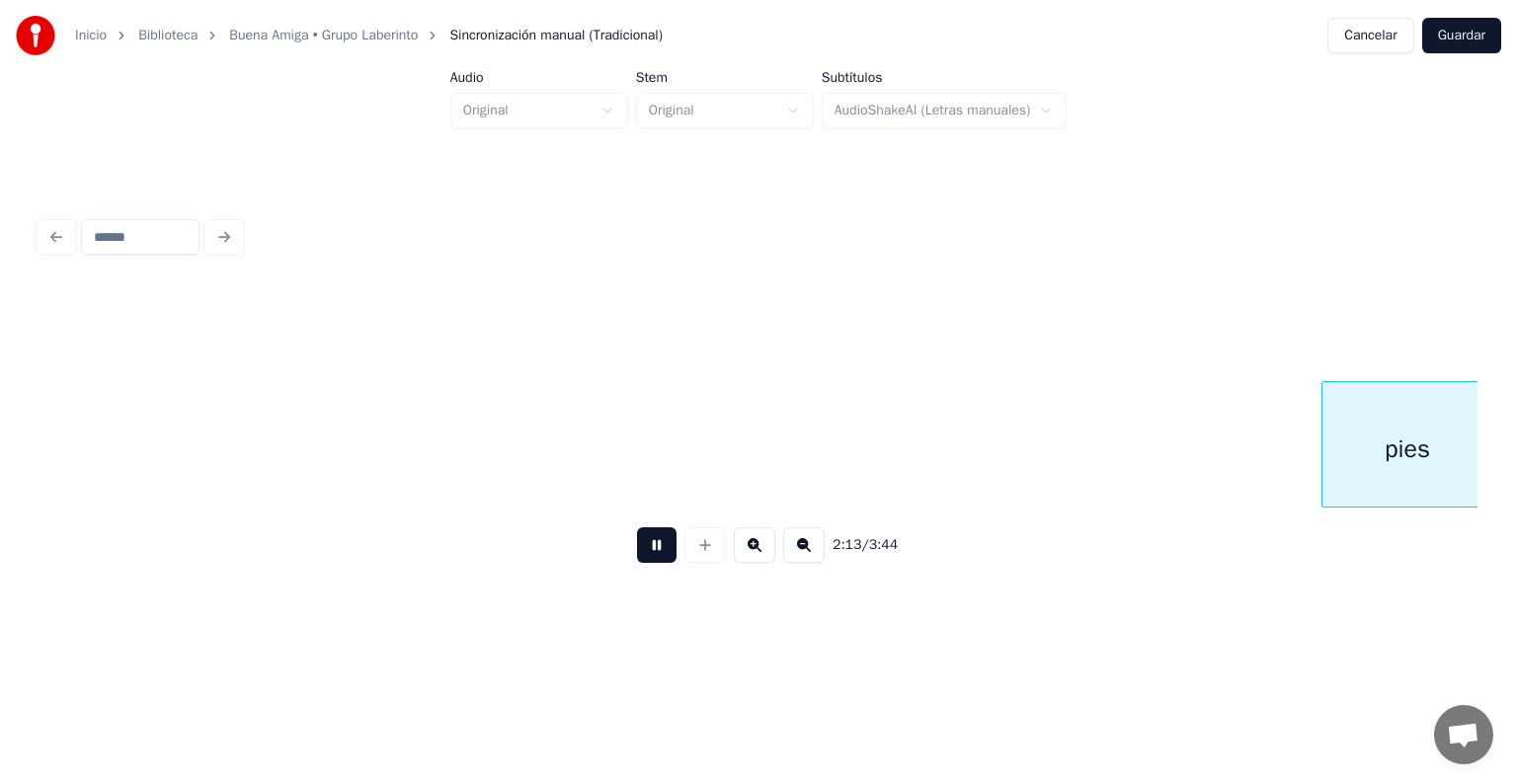 scroll, scrollTop: 0, scrollLeft: 39677, axis: horizontal 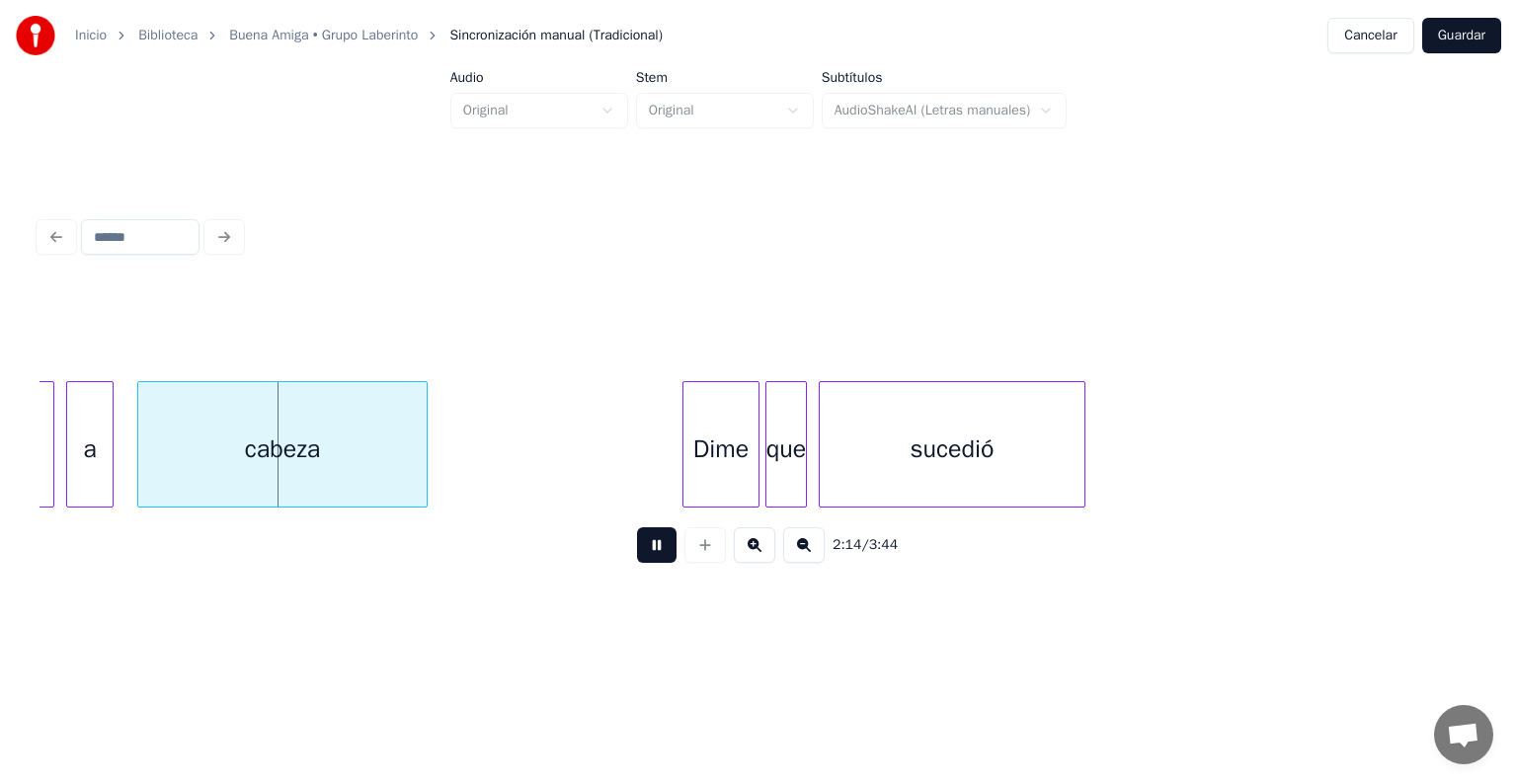 click at bounding box center [-6428, 444] 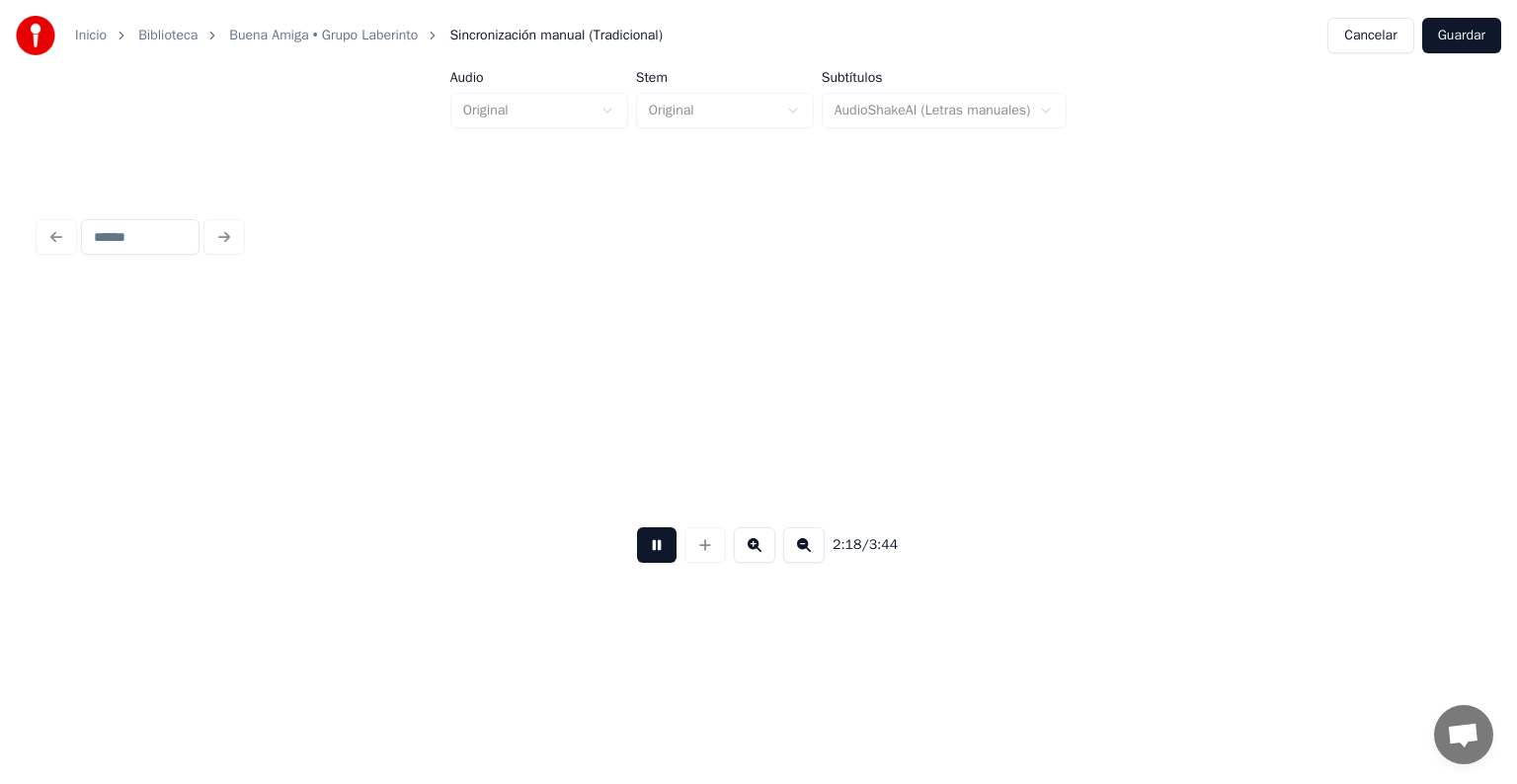 scroll, scrollTop: 0, scrollLeft: 41117, axis: horizontal 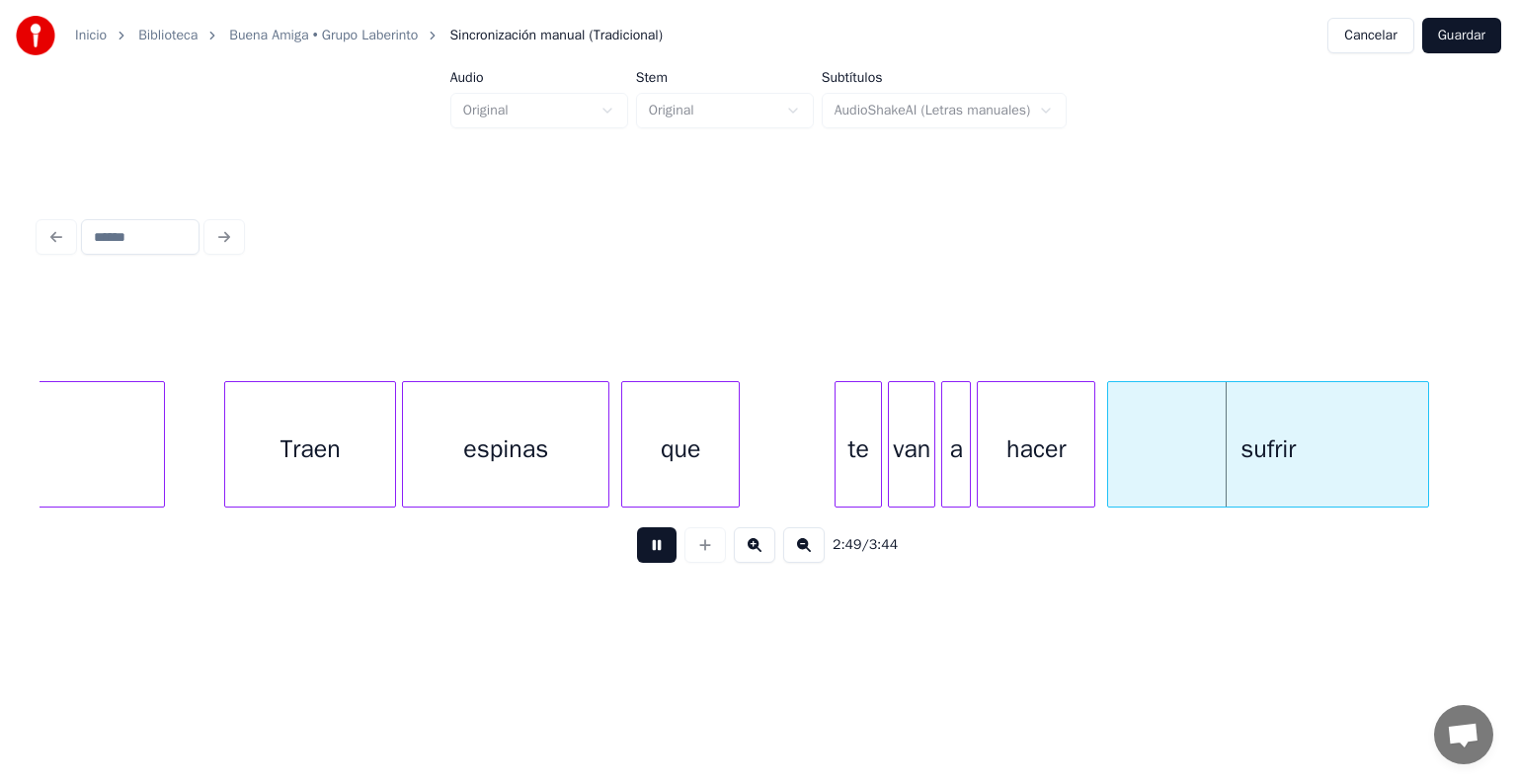 click at bounding box center [1425, 444] 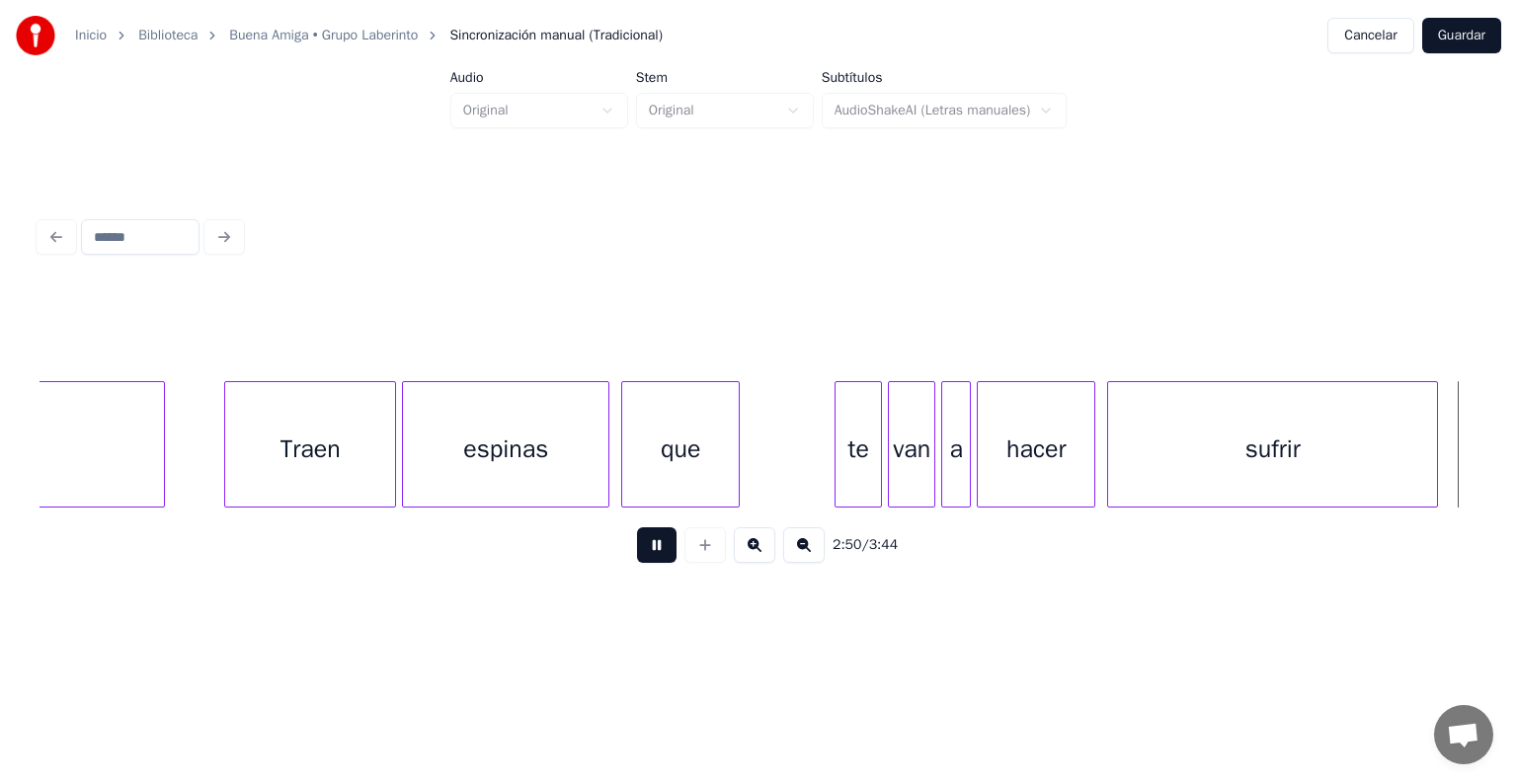 scroll, scrollTop: 0, scrollLeft: 50511, axis: horizontal 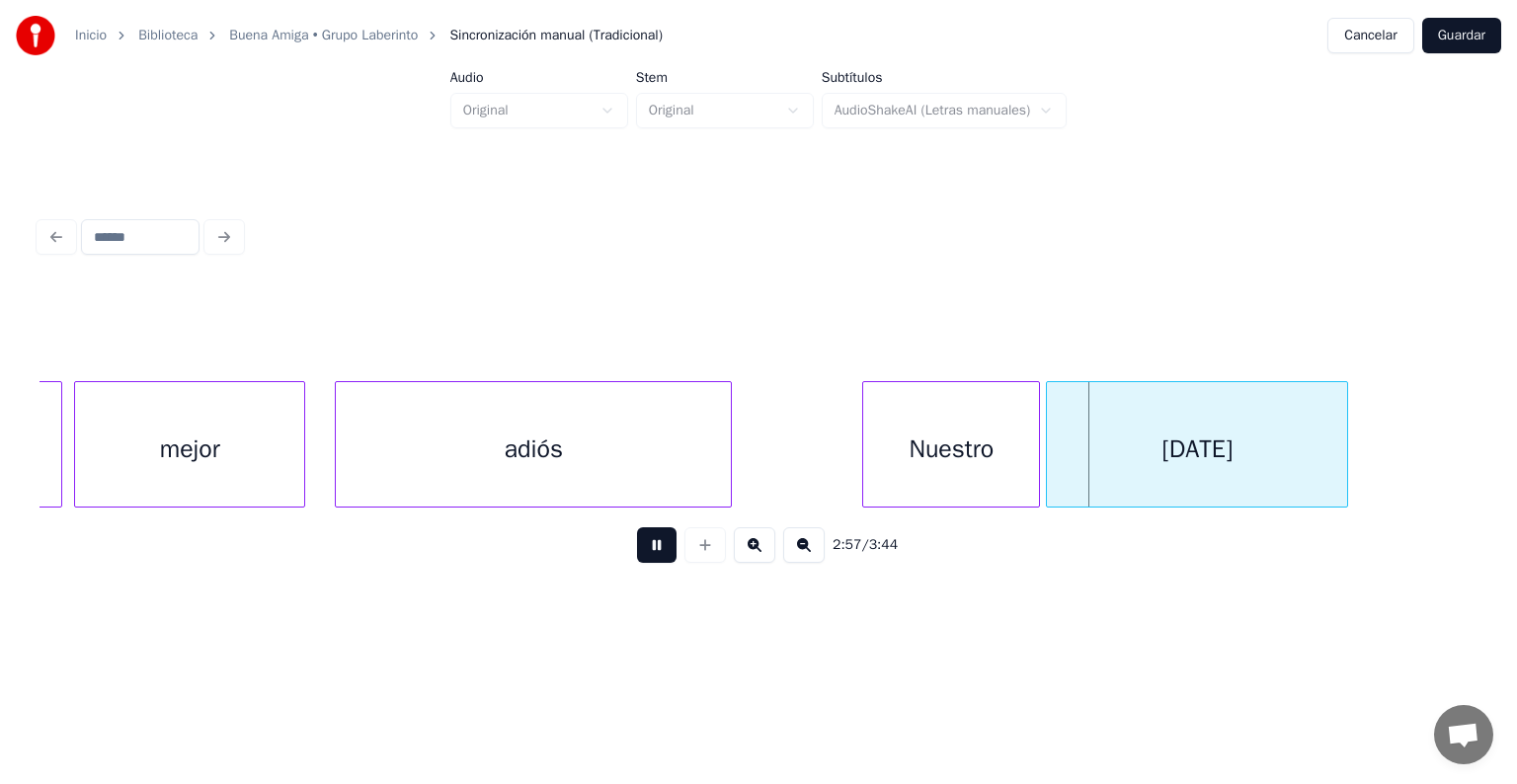 click on "[DATE]" at bounding box center (1197, 449) 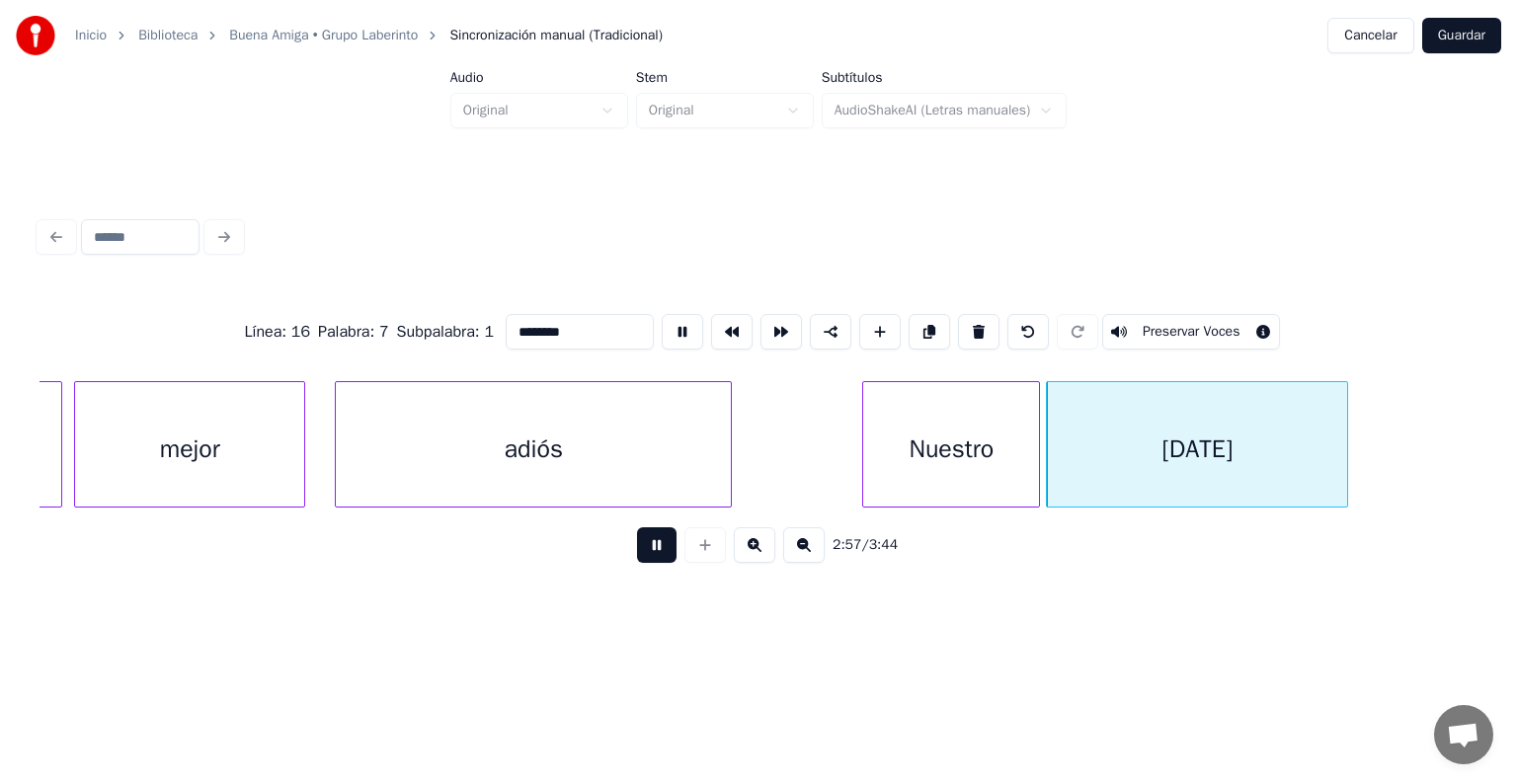 type on "****" 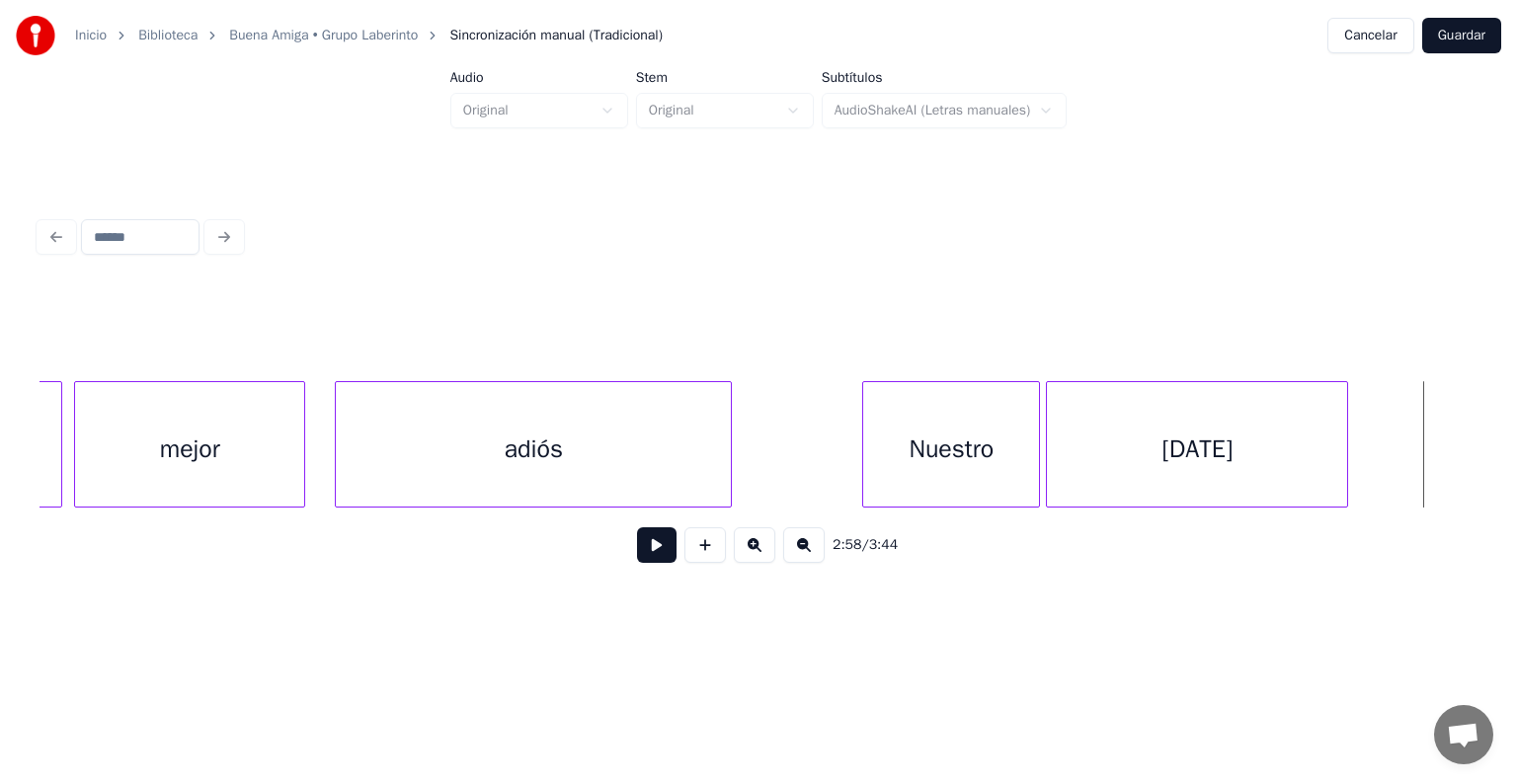 click at bounding box center (657, 545) 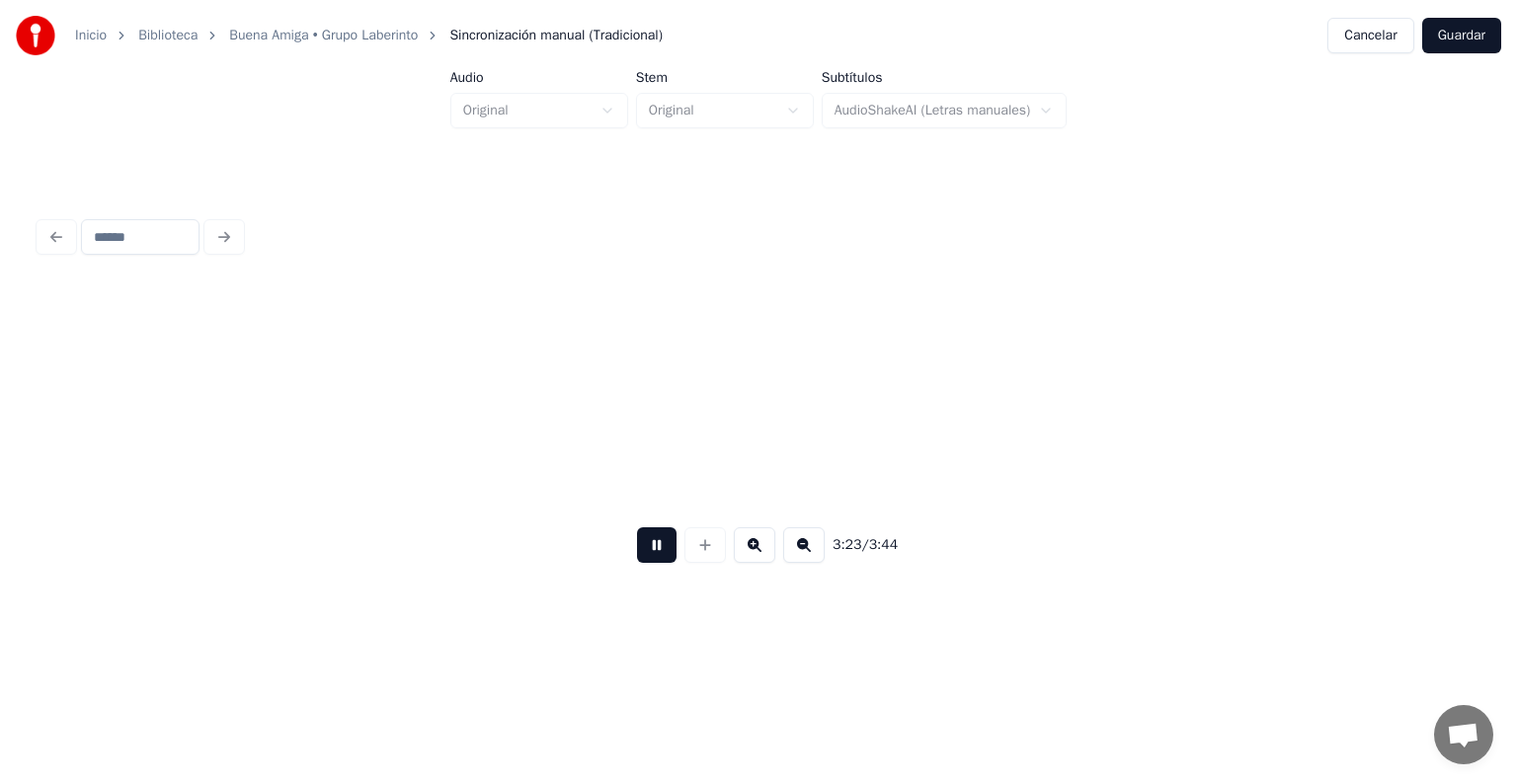 scroll, scrollTop: 0, scrollLeft: 60183, axis: horizontal 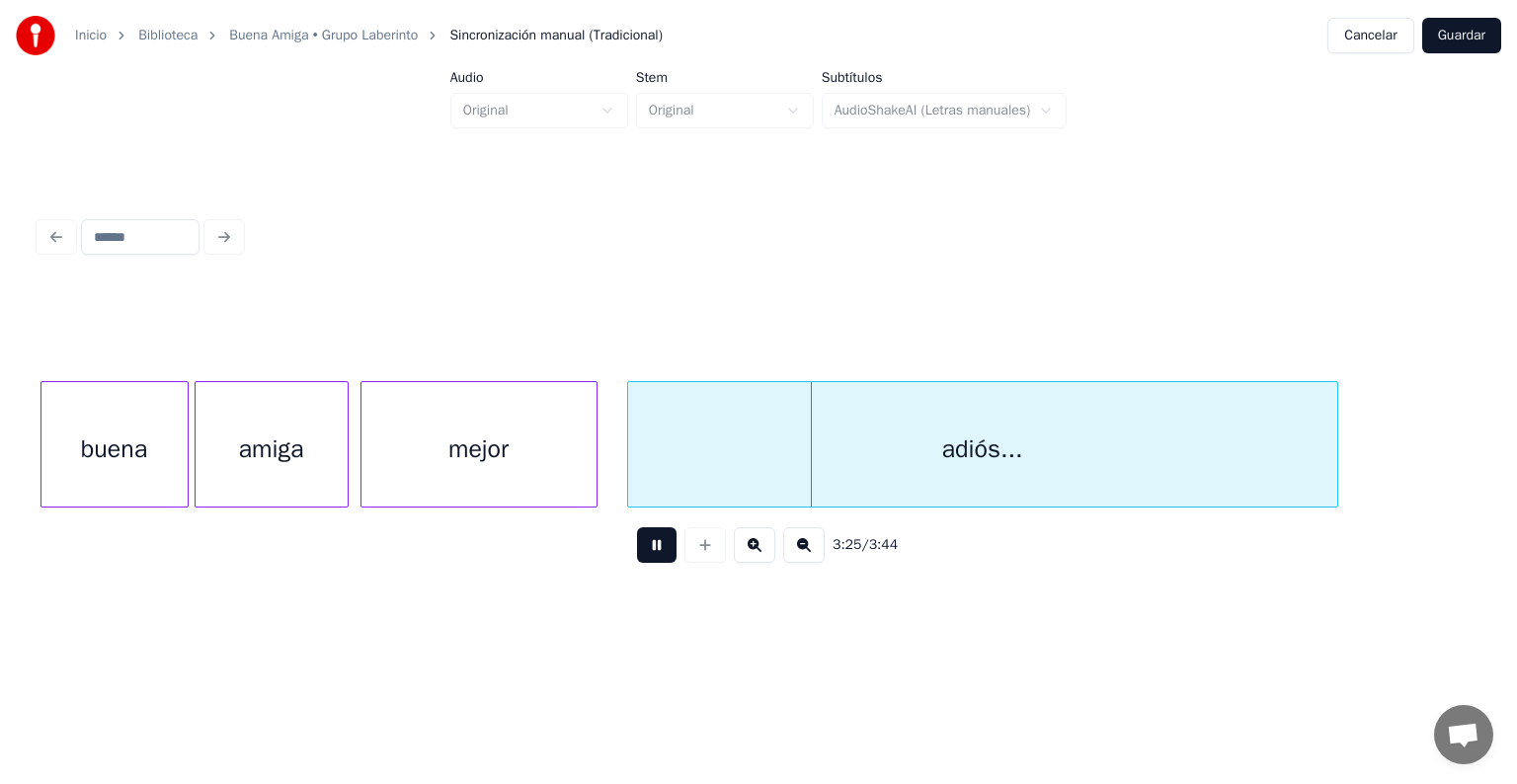 click at bounding box center [657, 545] 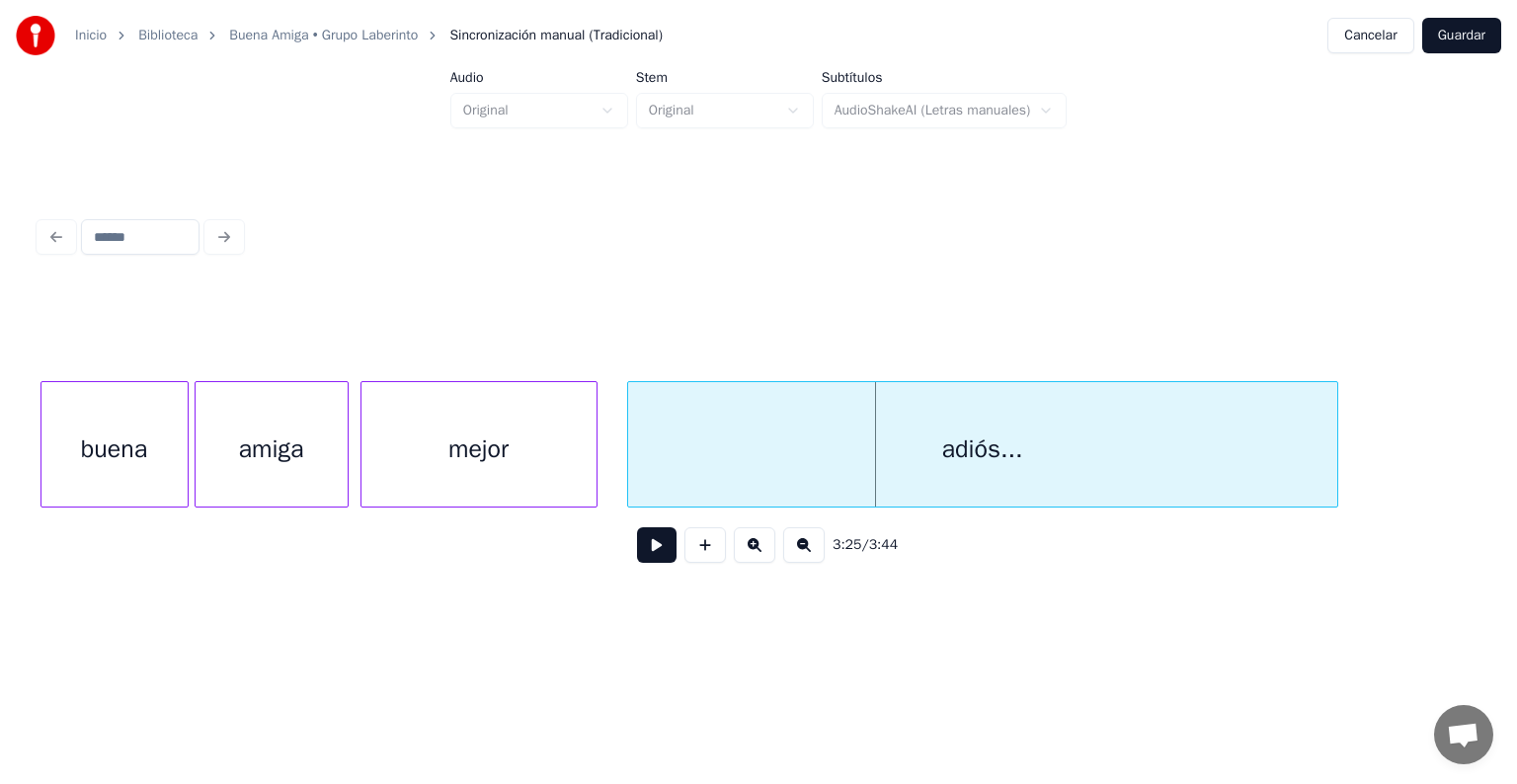 click on "adiós..." at bounding box center [983, 449] 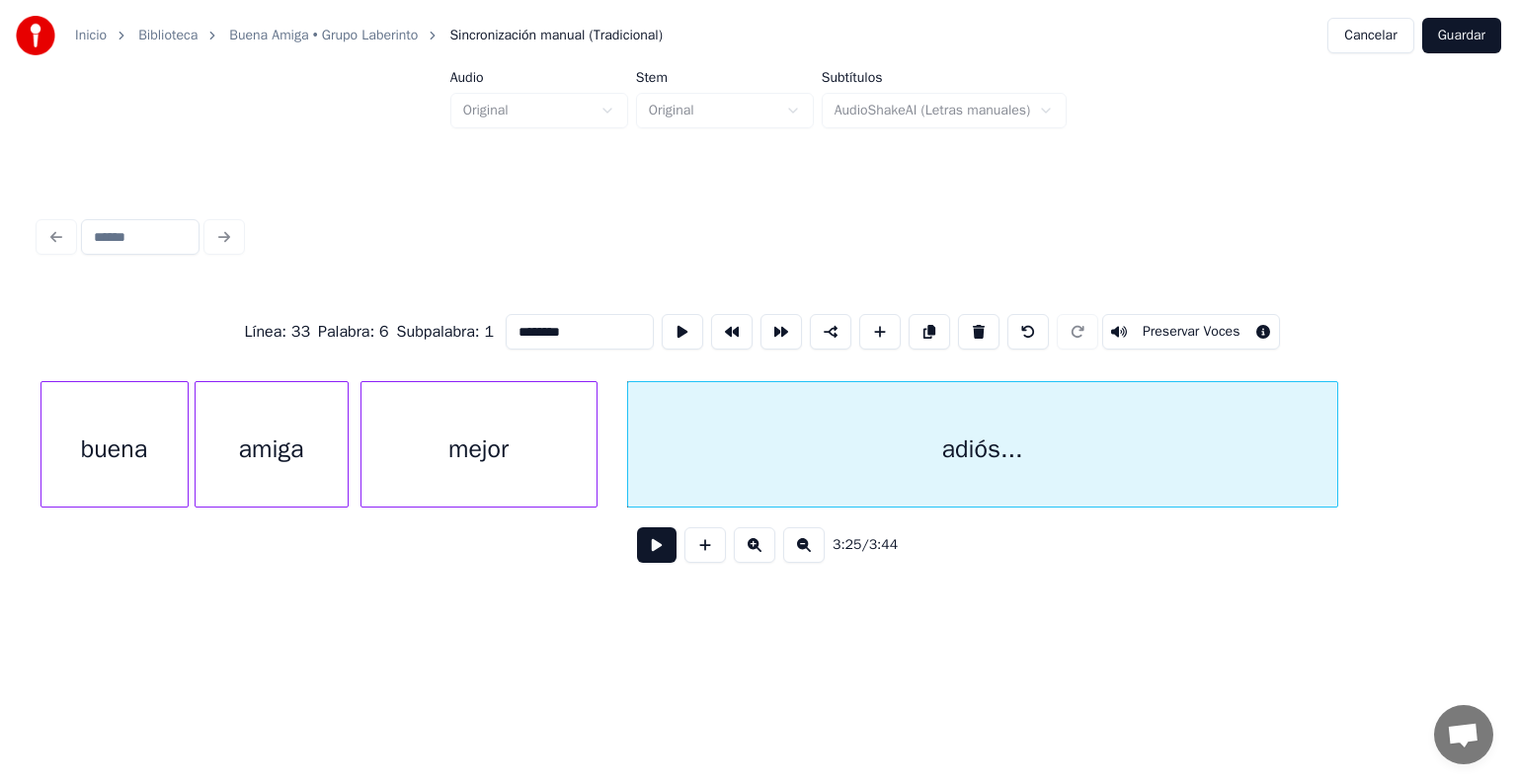 click on "Línea :   33 Palabra :   6 Subpalabra :   1 ******** Preservar Voces" at bounding box center (758, 332) 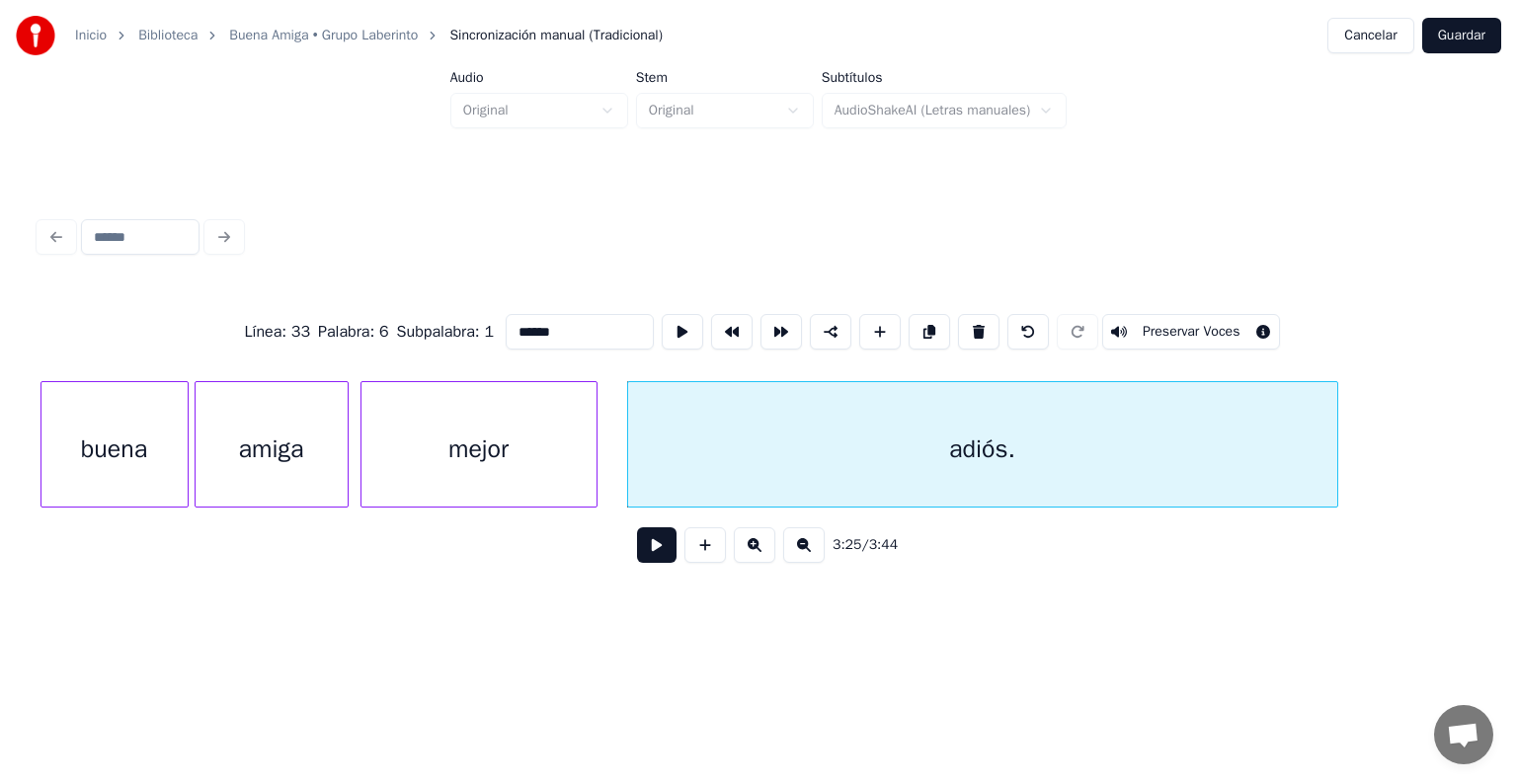 type on "******" 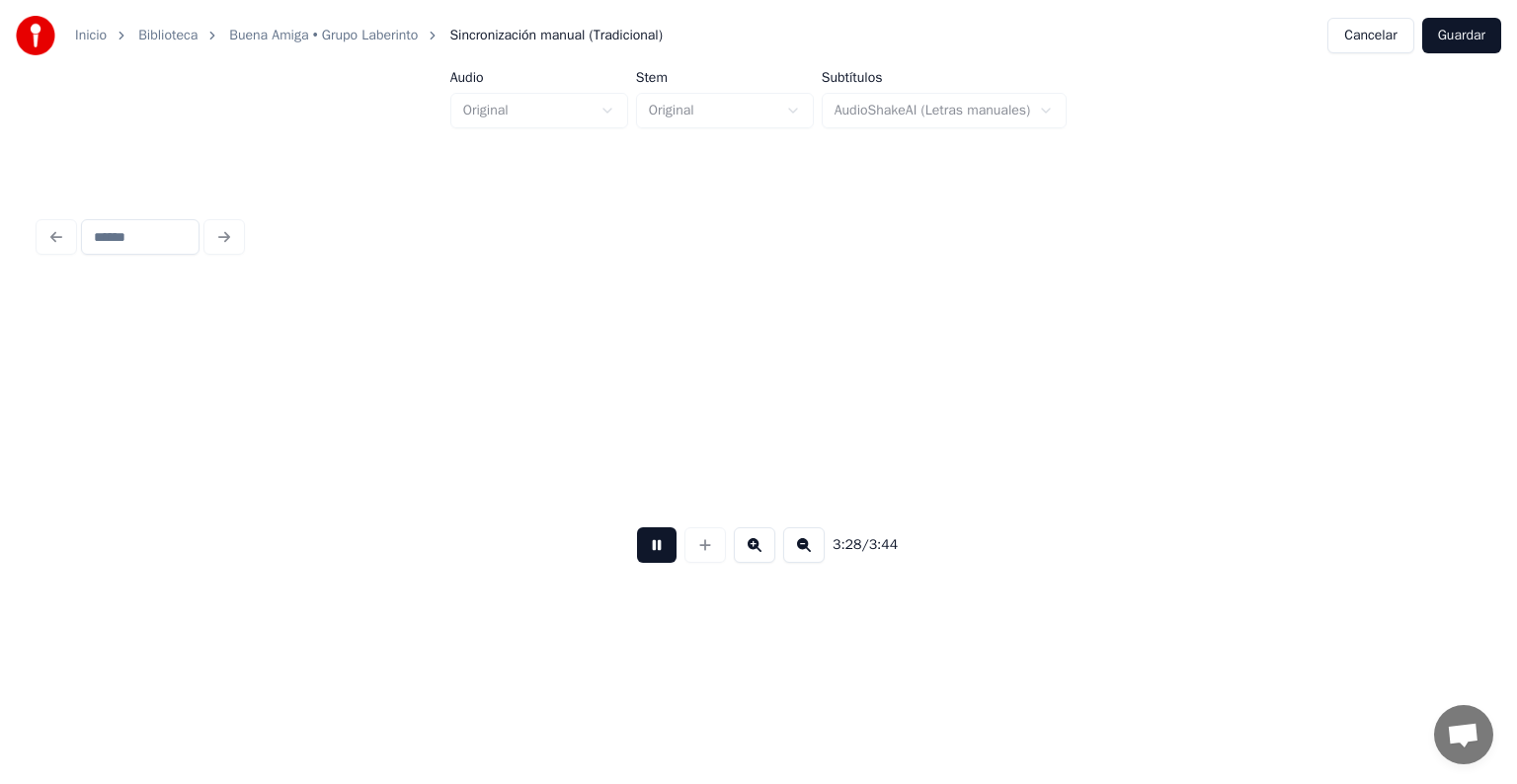 scroll, scrollTop: 0, scrollLeft: 61626, axis: horizontal 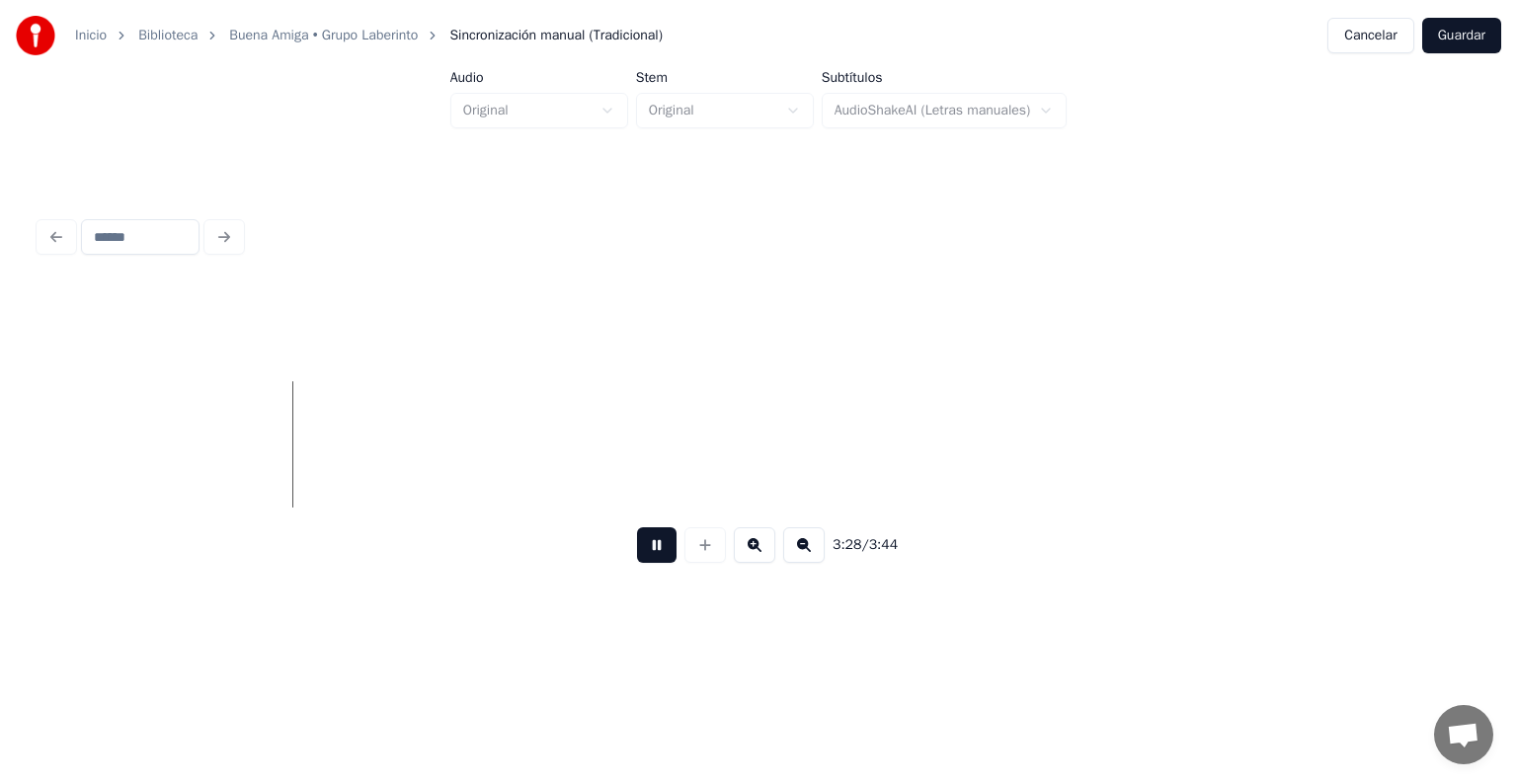 click at bounding box center (657, 545) 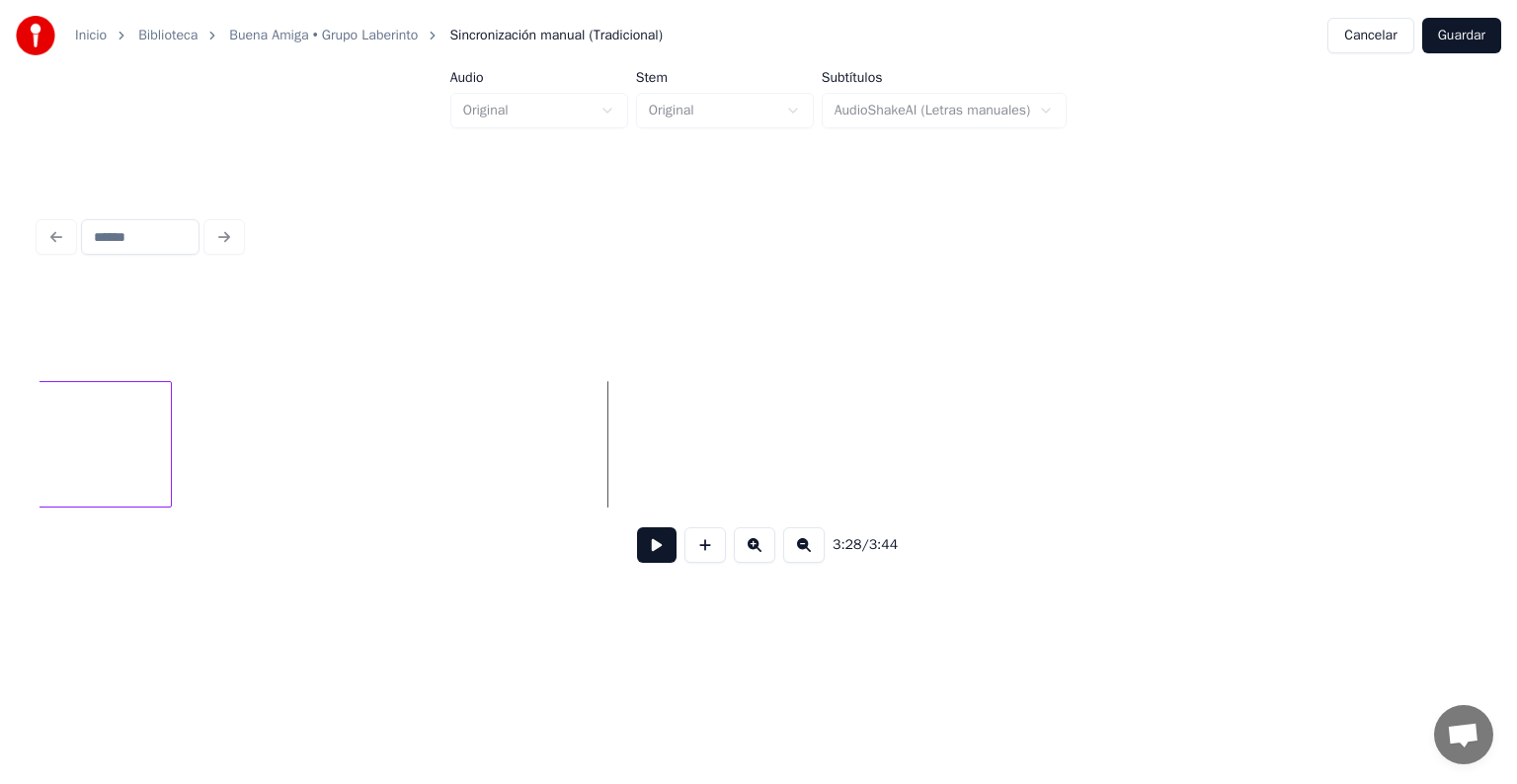 scroll, scrollTop: 0, scrollLeft: 61310, axis: horizontal 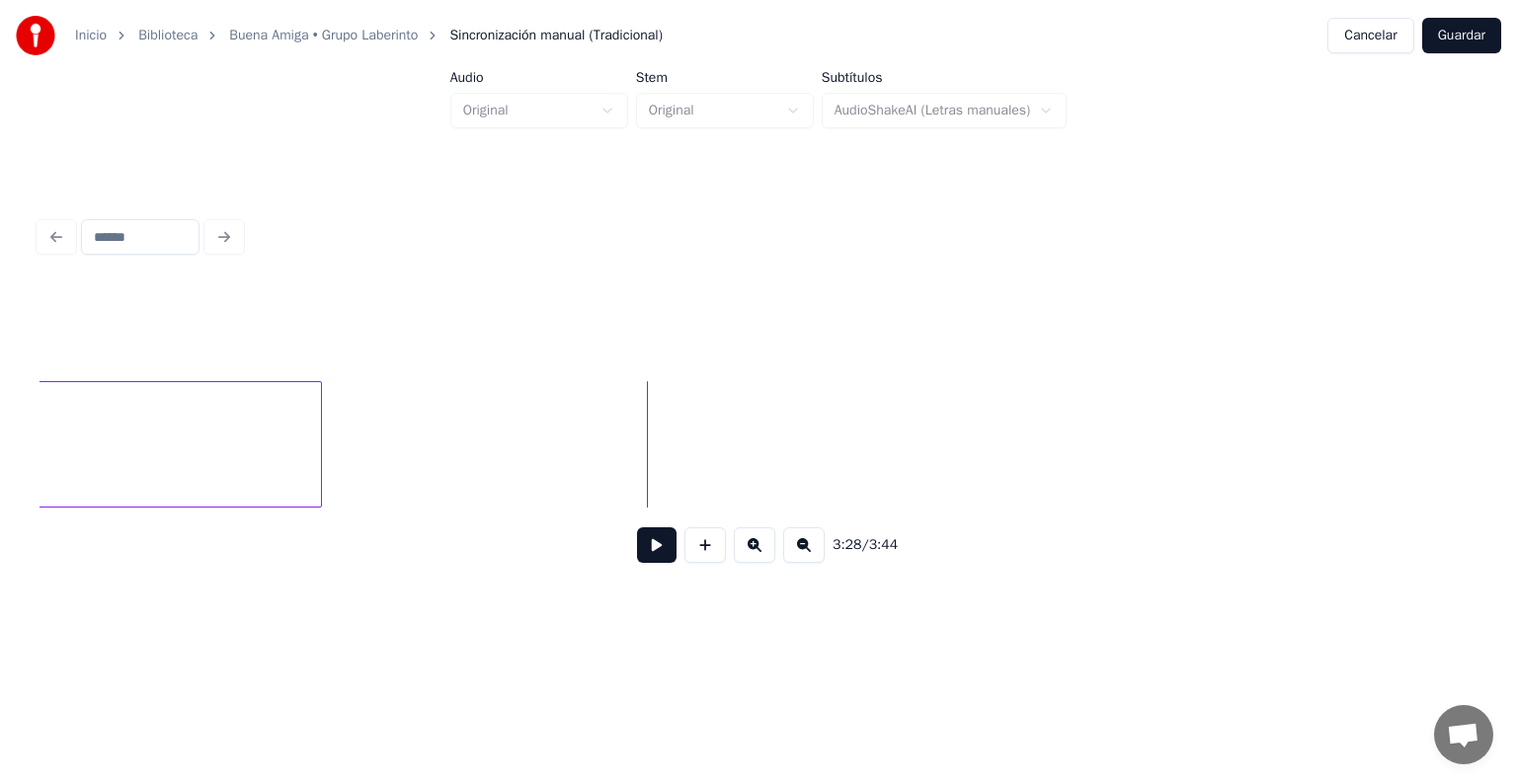 click at bounding box center (318, 444) 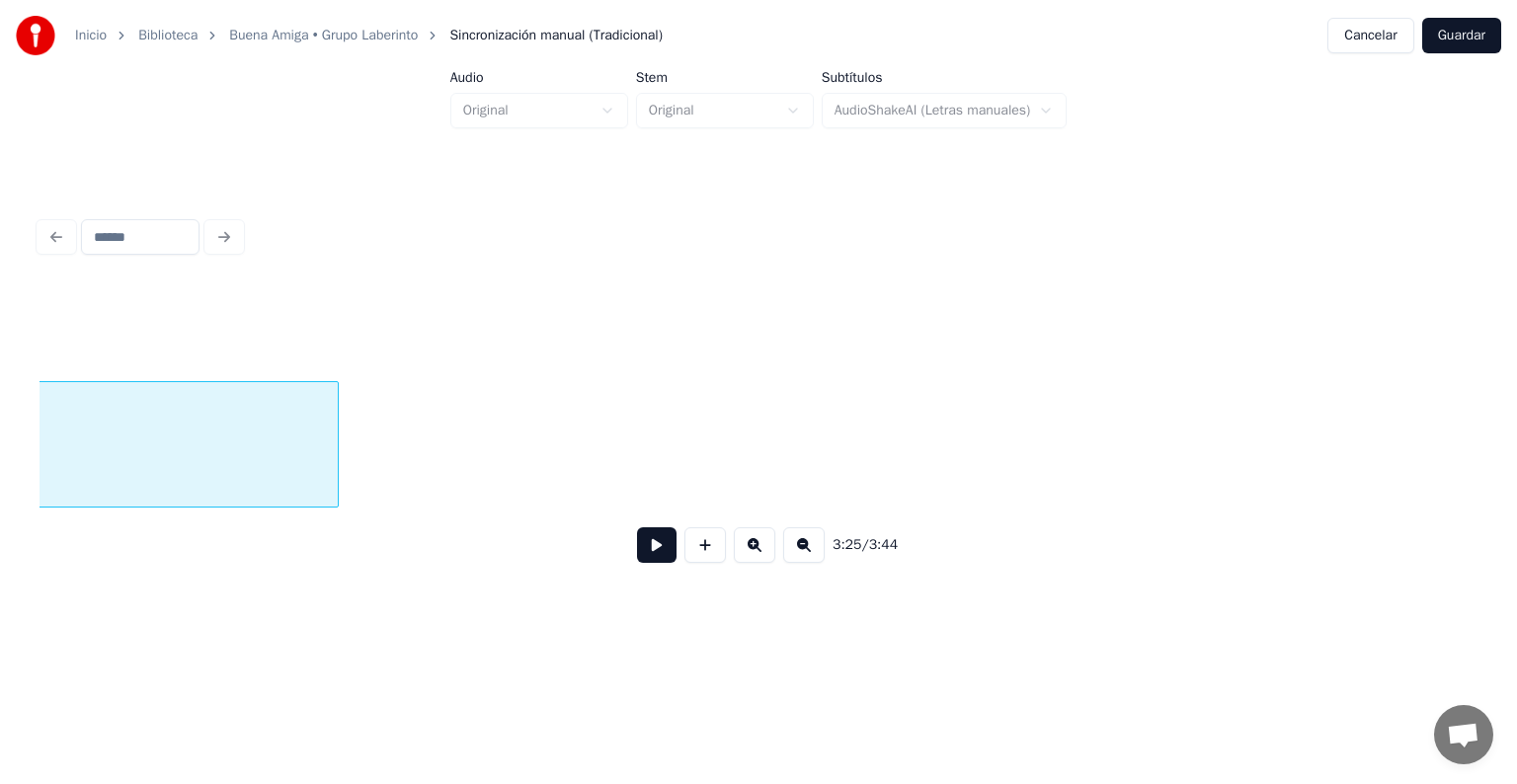 scroll, scrollTop: 0, scrollLeft: 60770, axis: horizontal 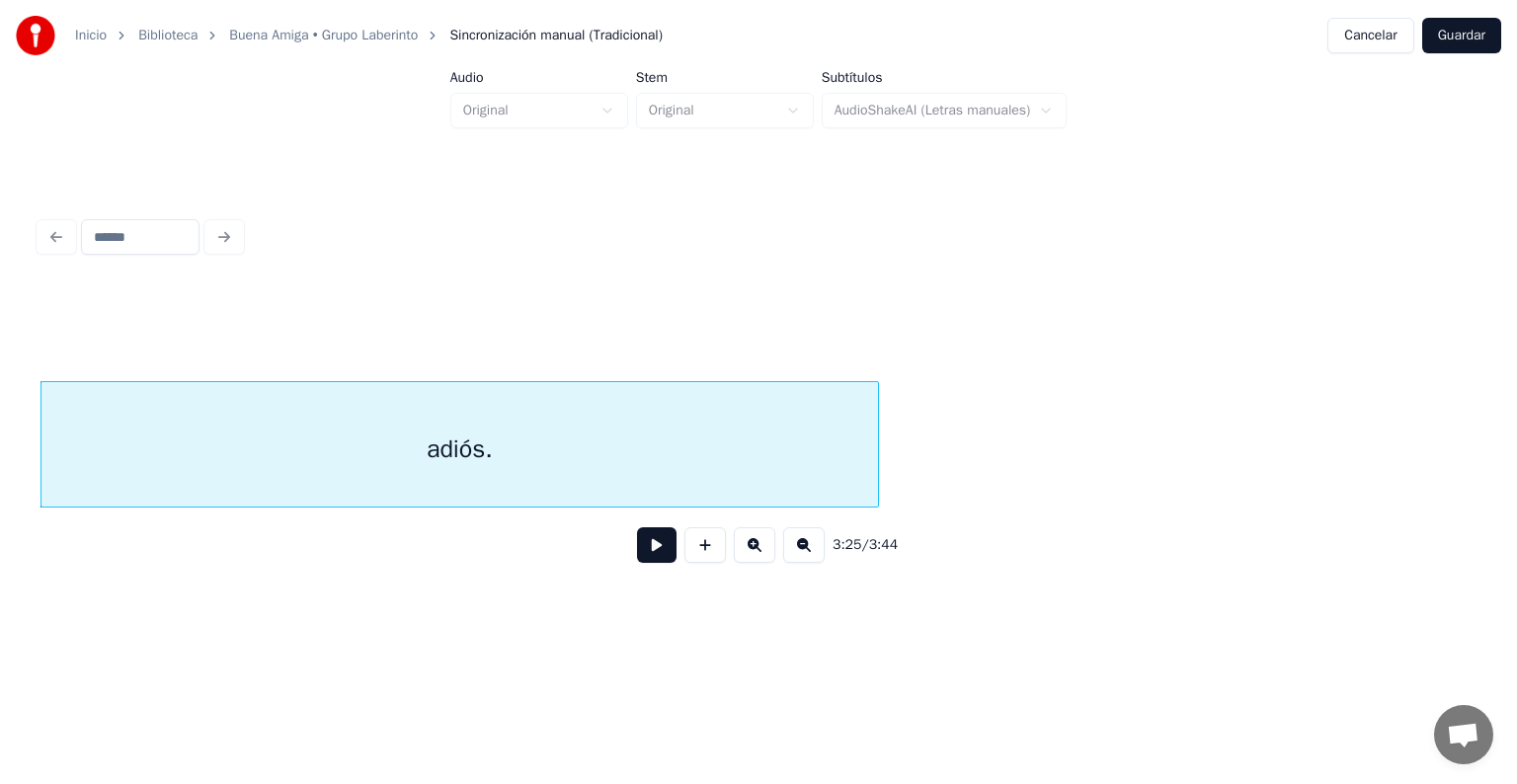 click on "Guardar" at bounding box center [1462, 36] 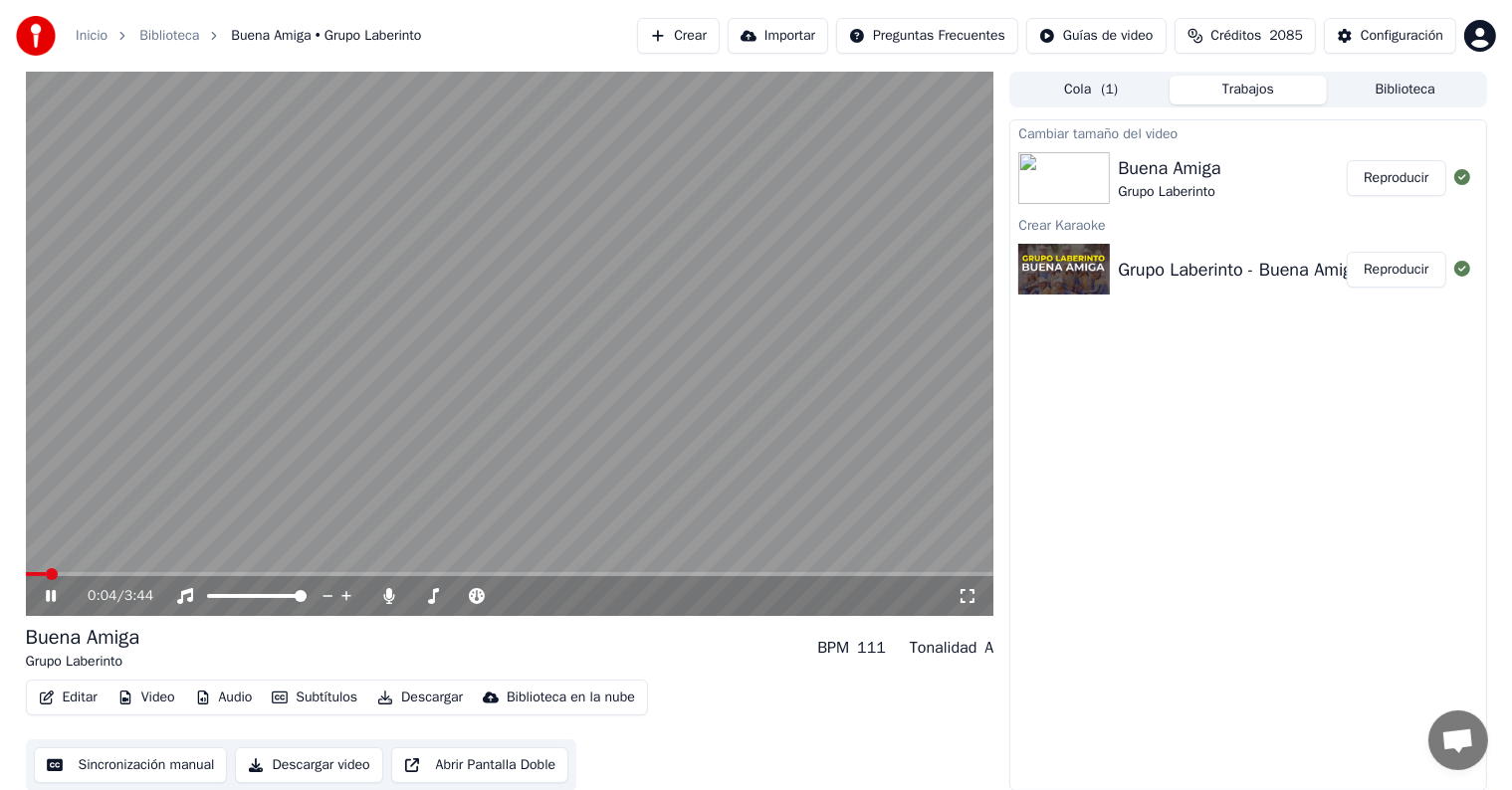 click on "Reproducir" at bounding box center (1396, 178) 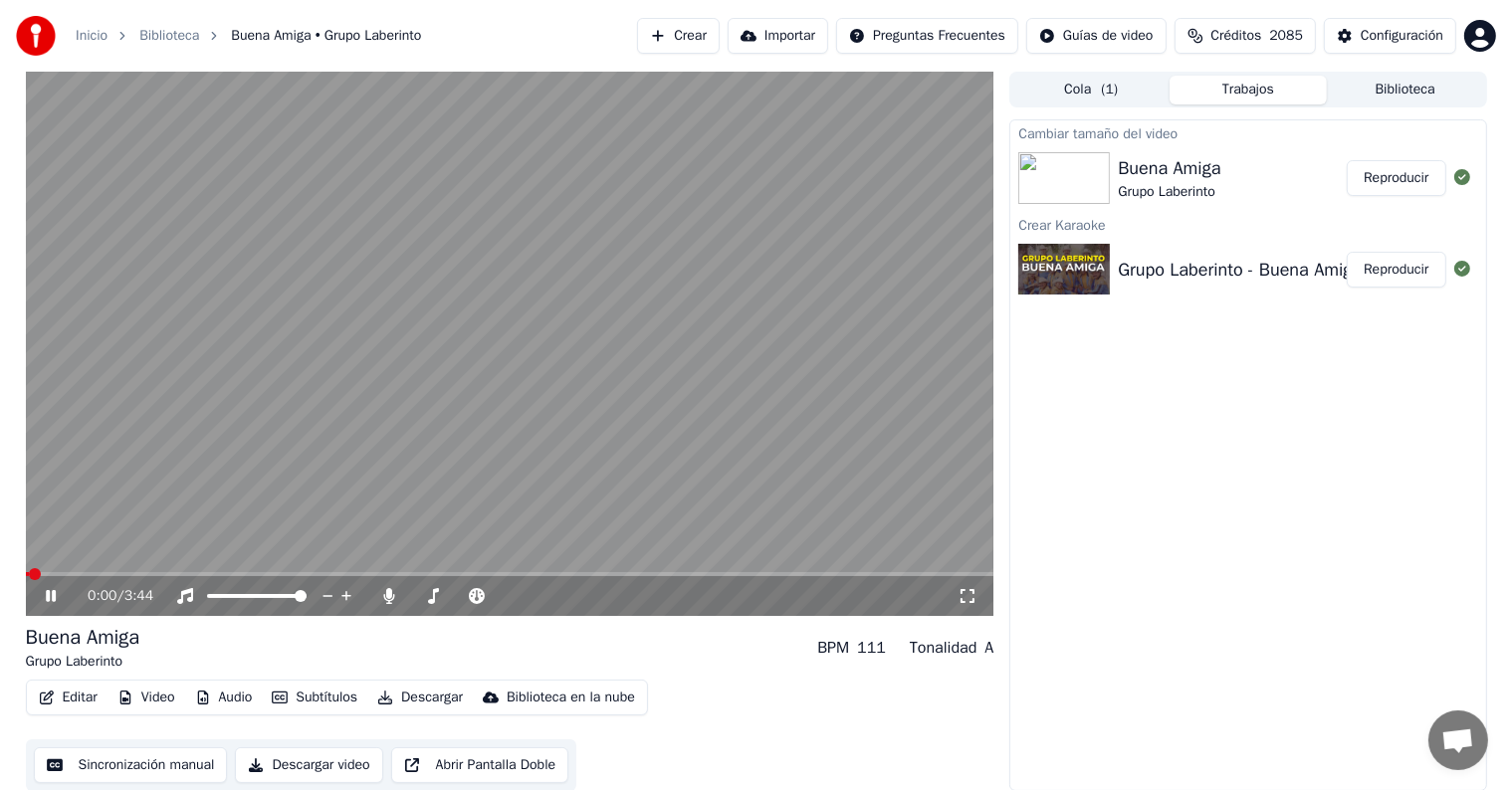 click at bounding box center [510, 574] 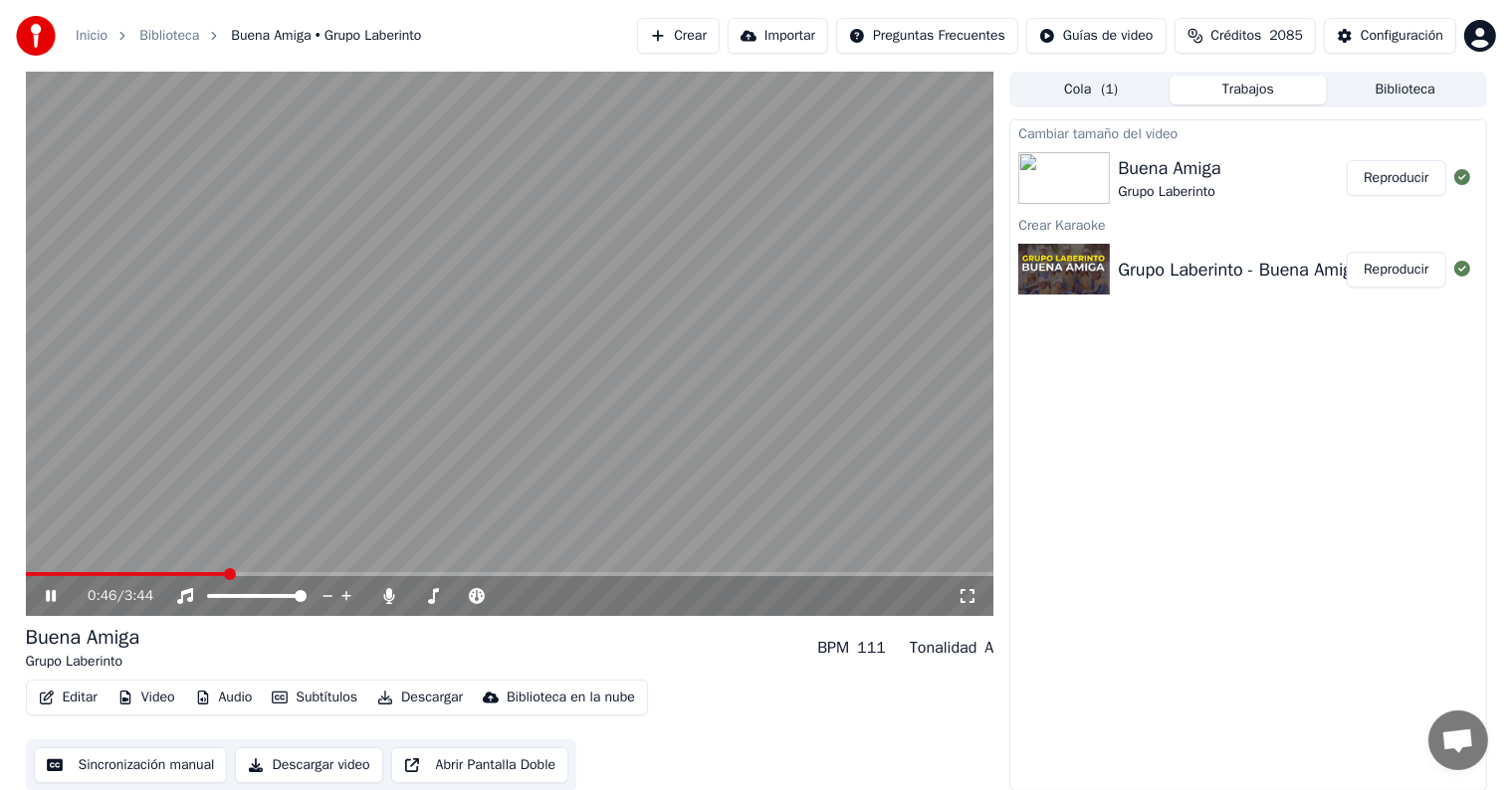 click 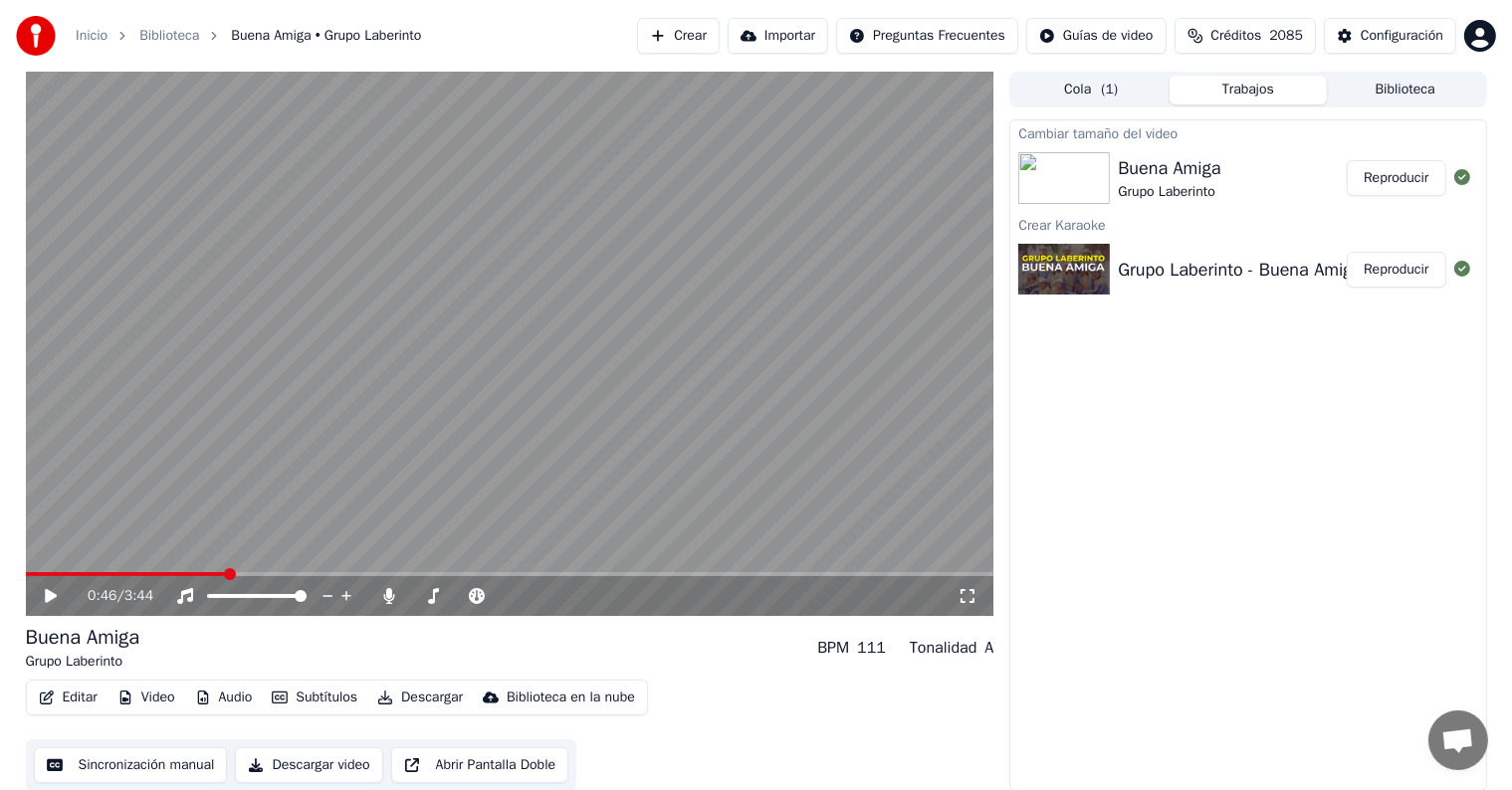 click on "Descargar" at bounding box center [420, 697] 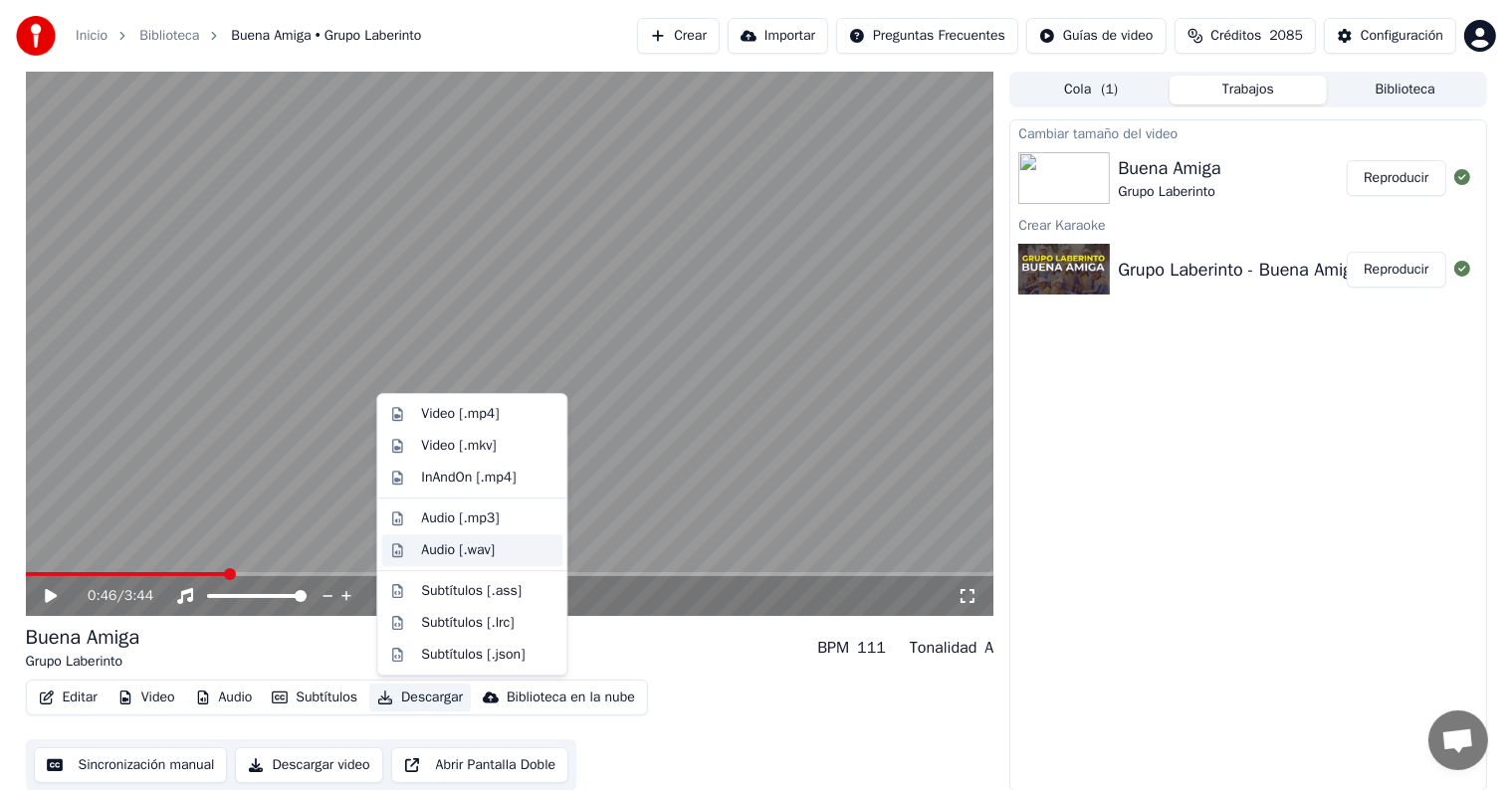 click on "Audio [.wav]" at bounding box center [488, 550] 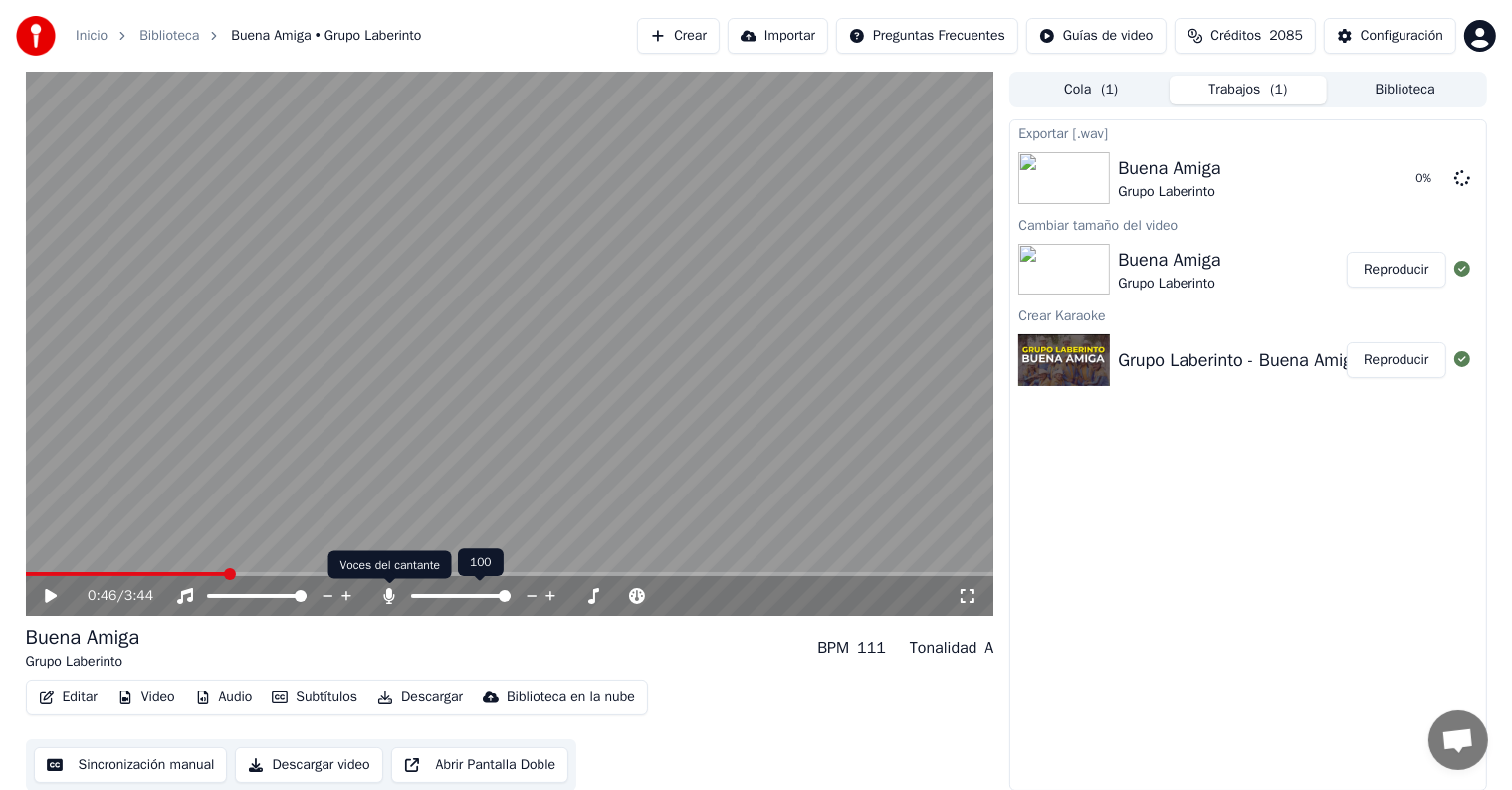 click 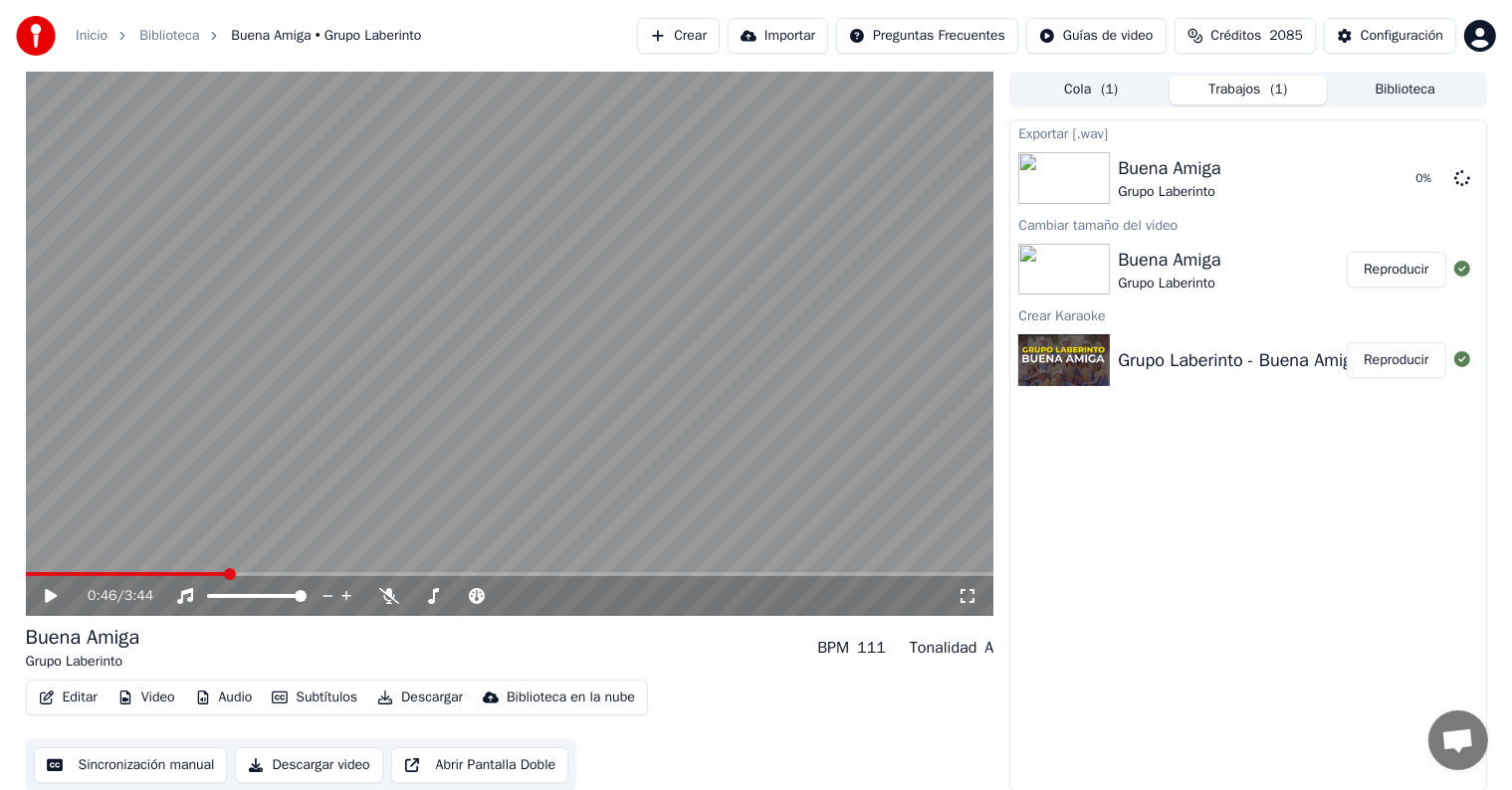 click on "Descargar" at bounding box center (420, 697) 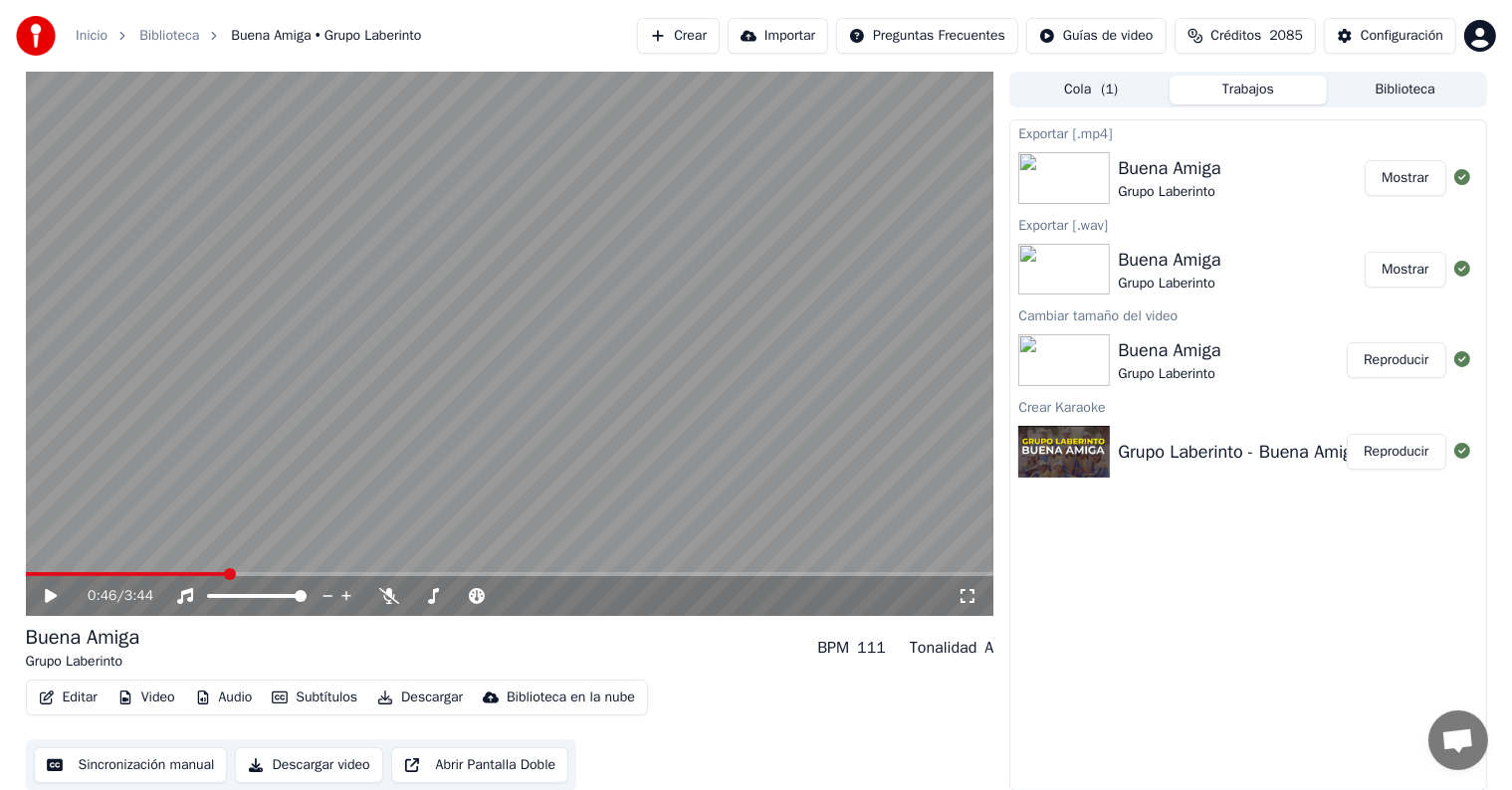 click on "Crear" at bounding box center (678, 36) 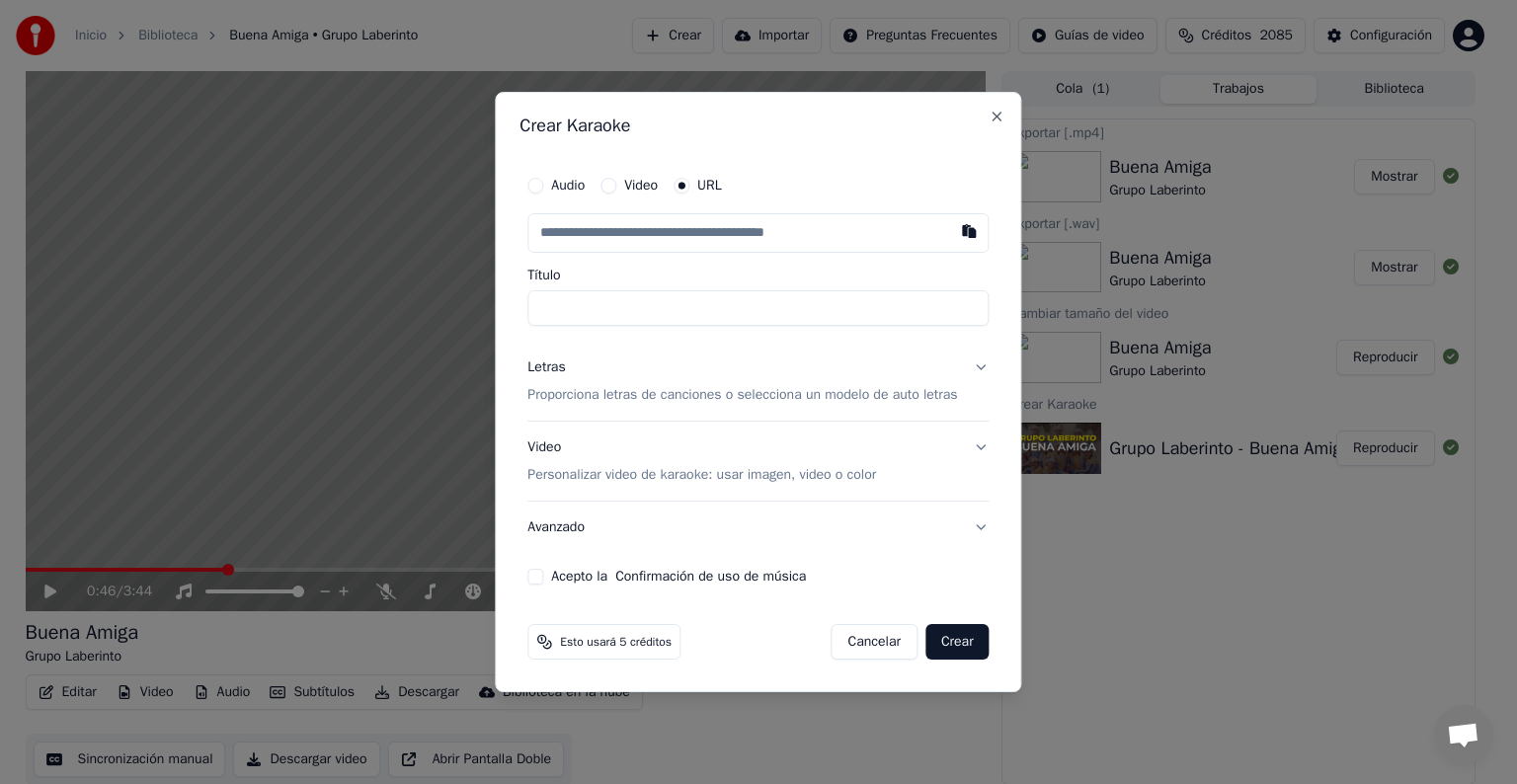 type on "**********" 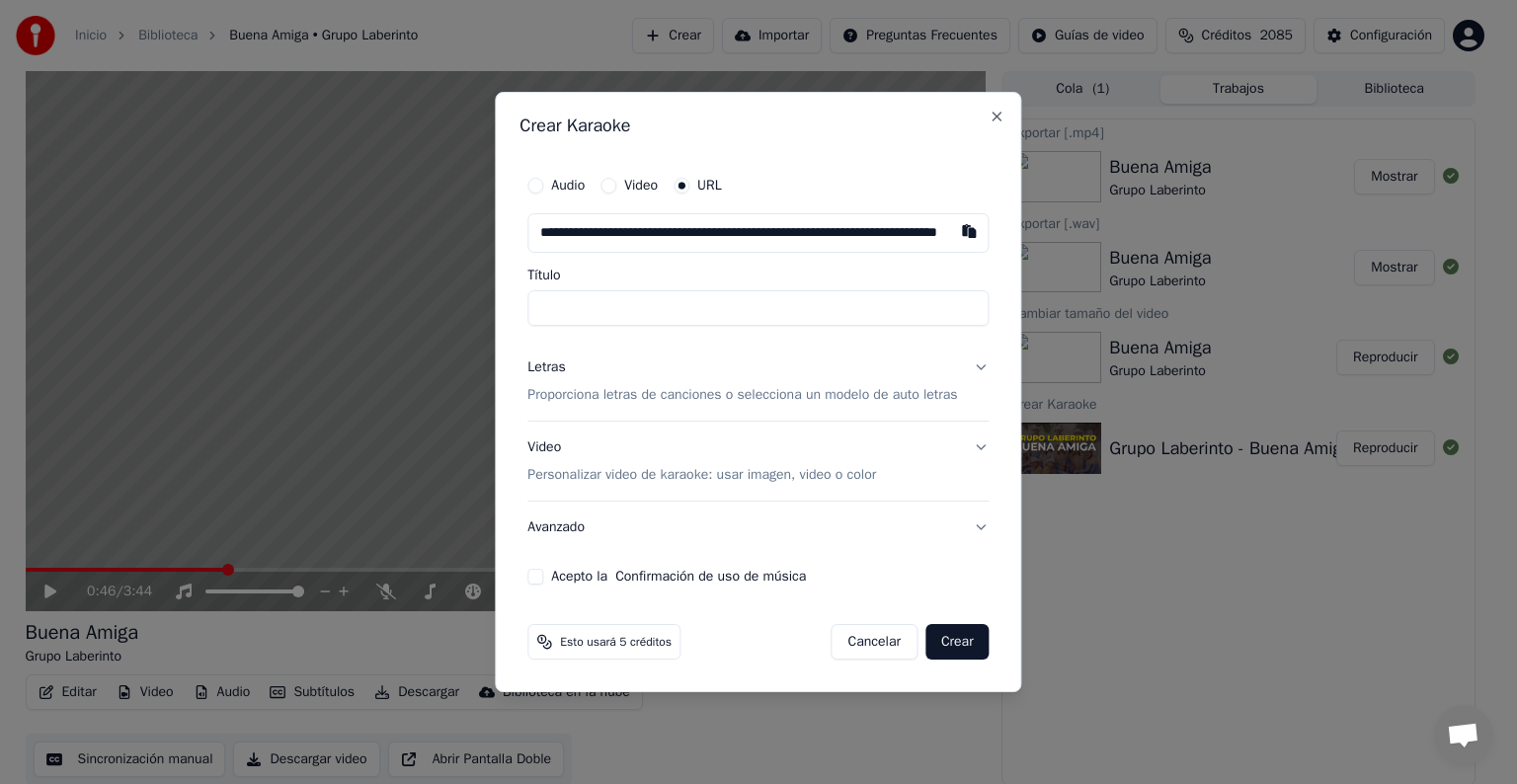scroll, scrollTop: 0, scrollLeft: 135, axis: horizontal 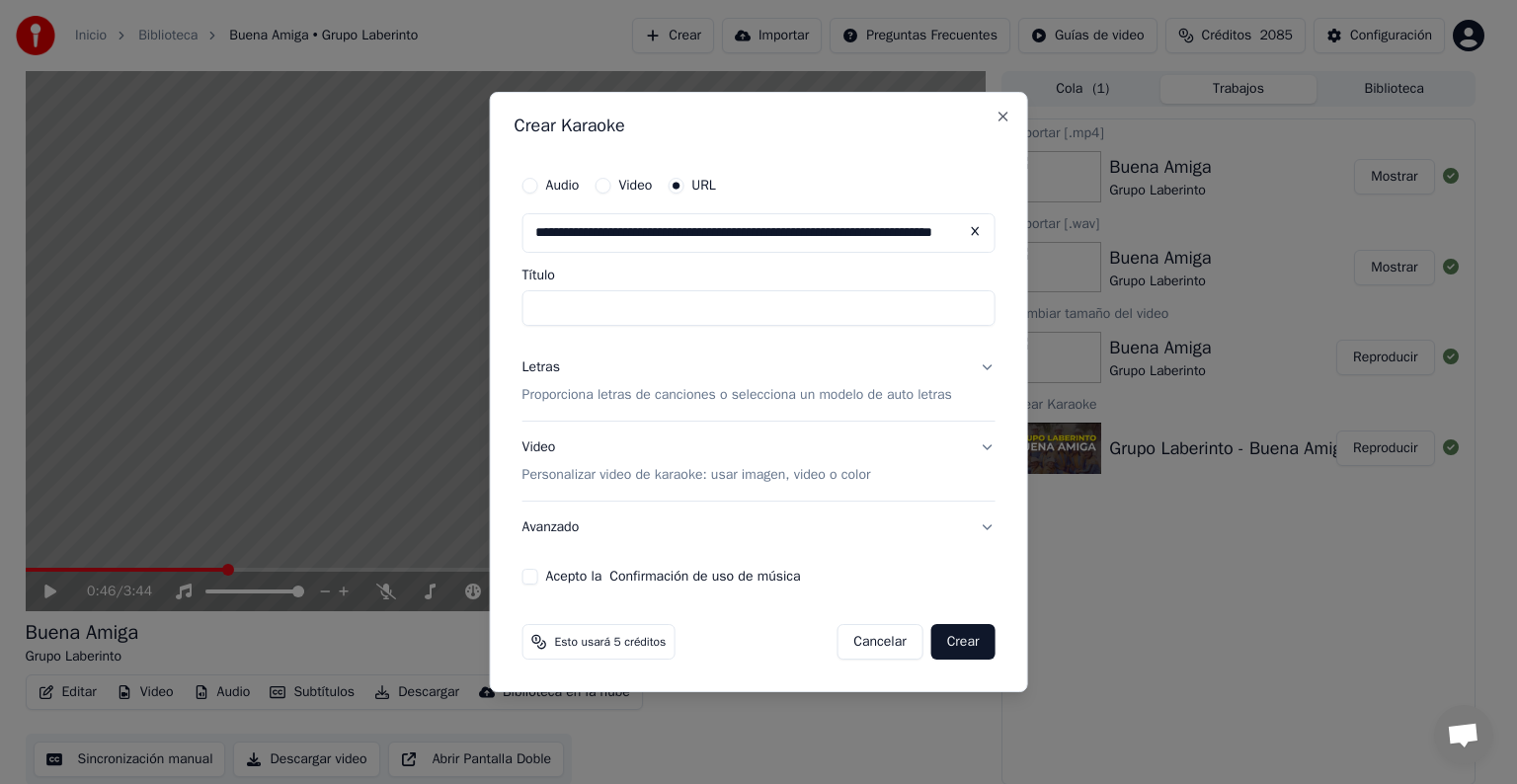 type on "**********" 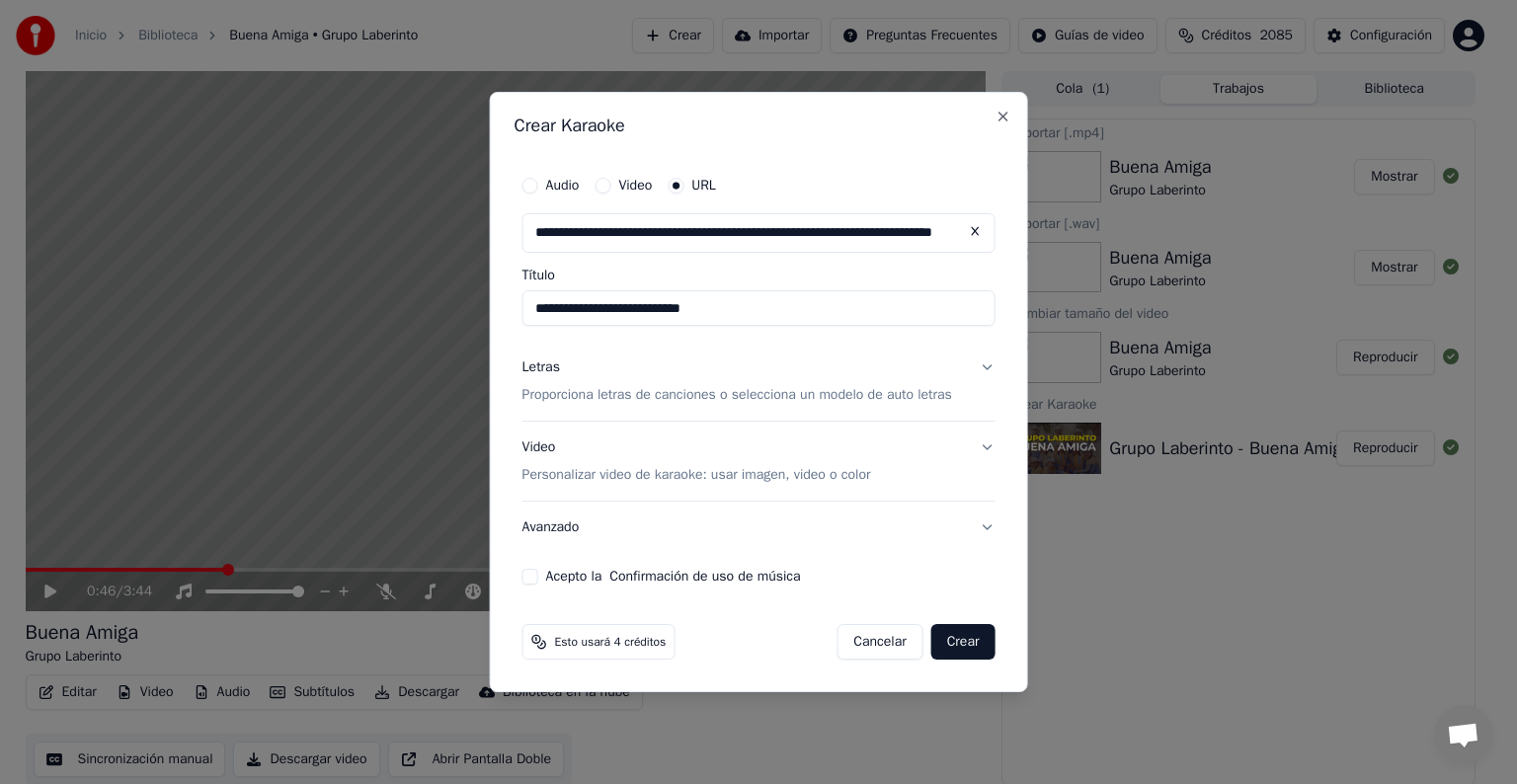 type on "**********" 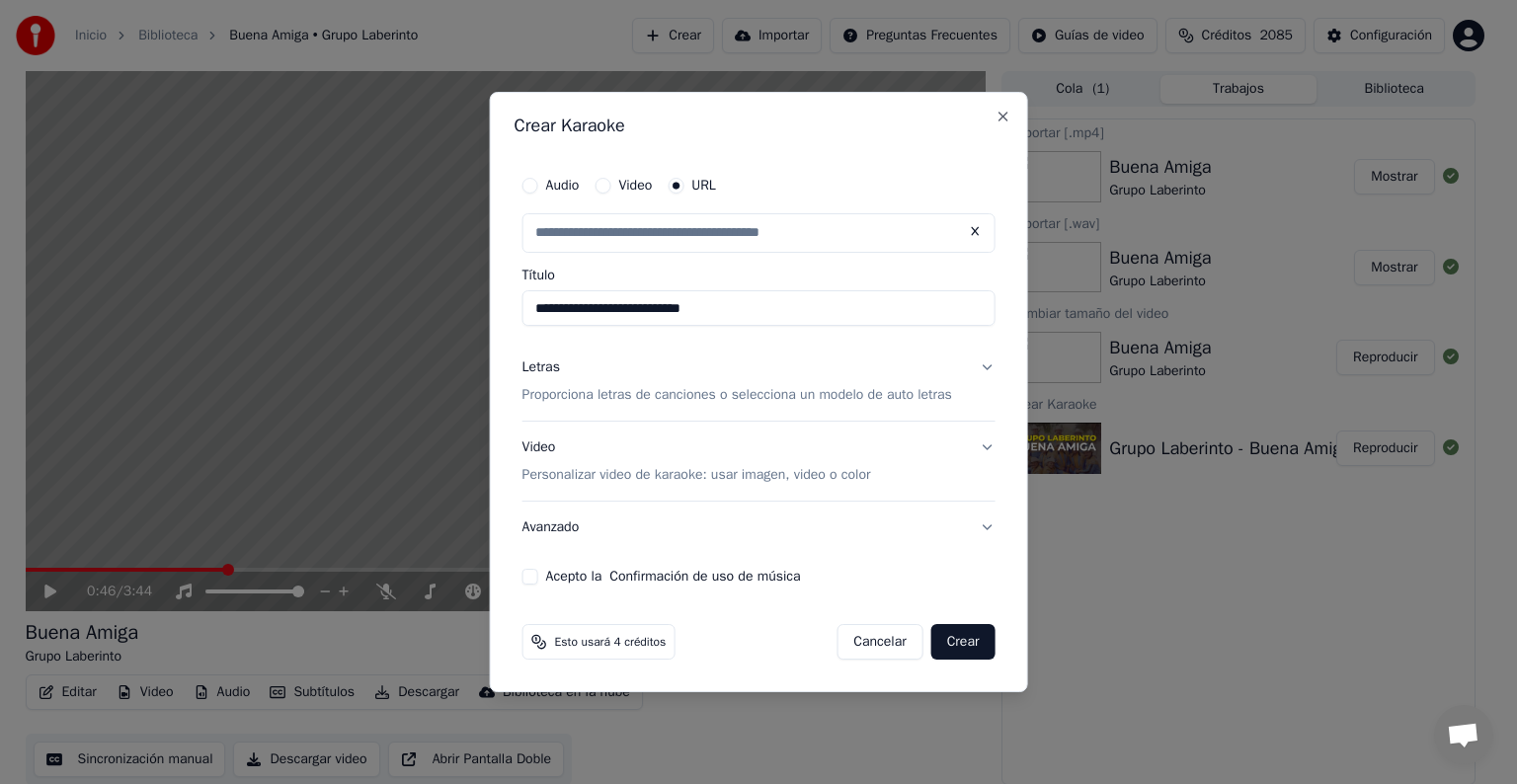 scroll, scrollTop: 0, scrollLeft: 0, axis: both 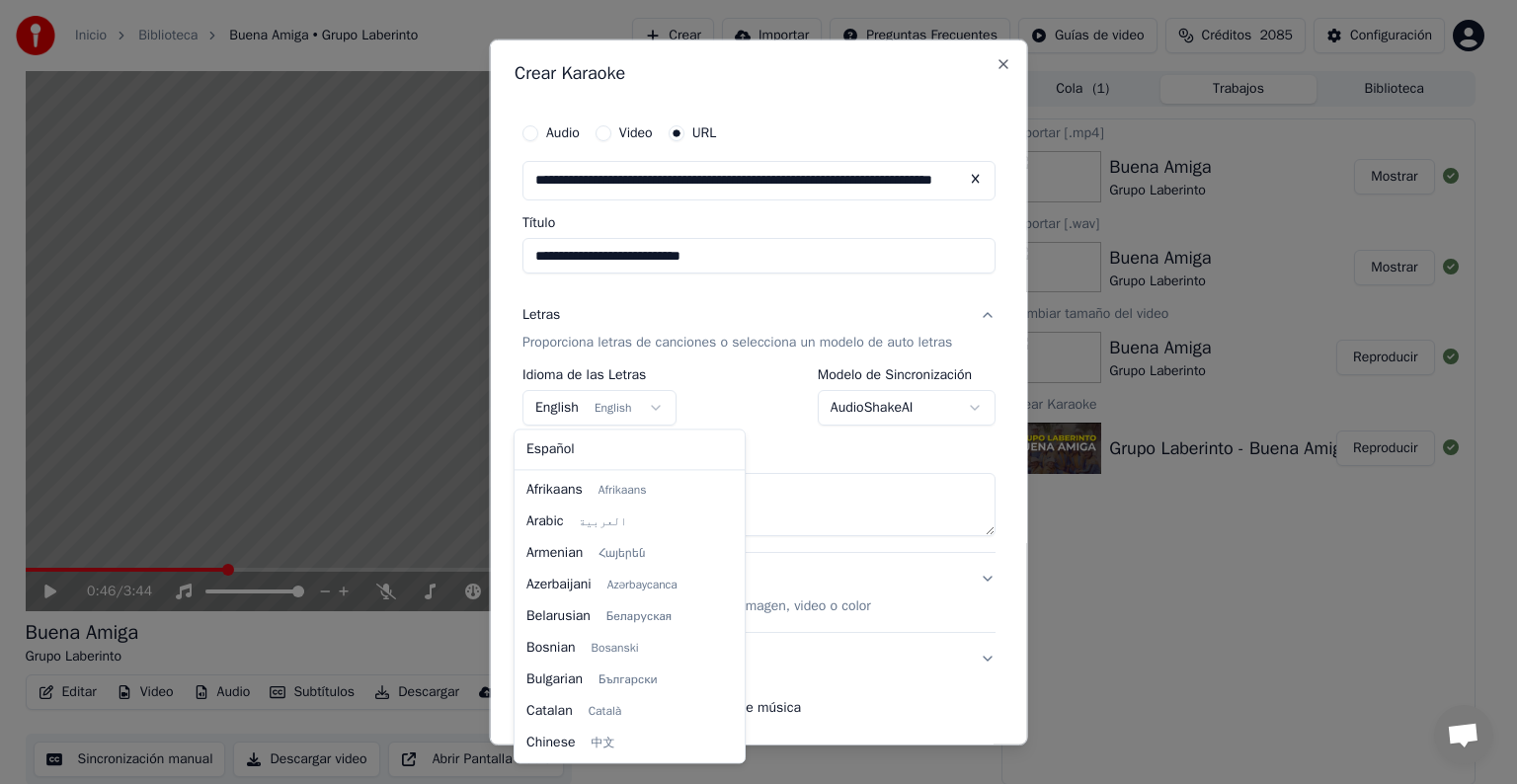 click on "**********" at bounding box center [750, 392] 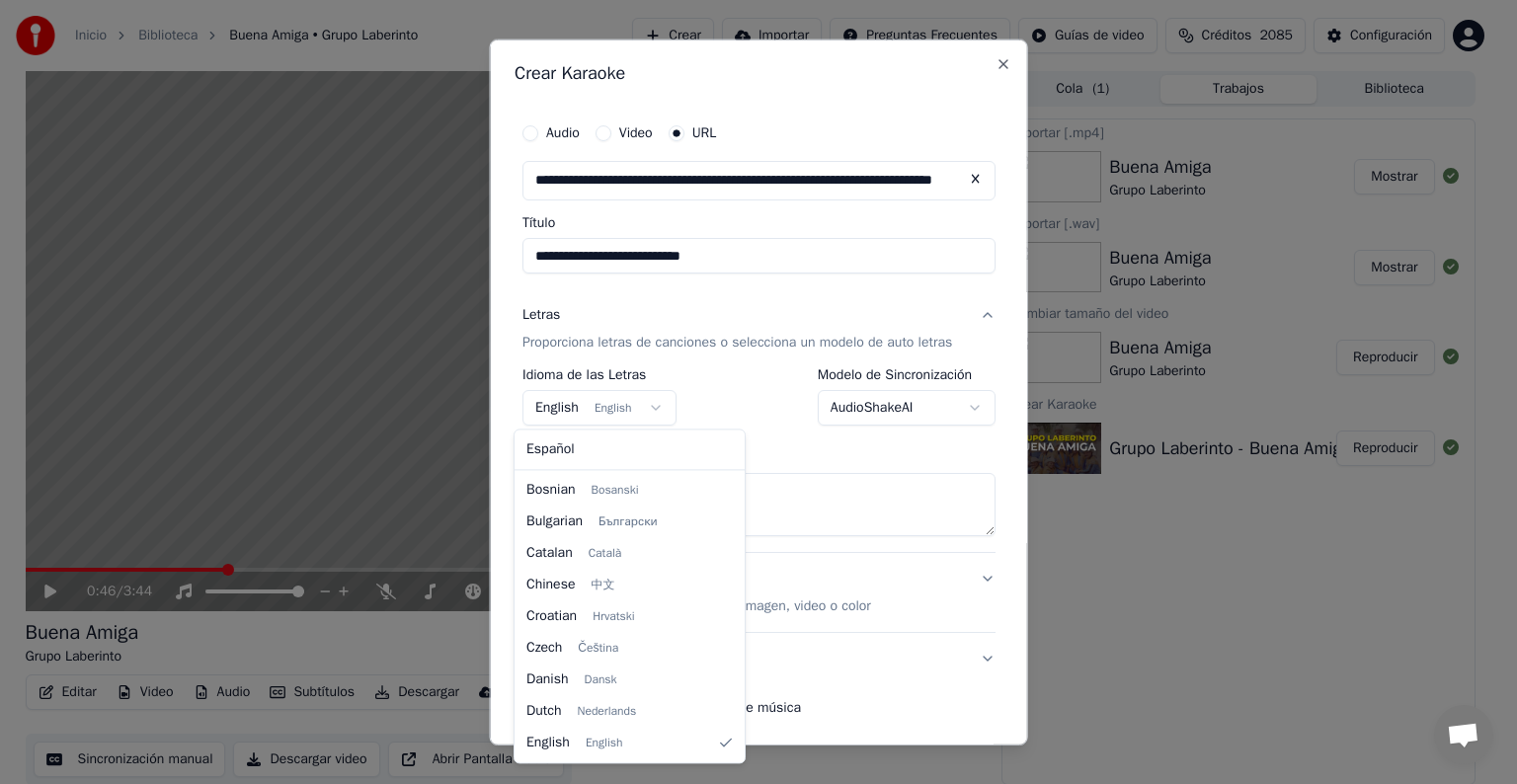 select on "**" 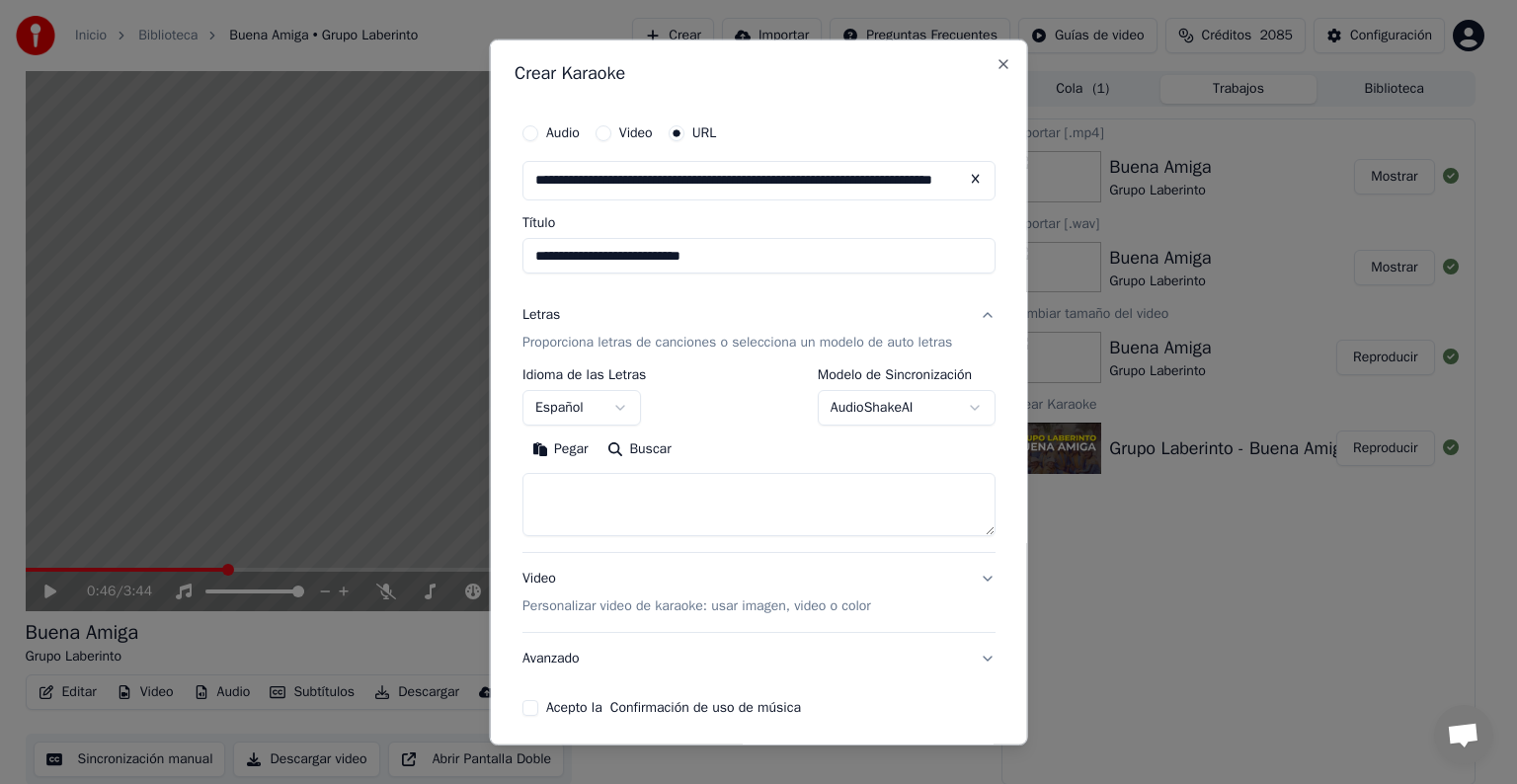click at bounding box center (758, 505) 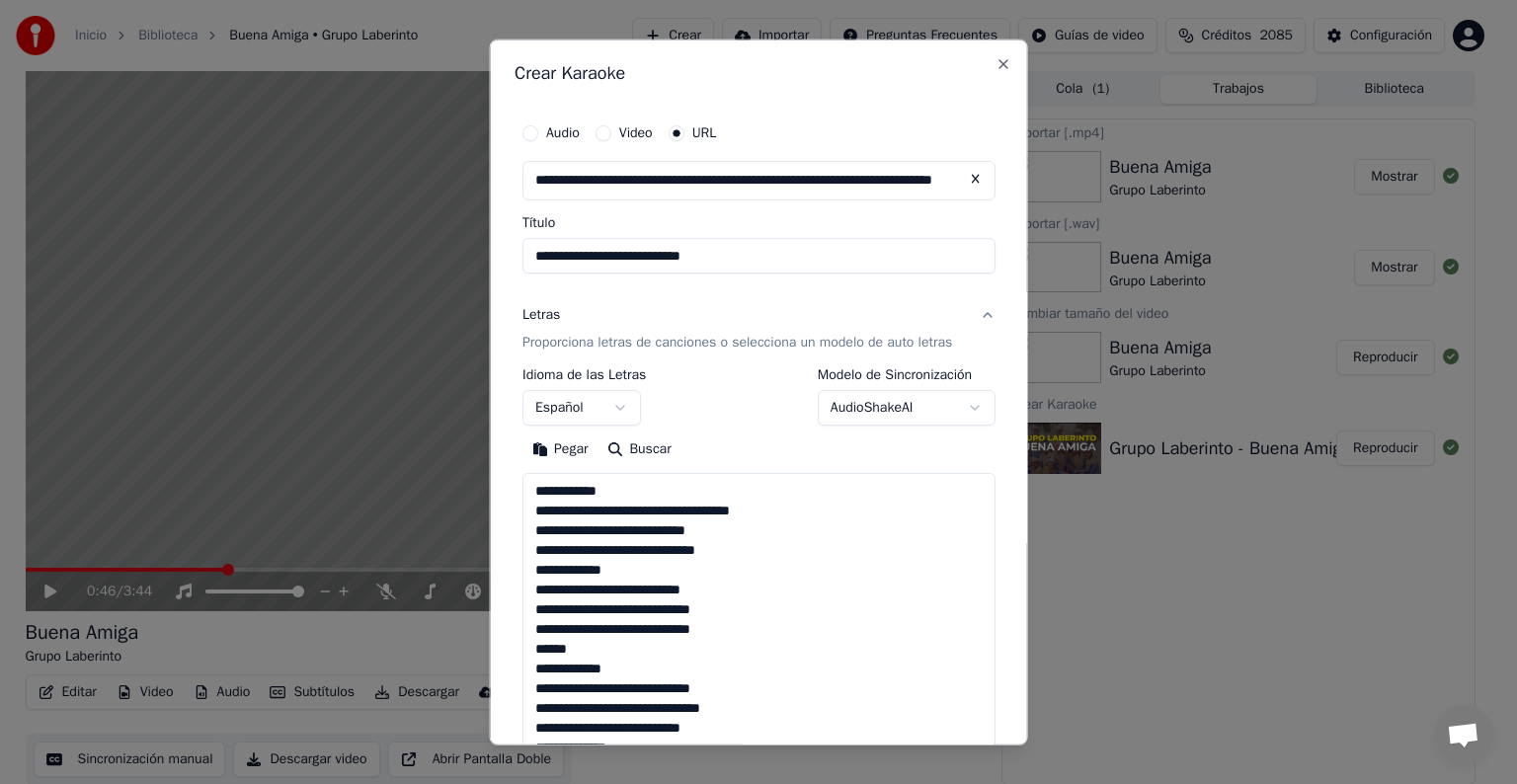 scroll, scrollTop: 557, scrollLeft: 0, axis: vertical 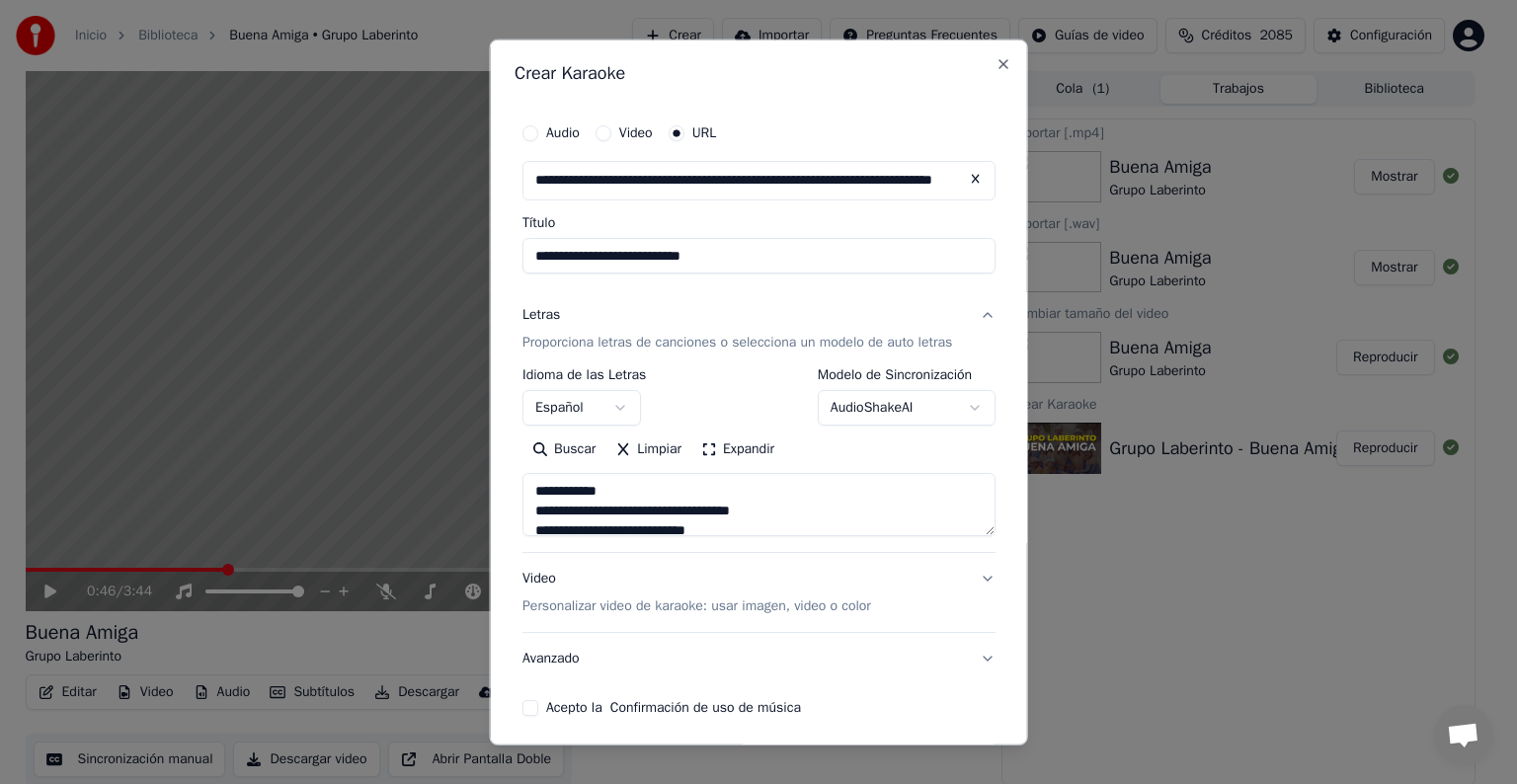 type on "**********" 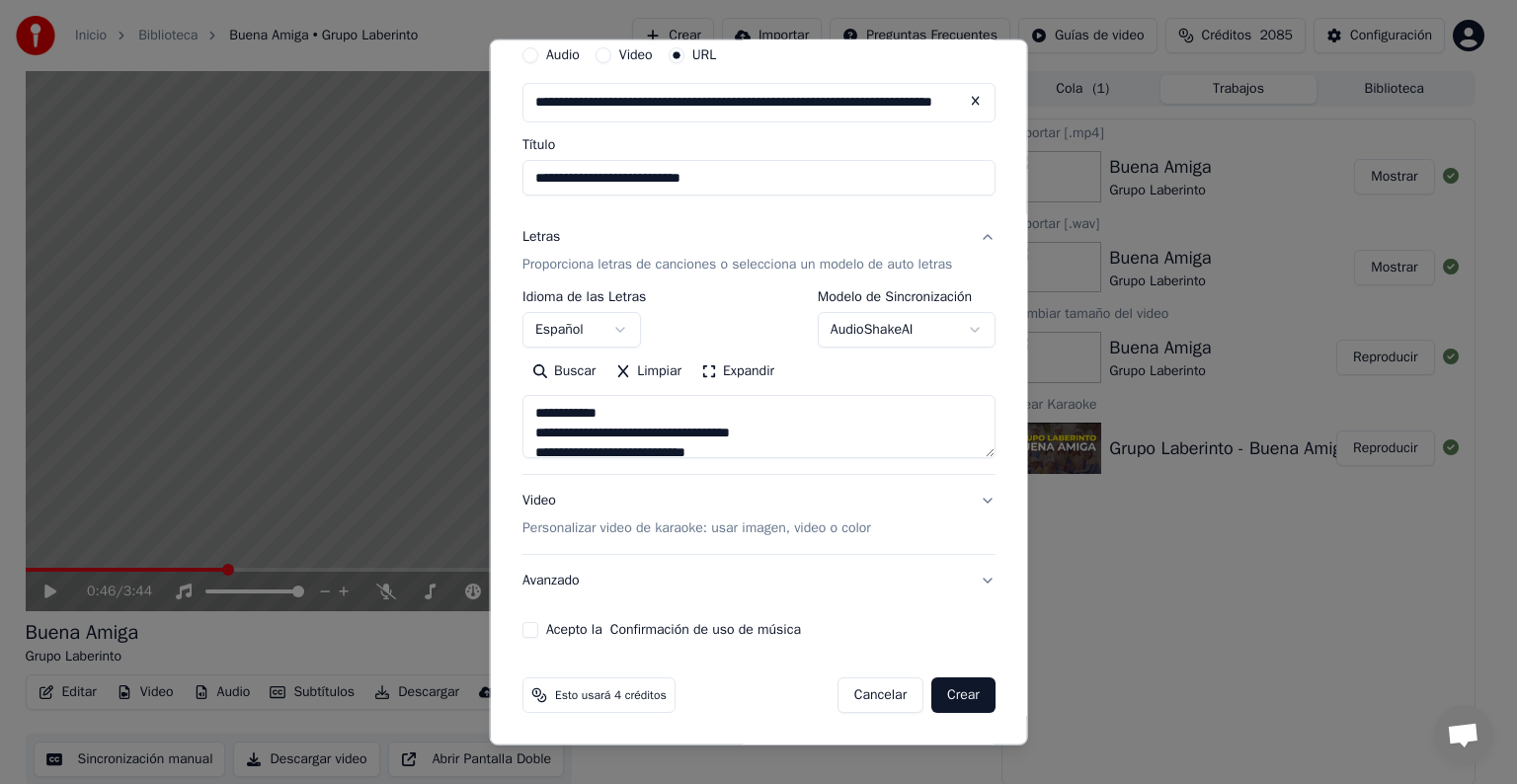 drag, startPoint x: 522, startPoint y: 624, endPoint x: 548, endPoint y: 636, distance: 28.635642 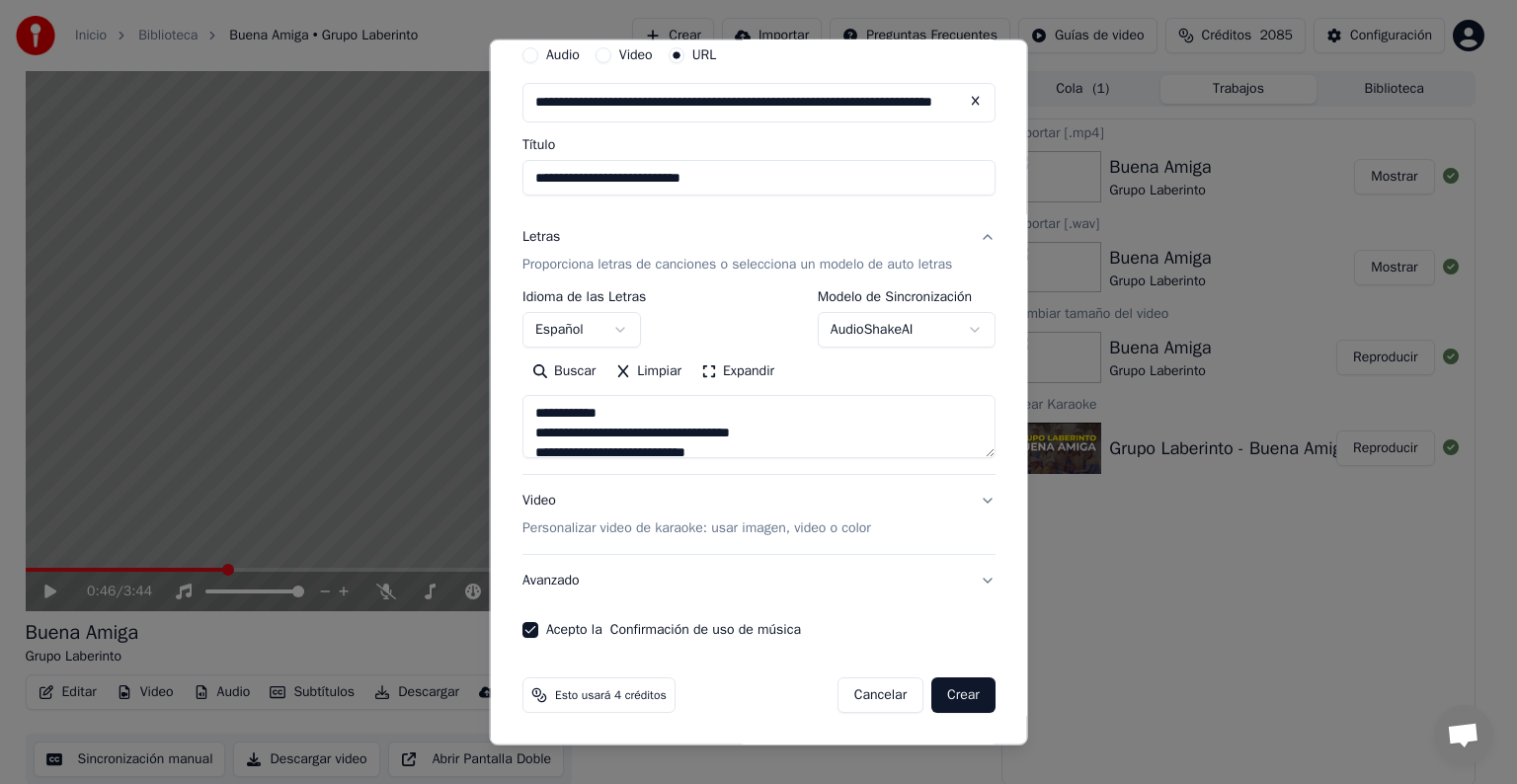 click on "Crear" at bounding box center [963, 695] 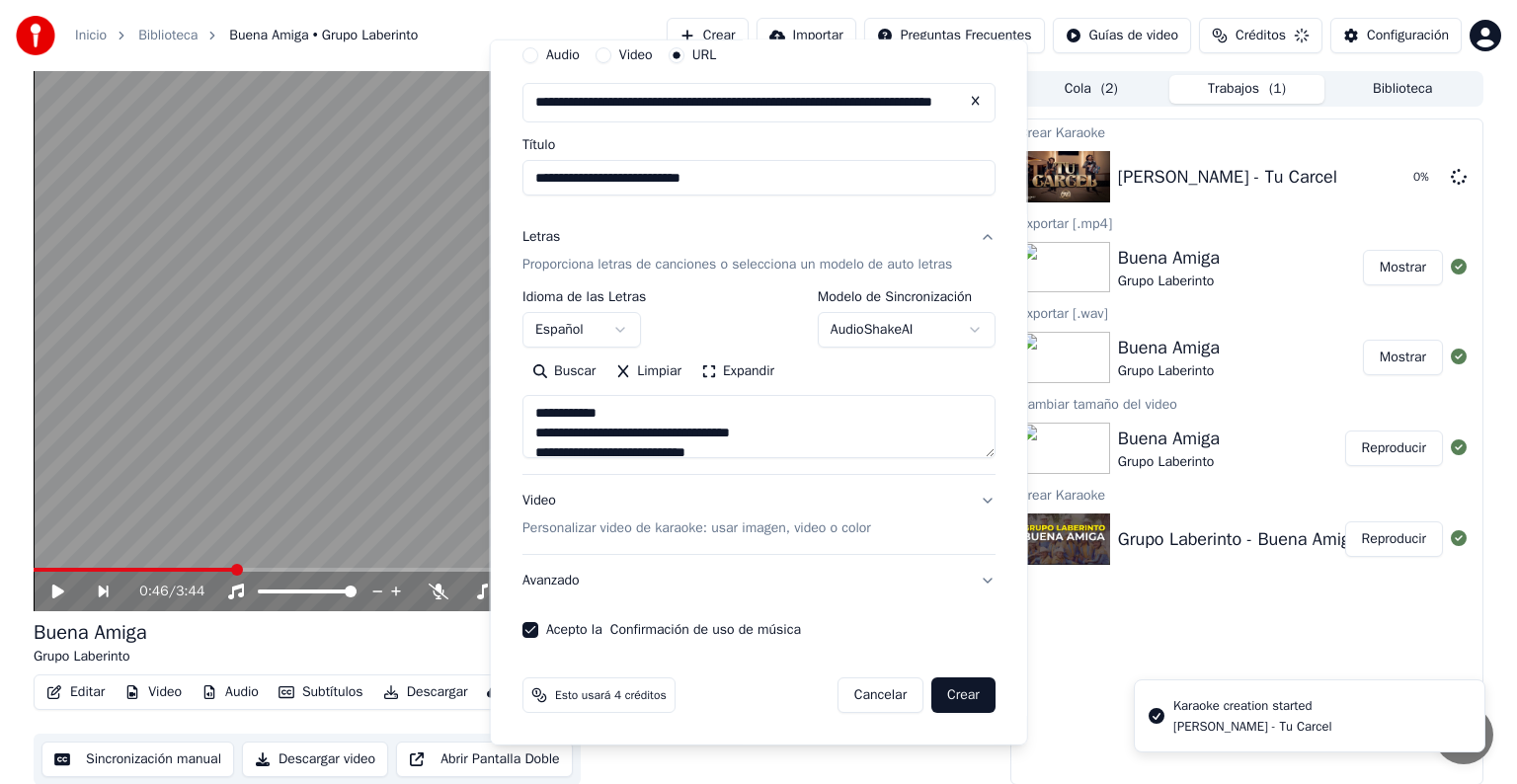 type 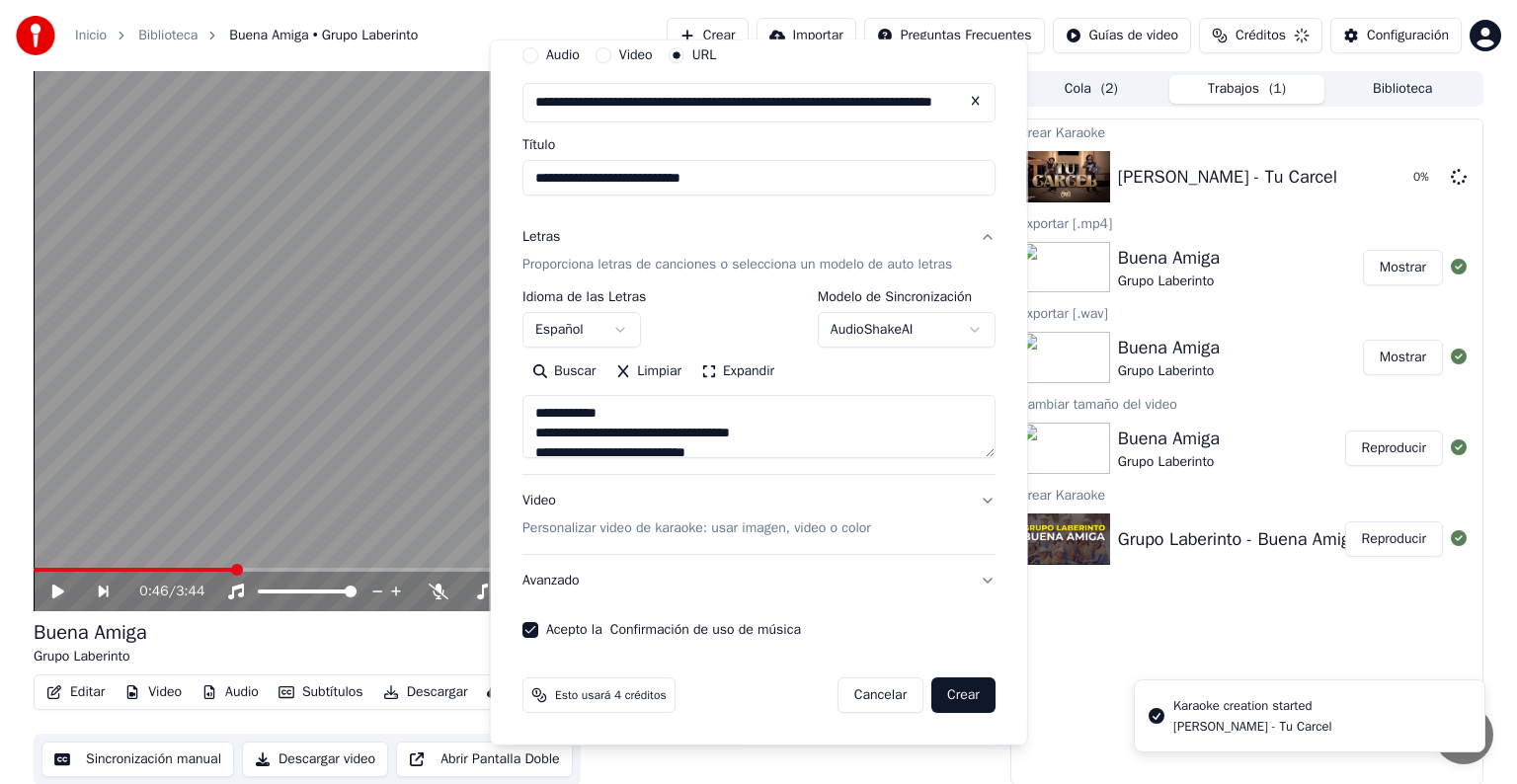type 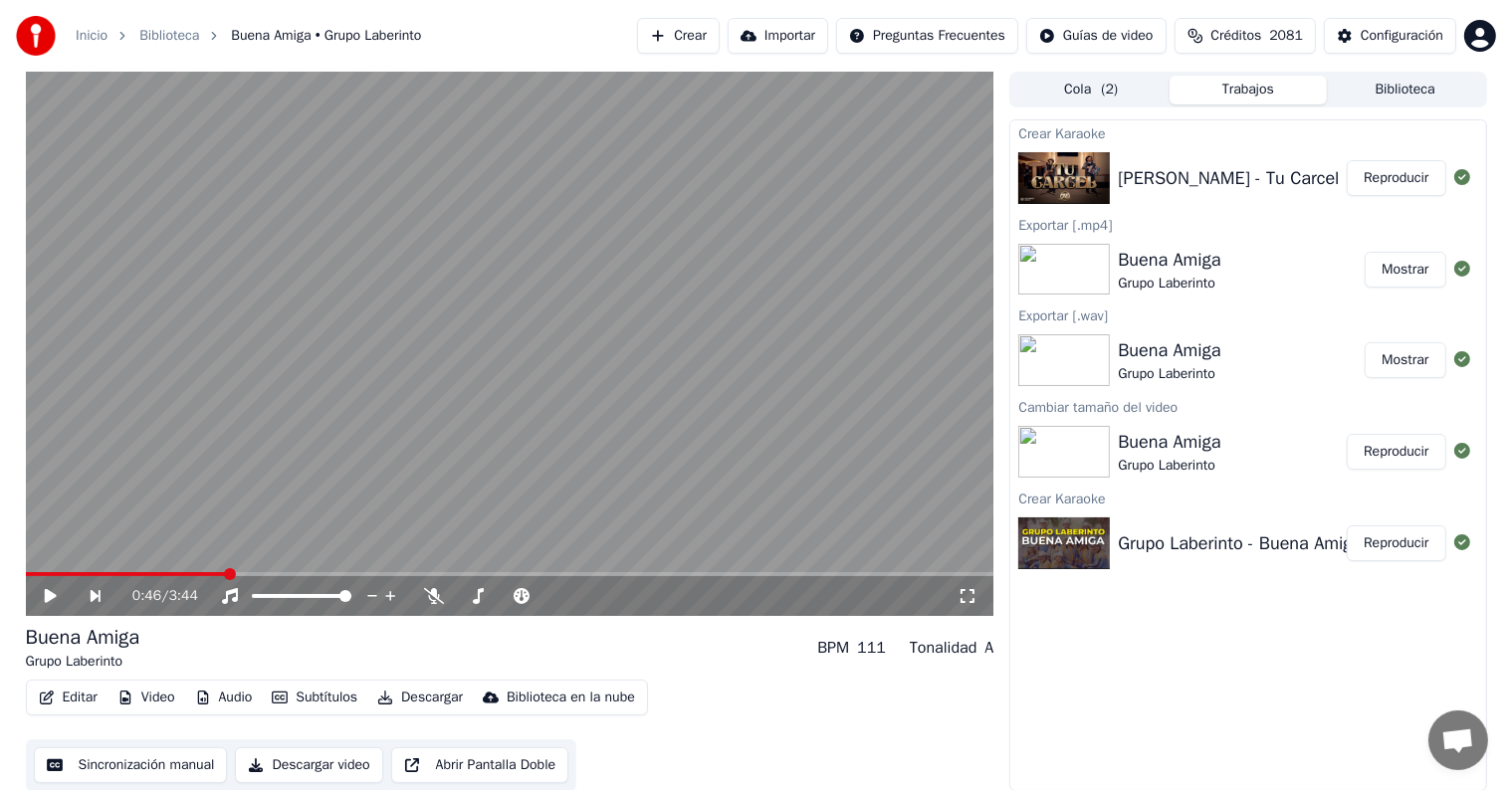 click on "[PERSON_NAME] - Tu Carcel Reproducir" at bounding box center [1247, 178] 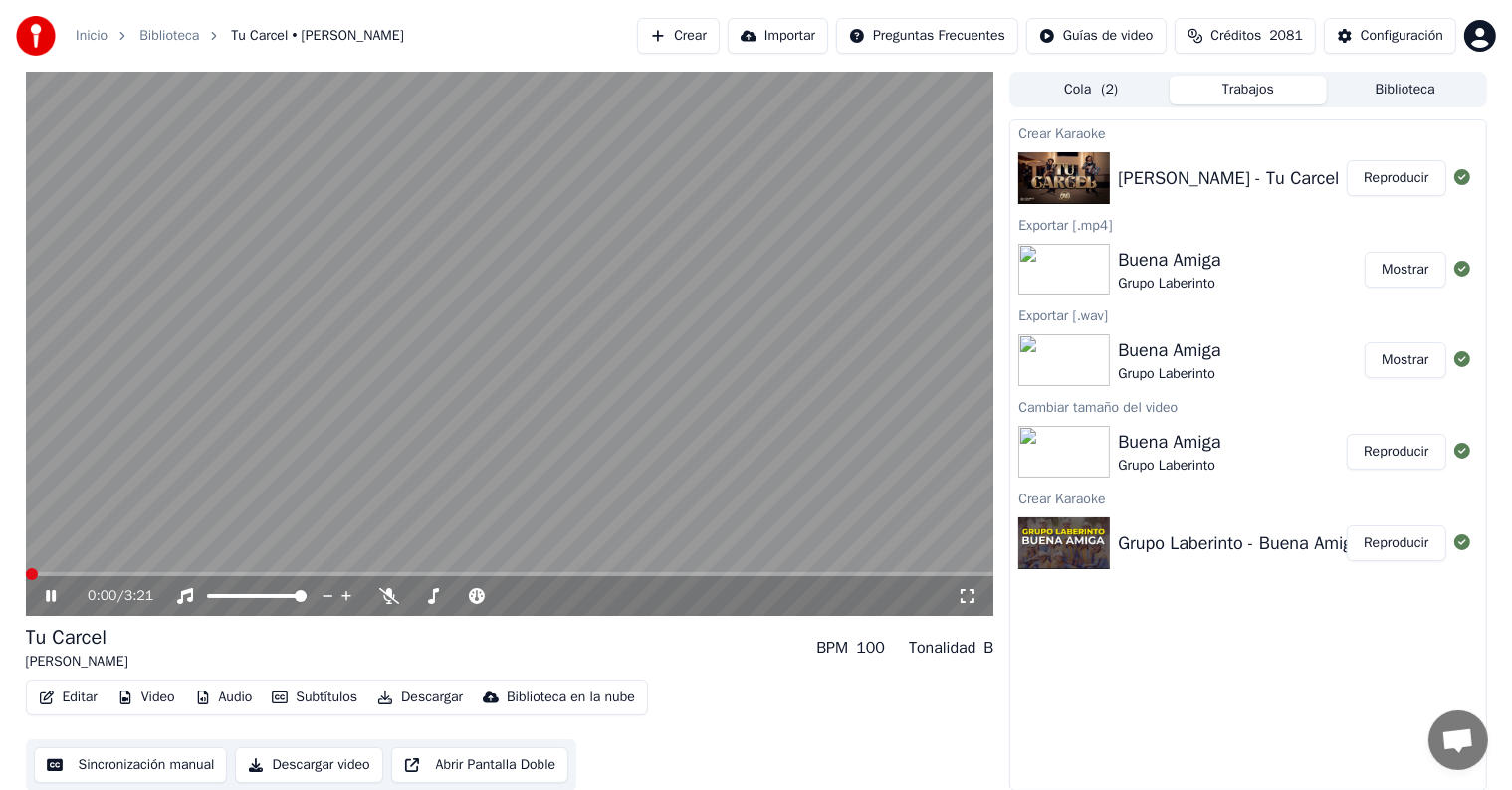 click on "Subtítulos" at bounding box center (315, 697) 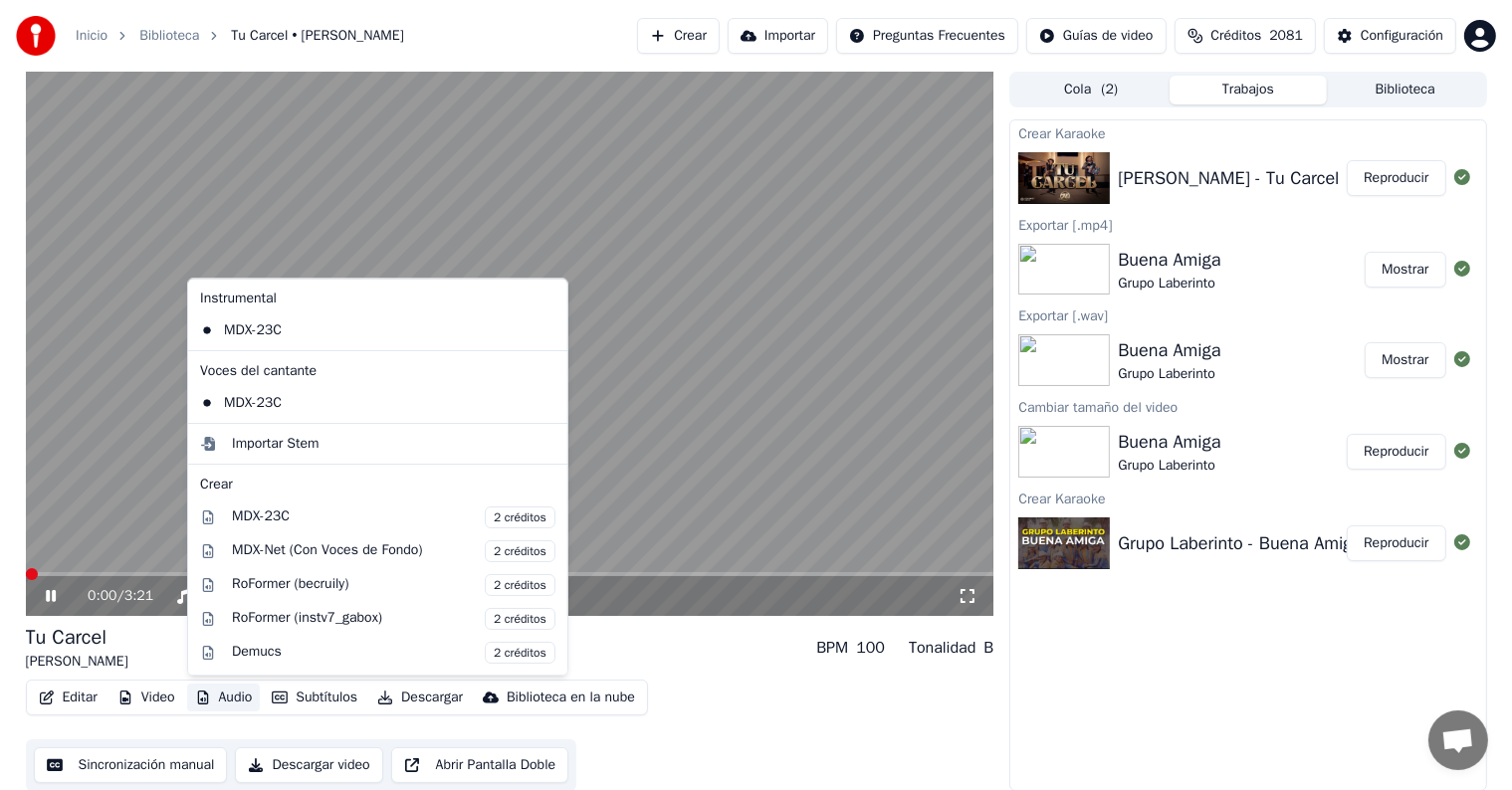 click on "Audio" at bounding box center (224, 697) 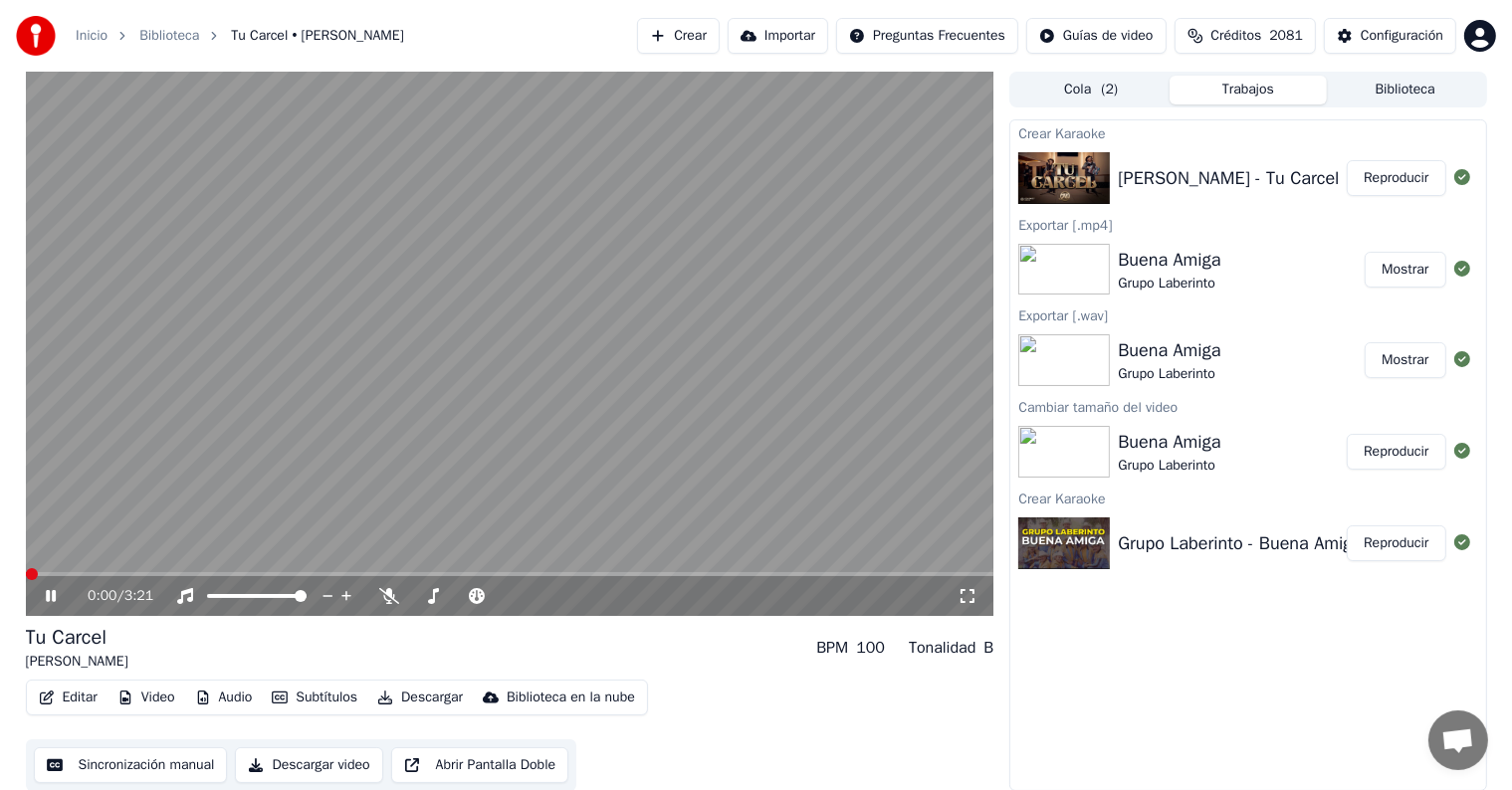 click on "Audio" at bounding box center [224, 697] 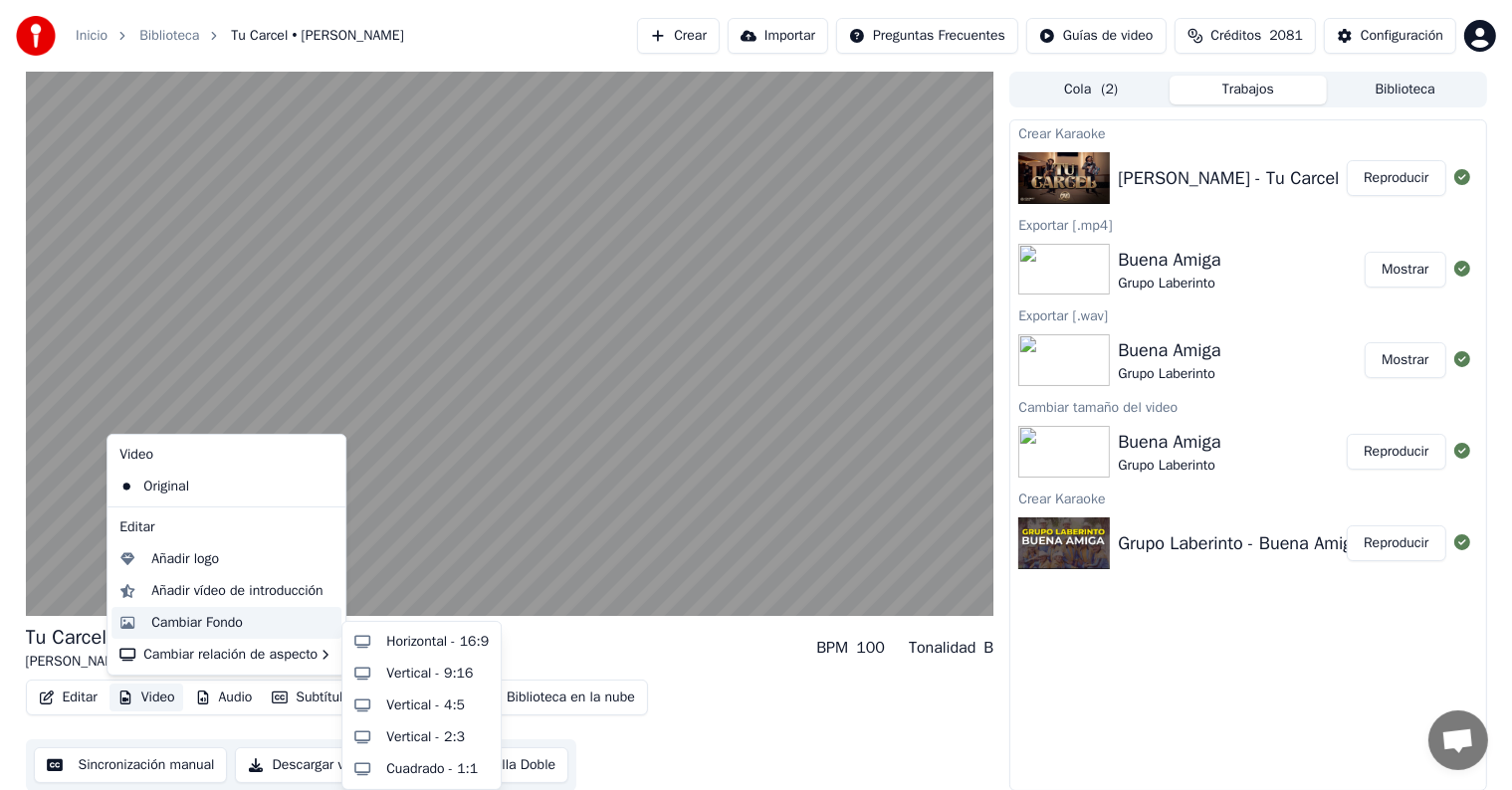 click on "Cambiar Fondo" at bounding box center (197, 623) 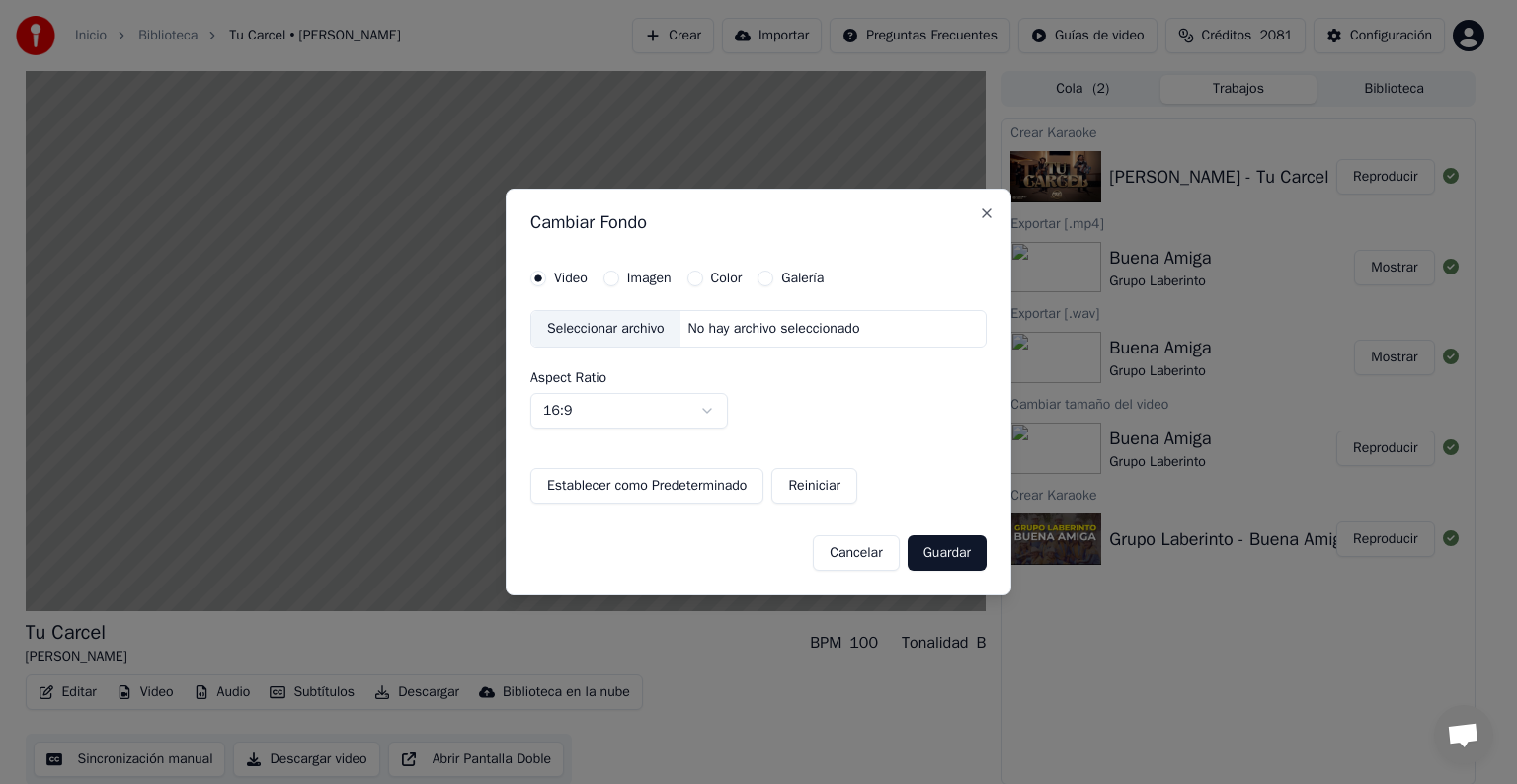 click on "Galería" at bounding box center (802, 278) 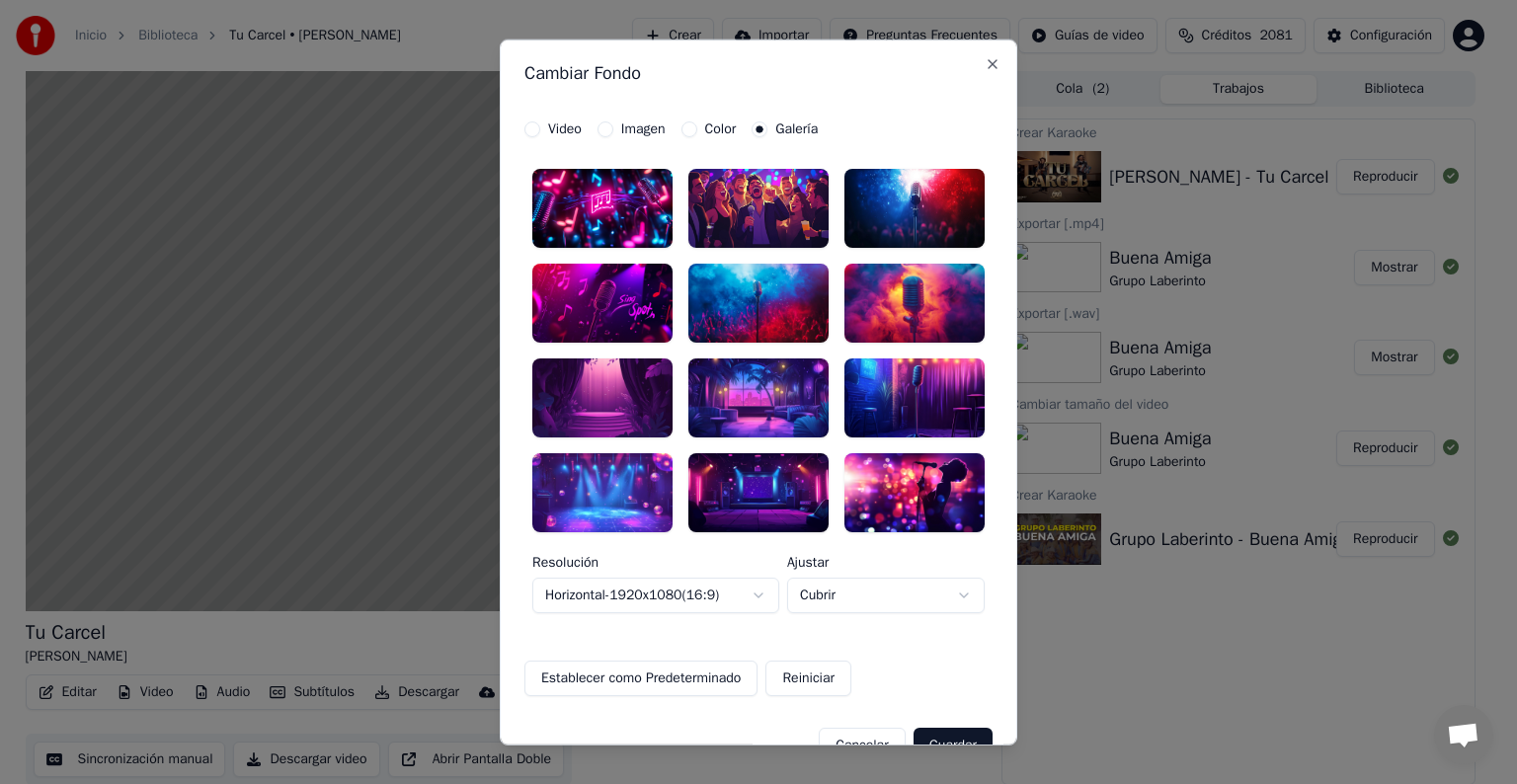 click at bounding box center (915, 303) 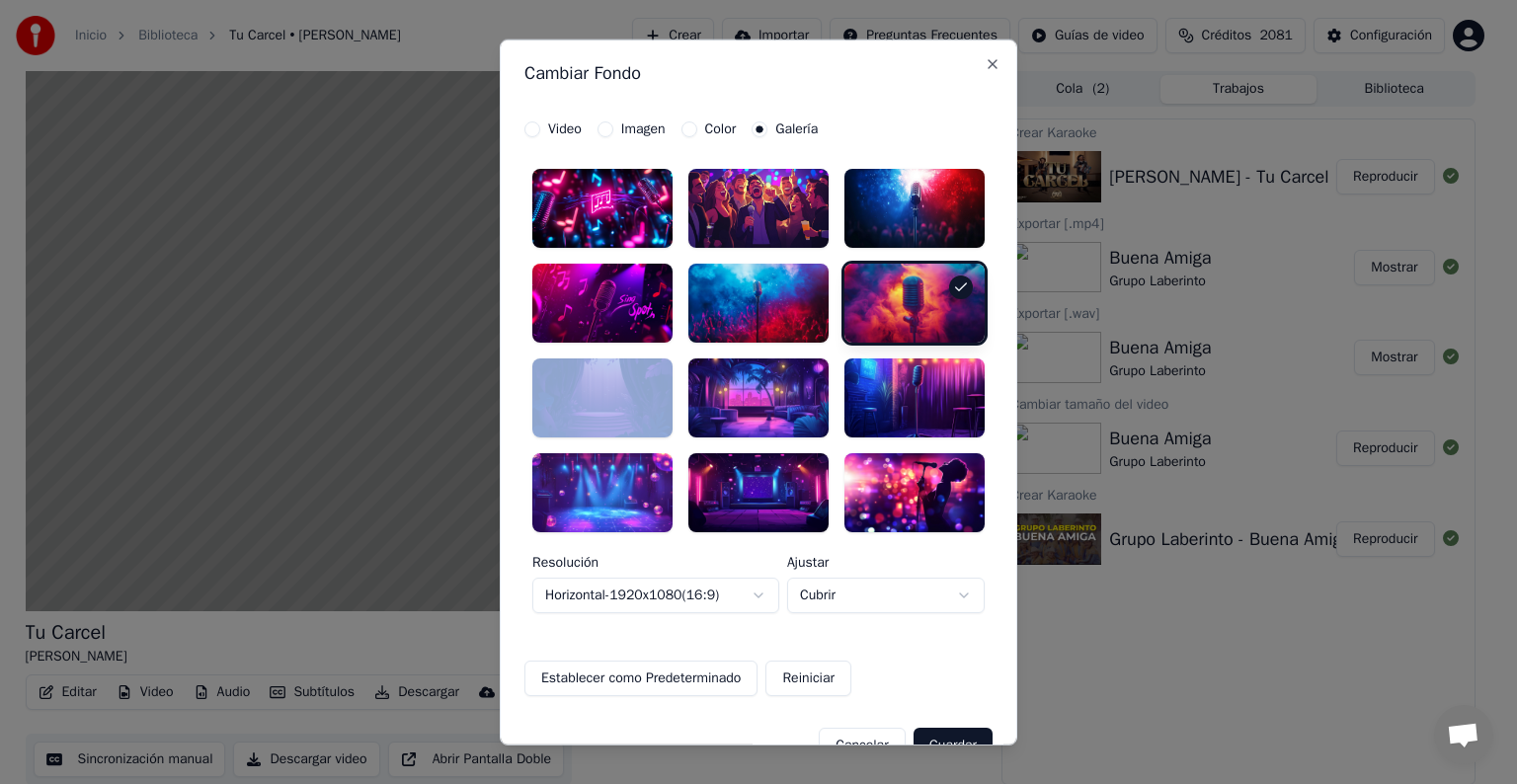 click at bounding box center (915, 303) 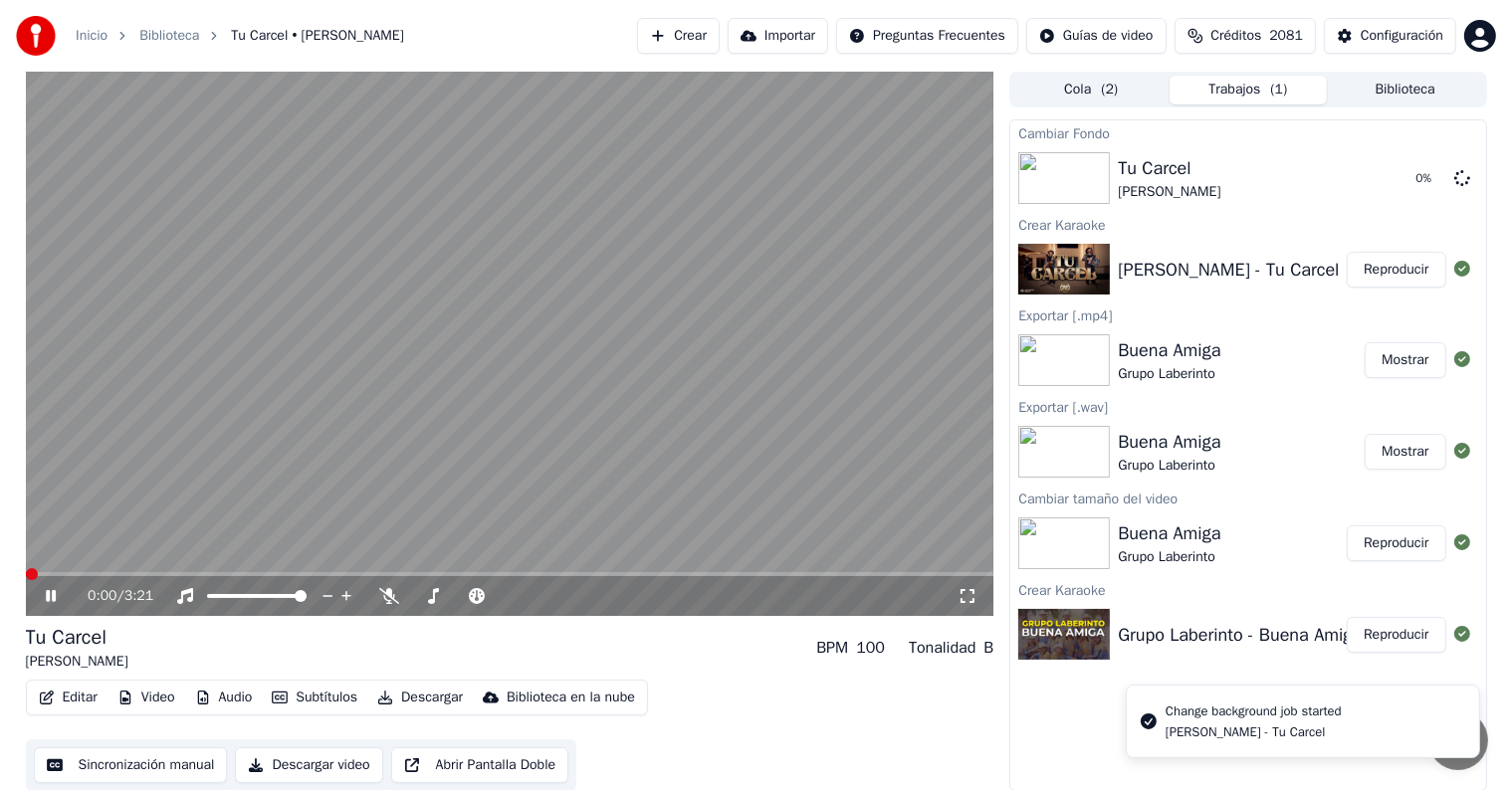 click on "Video" at bounding box center (146, 697) 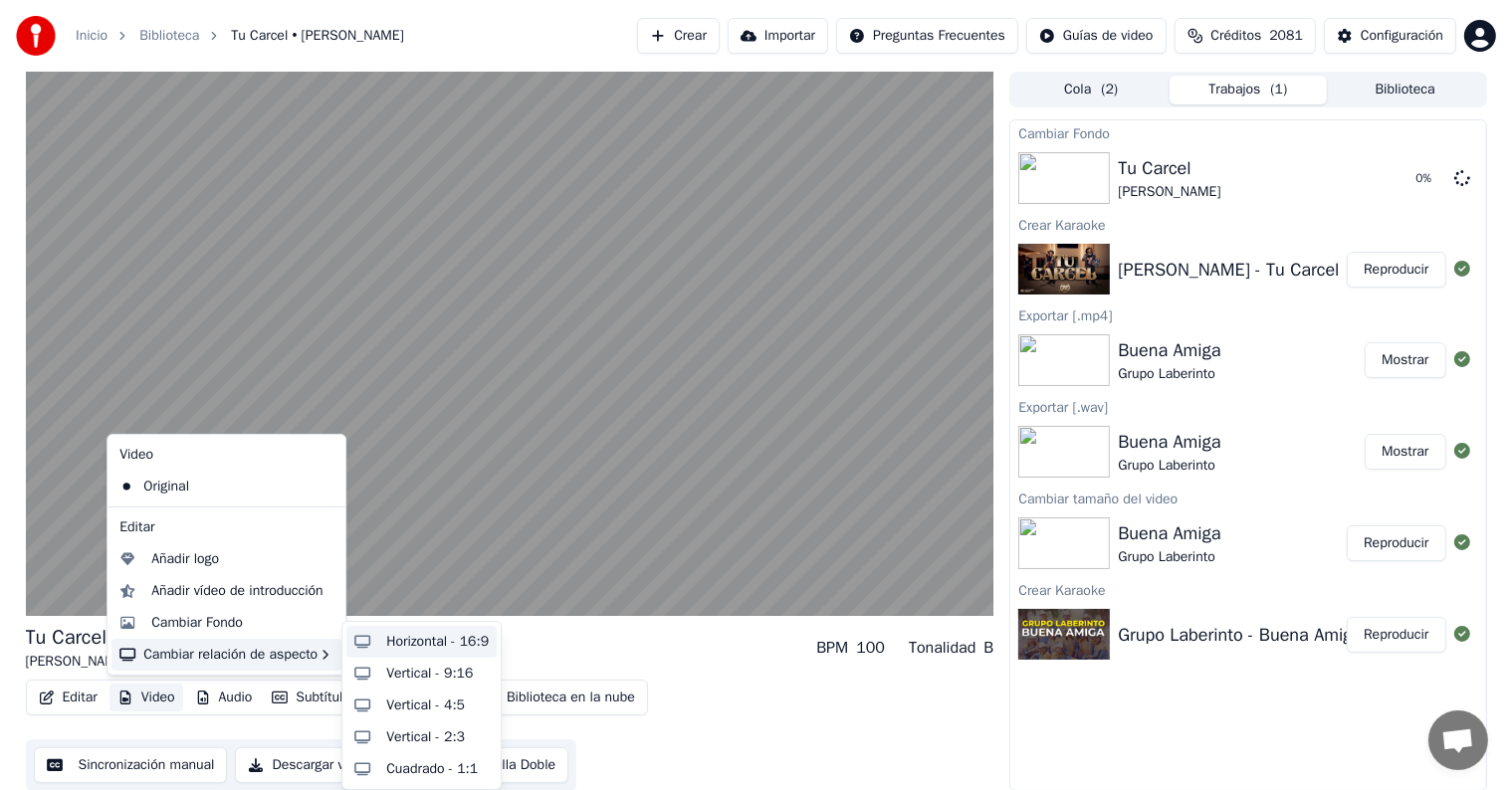 click on "Horizontal - 16:9" at bounding box center [437, 642] 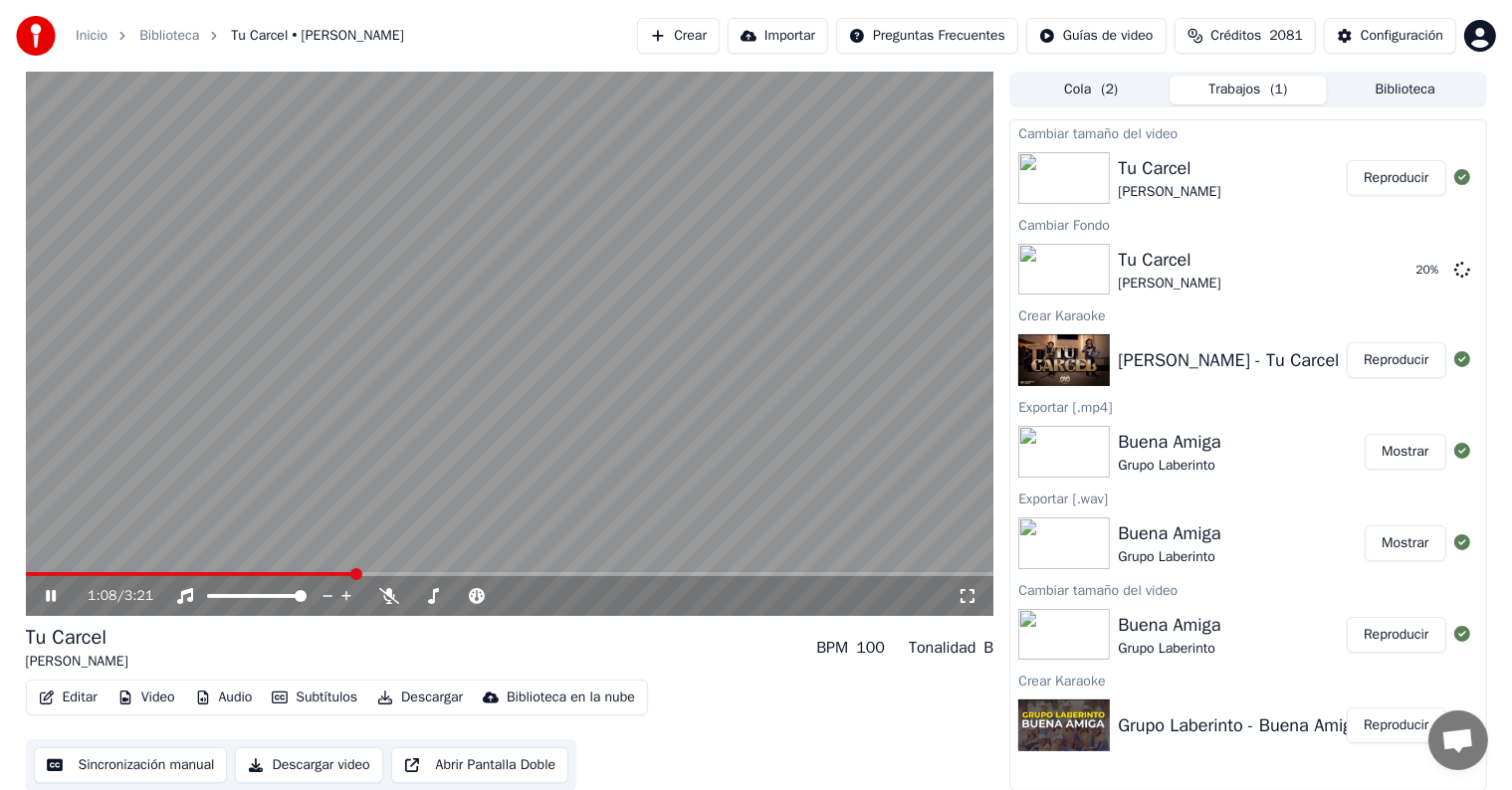 click on "Reproducir" at bounding box center [1396, 178] 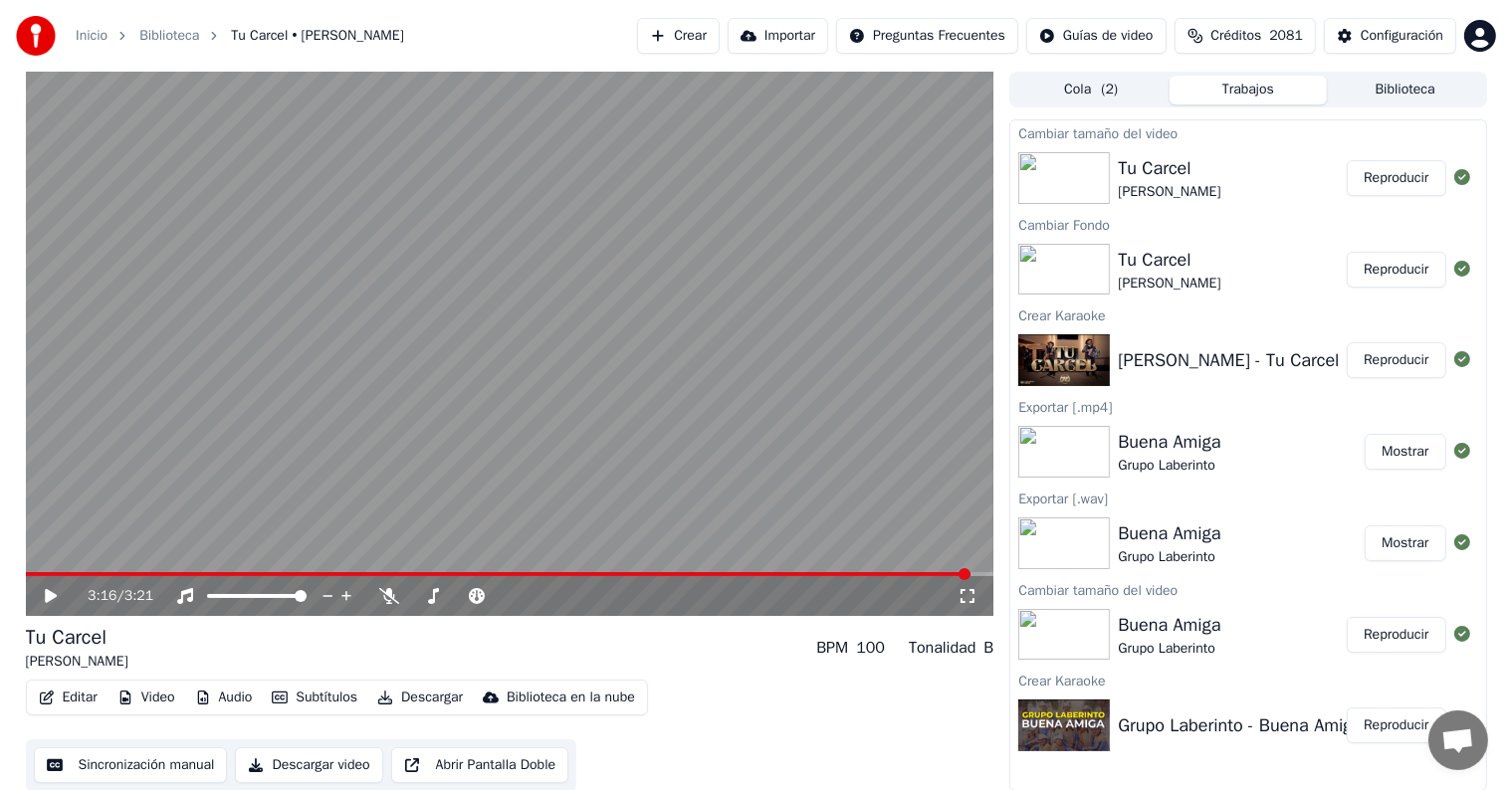 click on "Reproducir" at bounding box center [1396, 178] 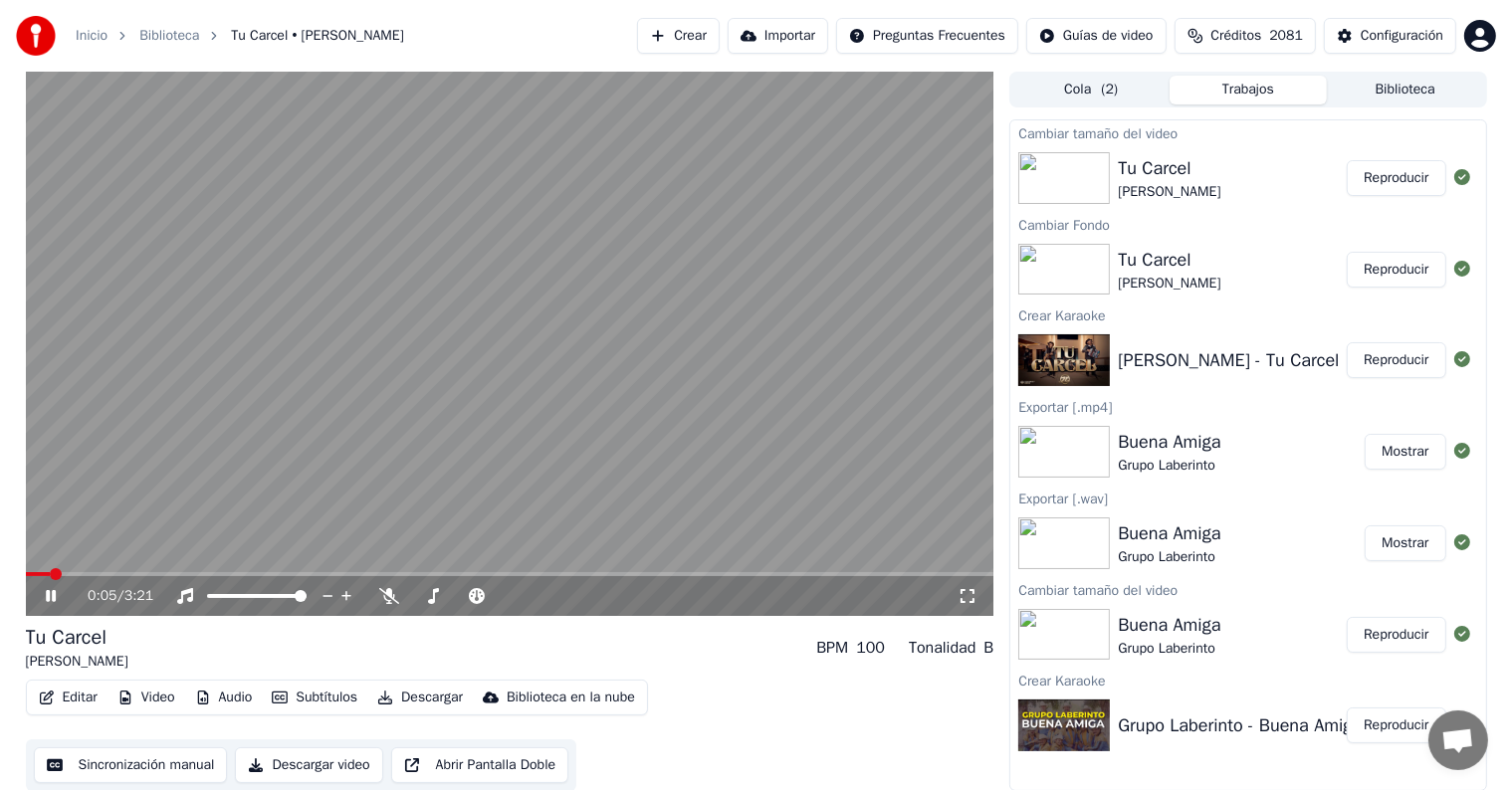 click on "Editar" at bounding box center [68, 697] 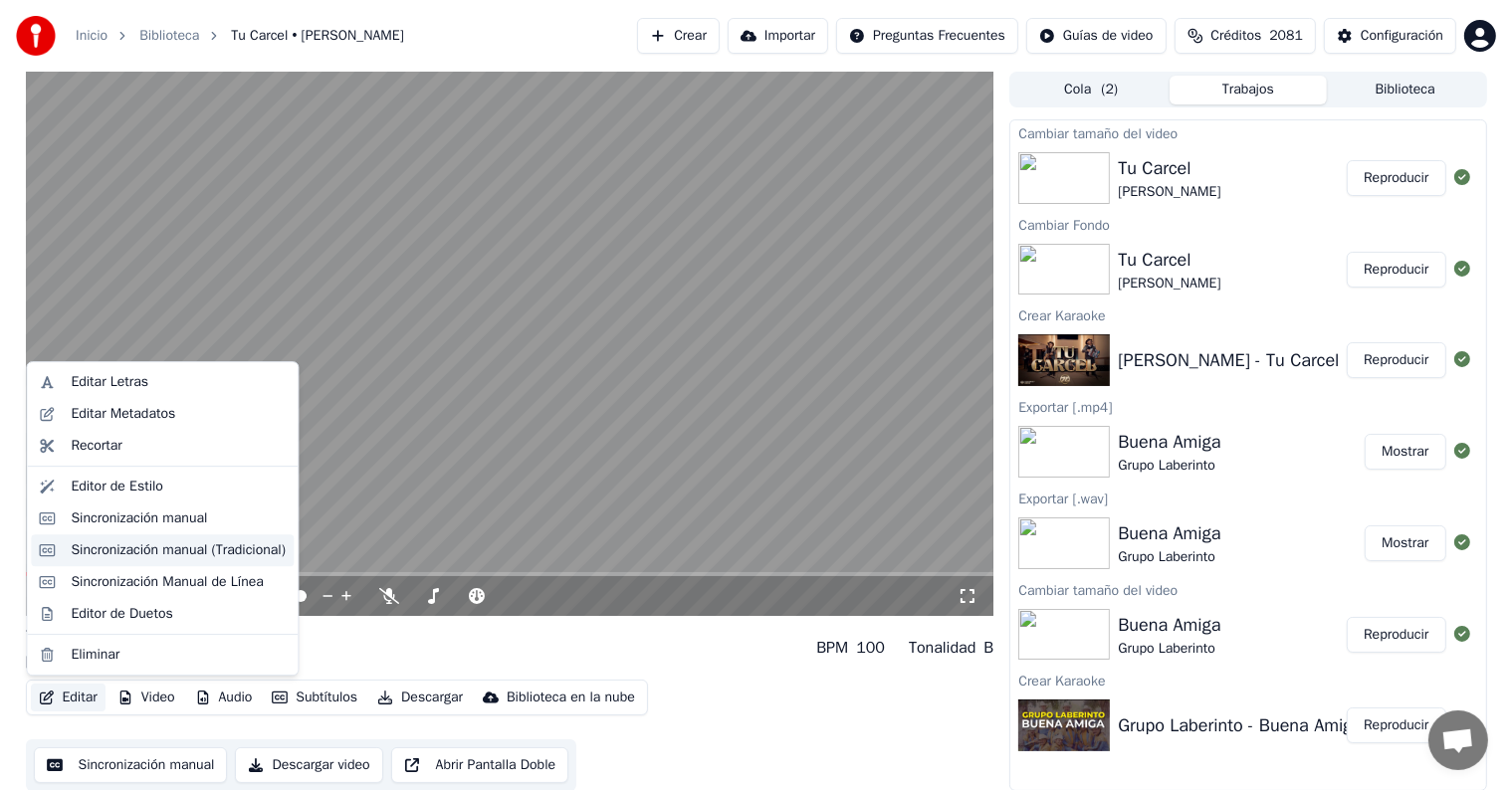 click on "Sincronización manual (Tradicional)" at bounding box center (178, 550) 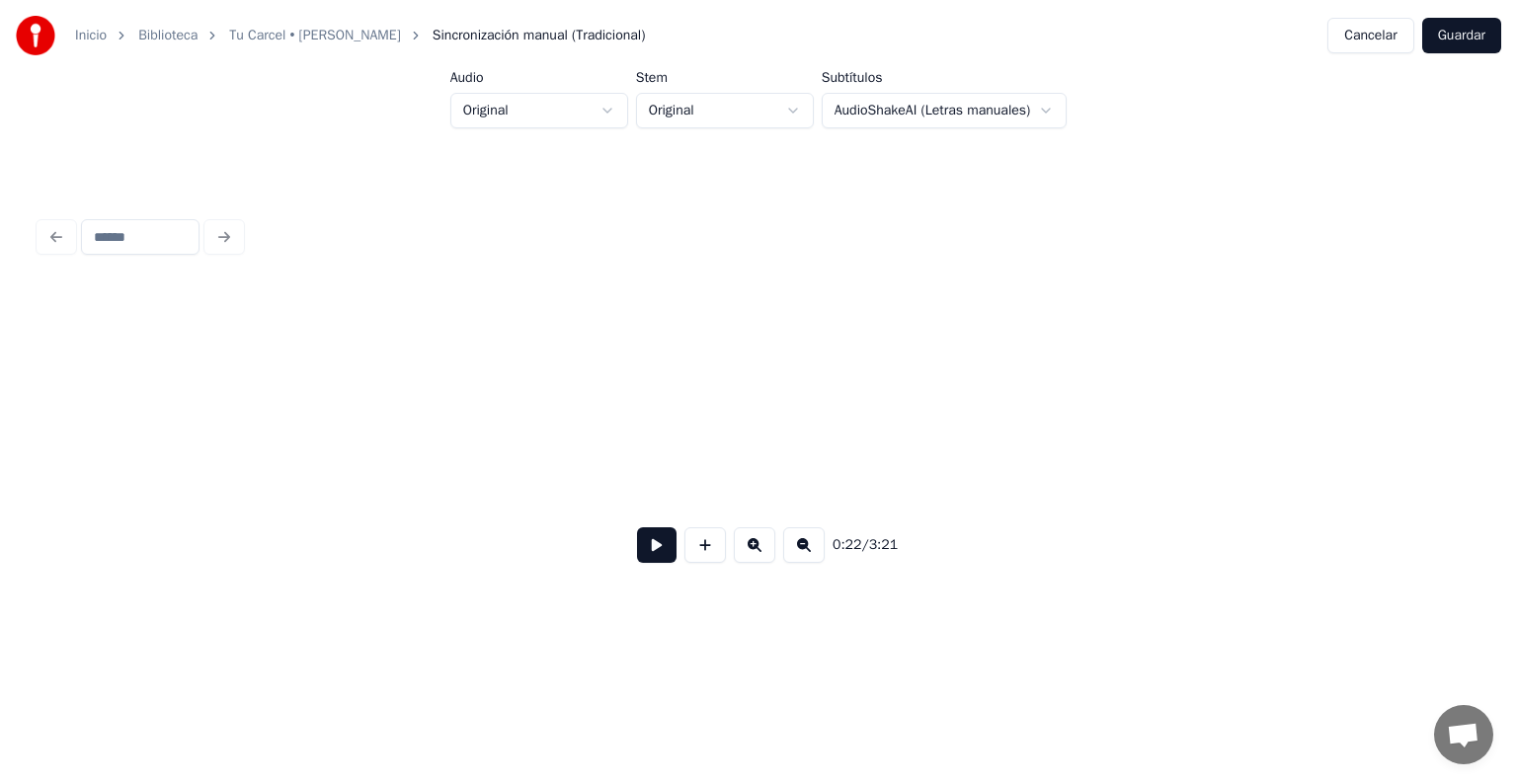 scroll, scrollTop: 0, scrollLeft: 6601, axis: horizontal 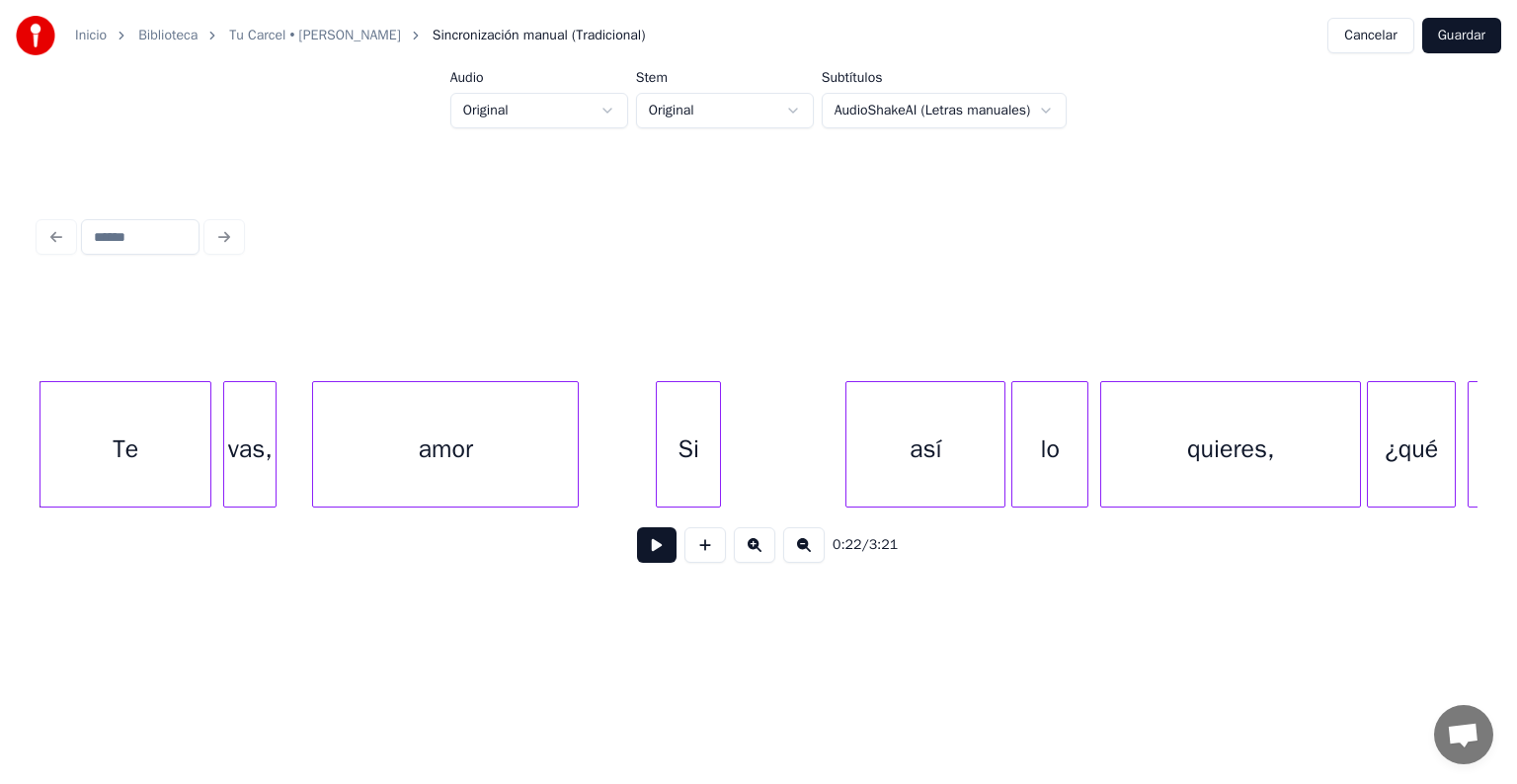 click at bounding box center [657, 545] 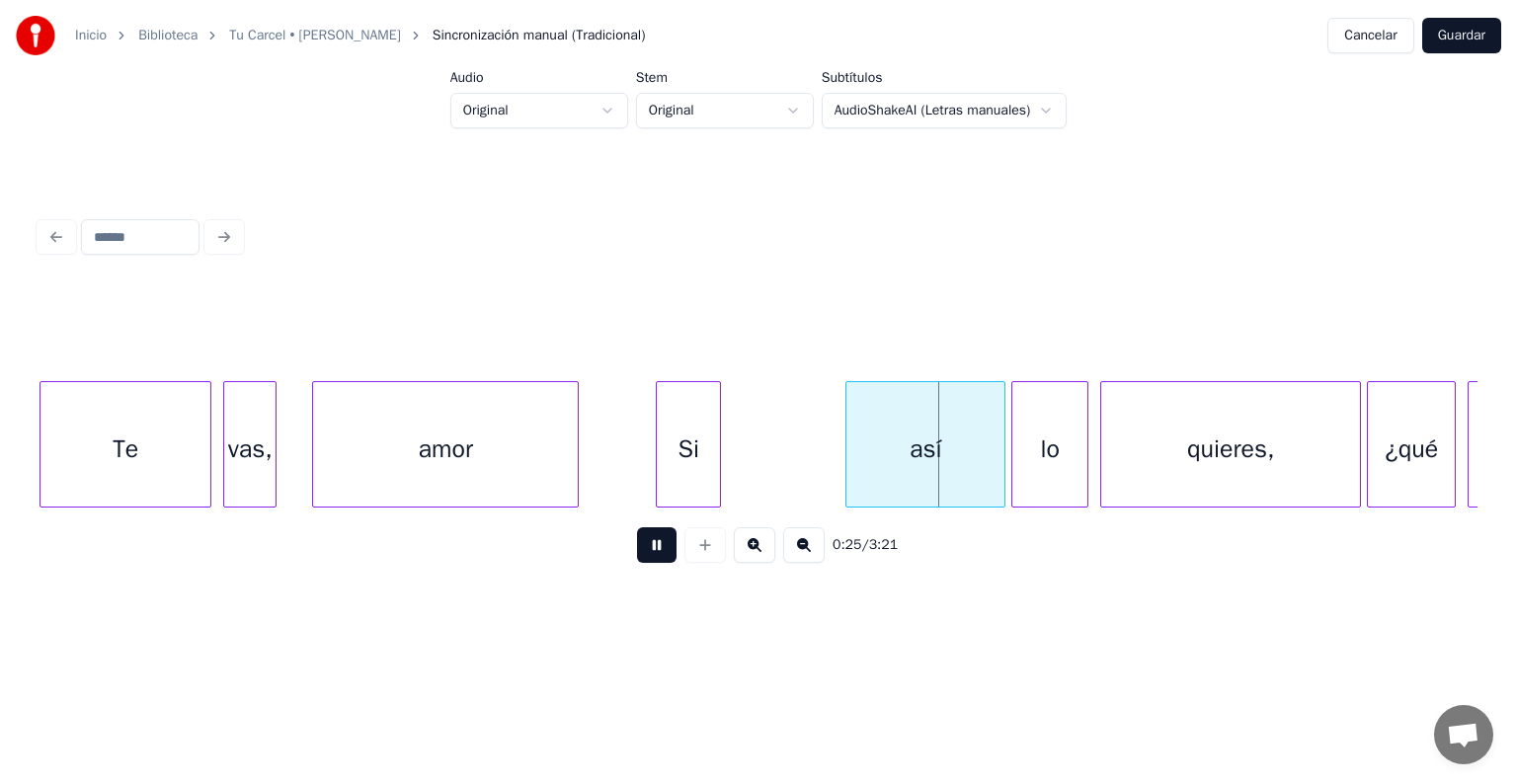 click at bounding box center [657, 545] 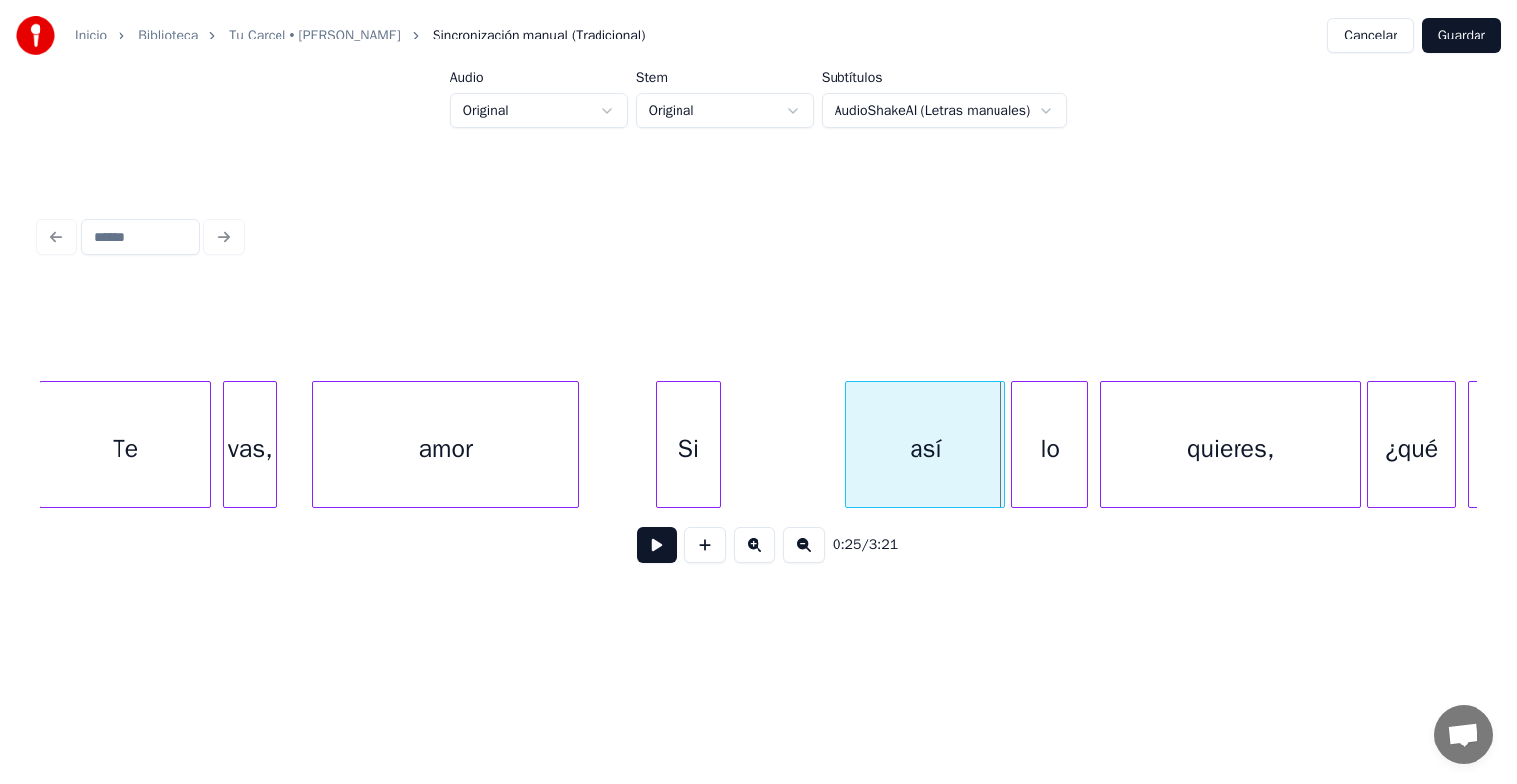 click on "Si" at bounding box center (688, 449) 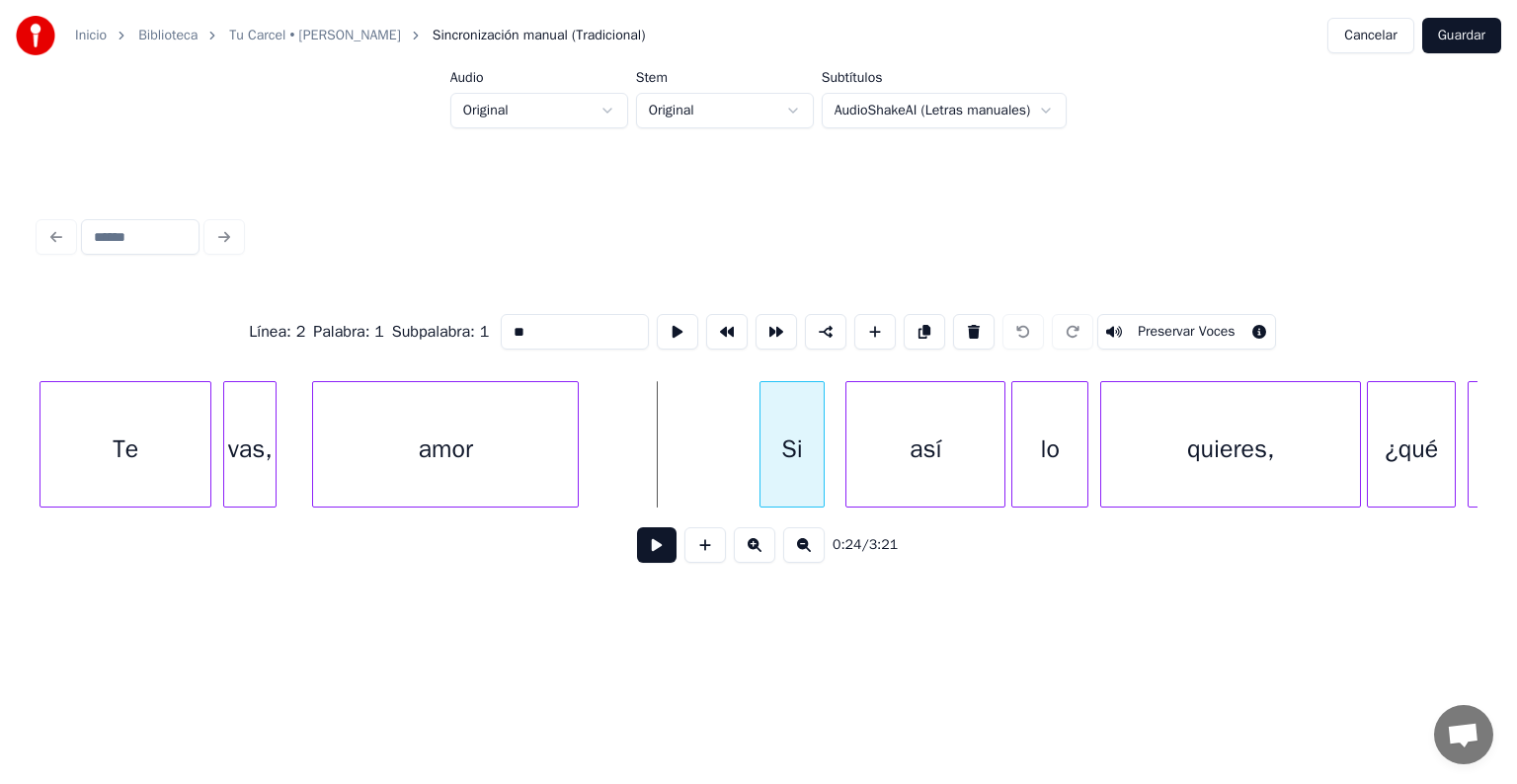 click on "Si" at bounding box center [792, 449] 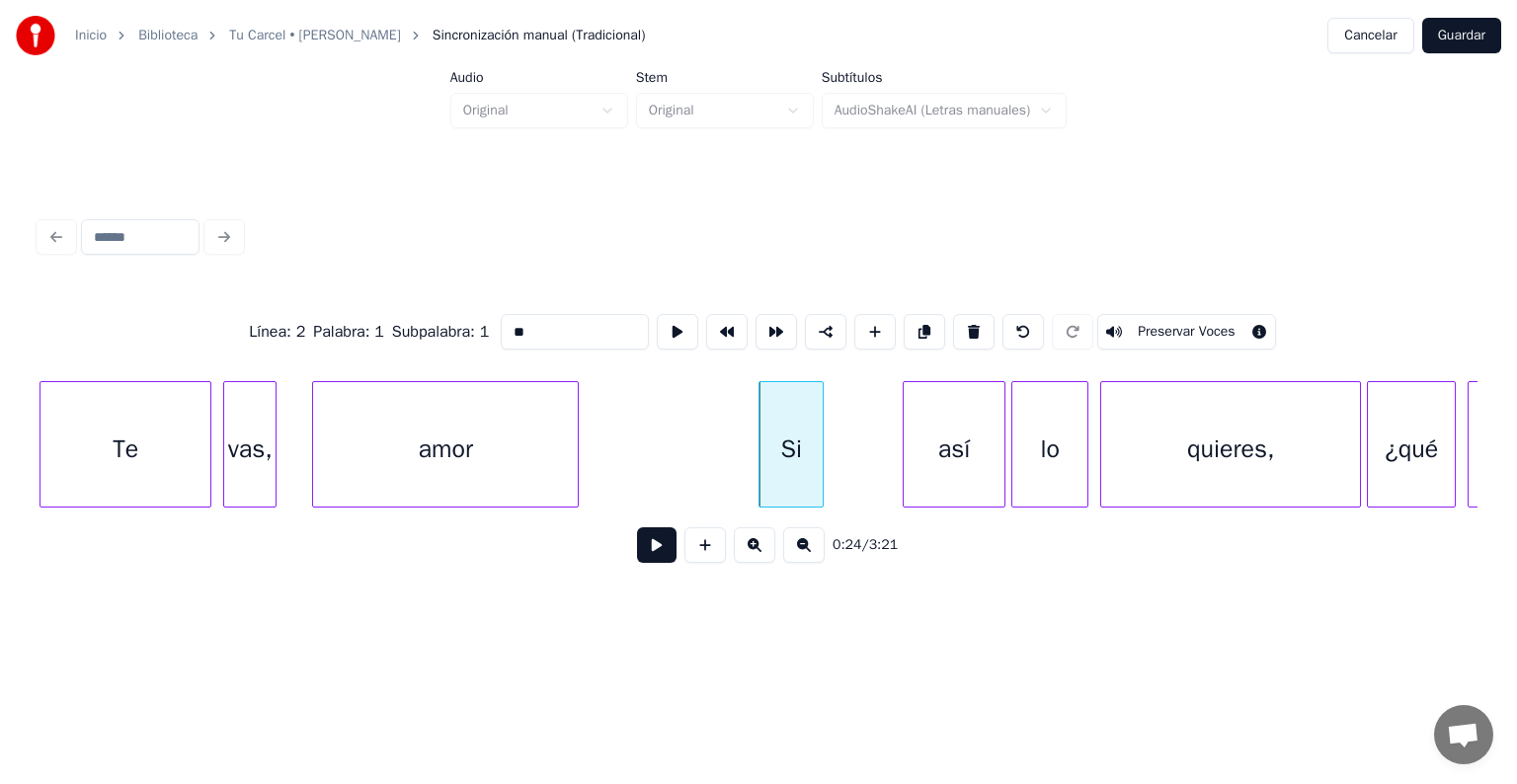 click at bounding box center (907, 444) 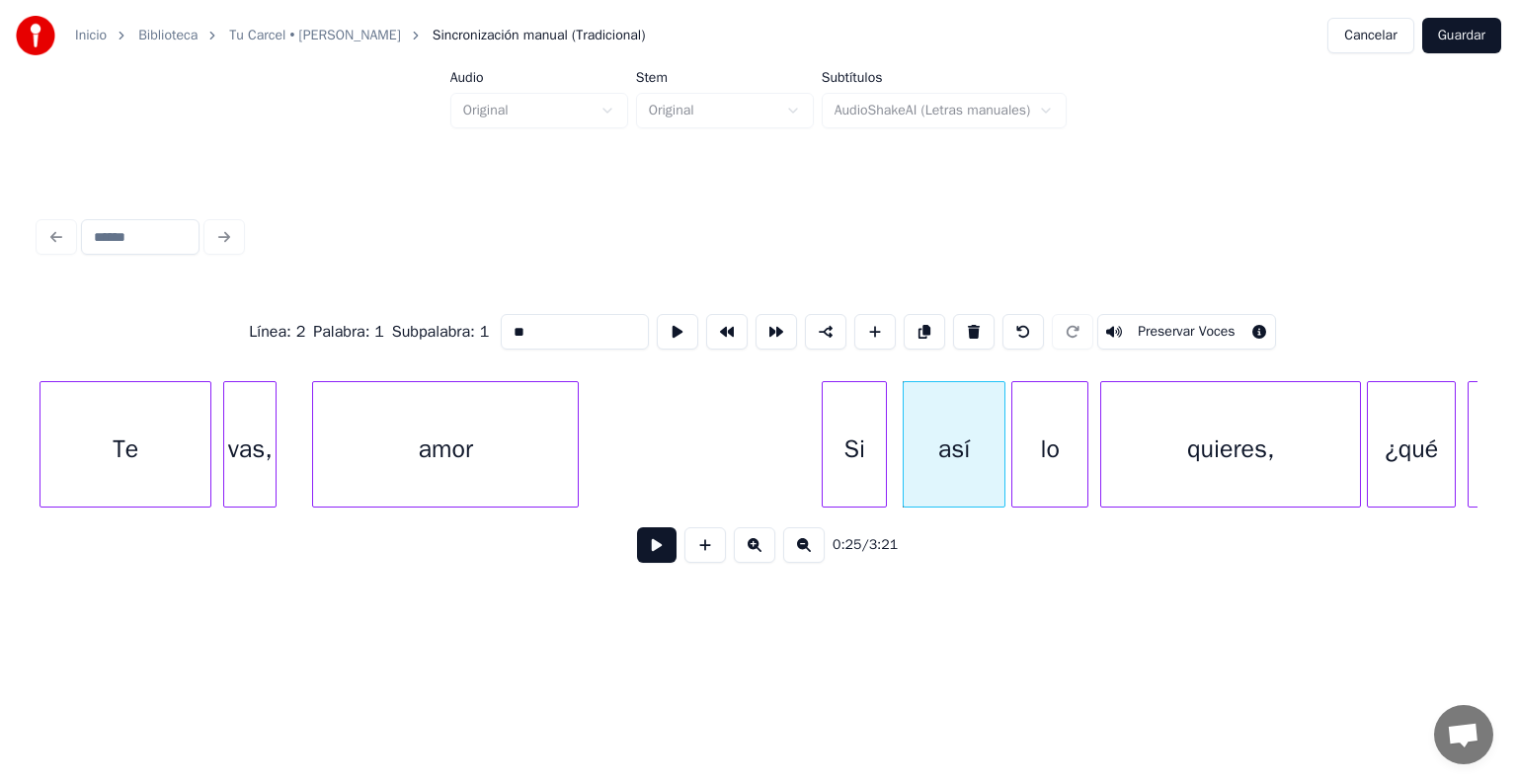 click on "Si" at bounding box center (854, 449) 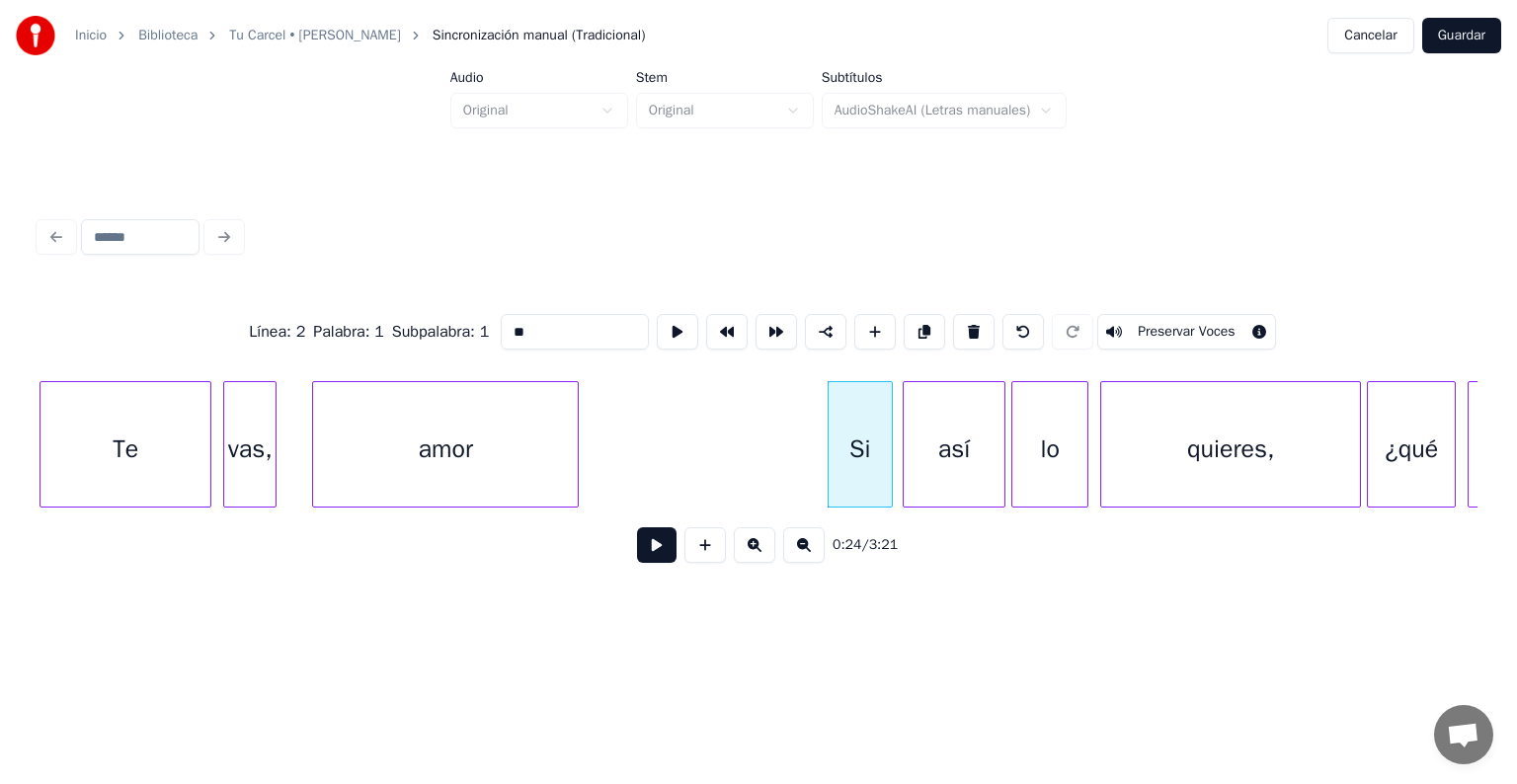 drag, startPoint x: 511, startPoint y: 316, endPoint x: 359, endPoint y: 320, distance: 152.05262 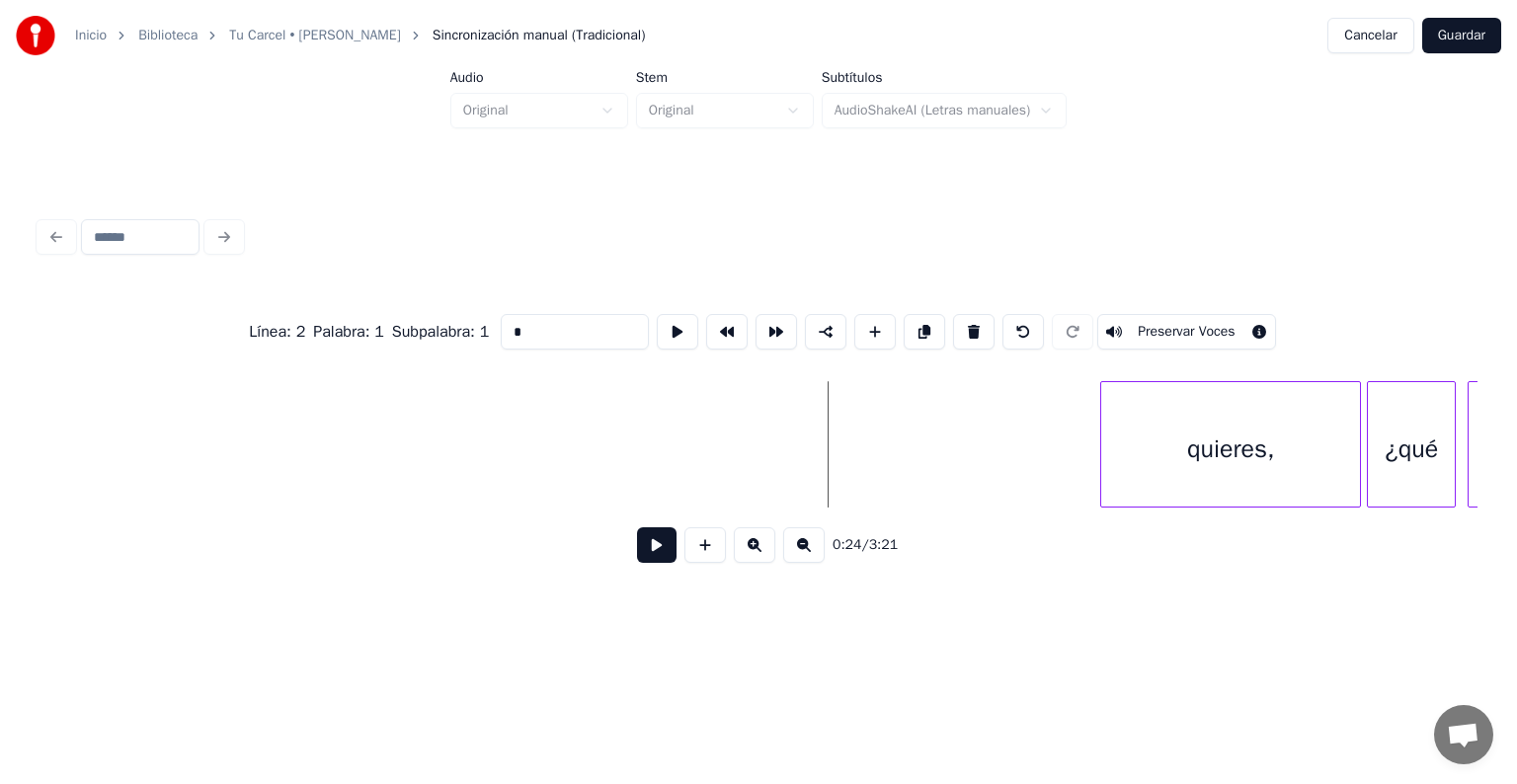 scroll, scrollTop: 0, scrollLeft: 7859, axis: horizontal 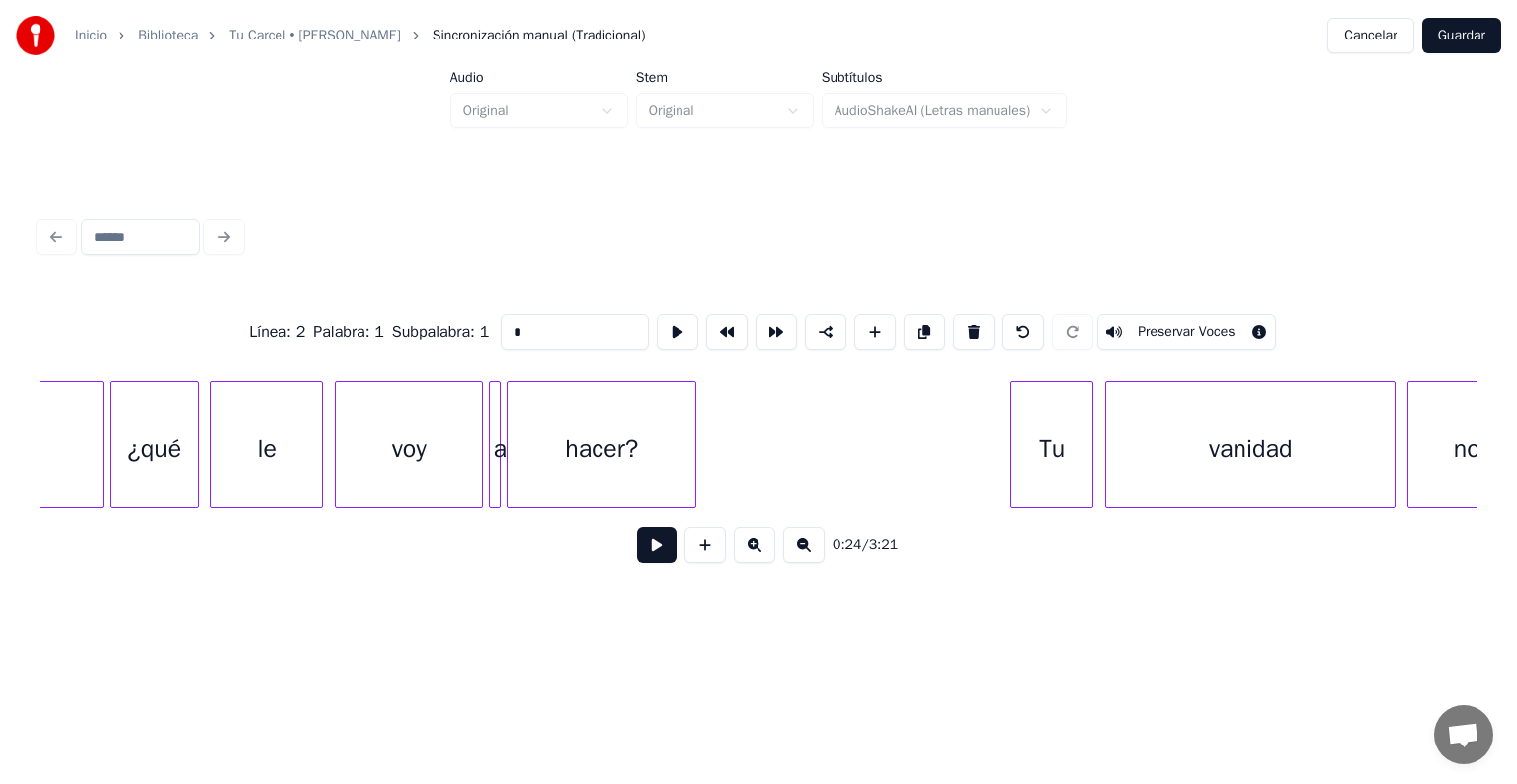 type on "*" 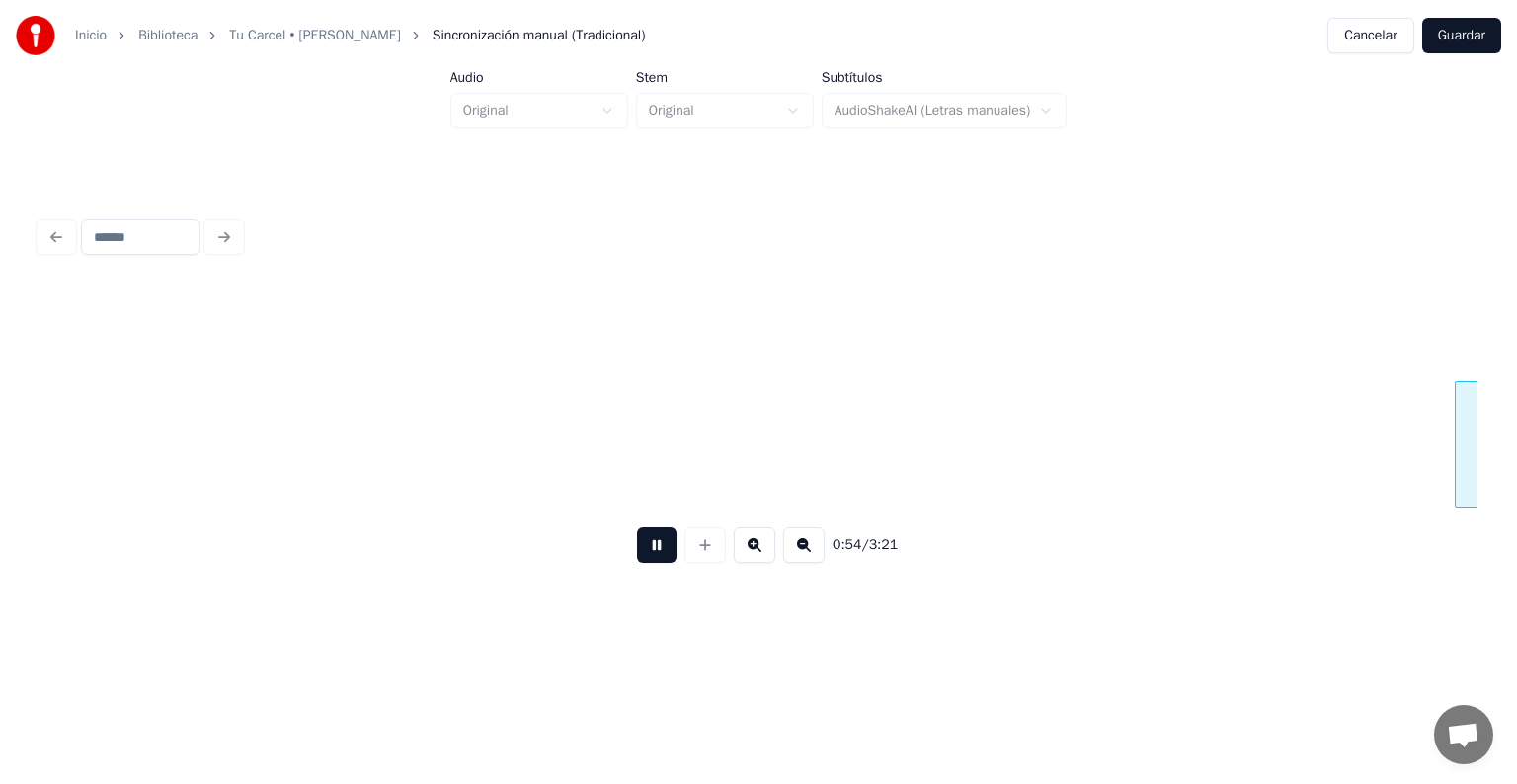 scroll, scrollTop: 0, scrollLeft: 16023, axis: horizontal 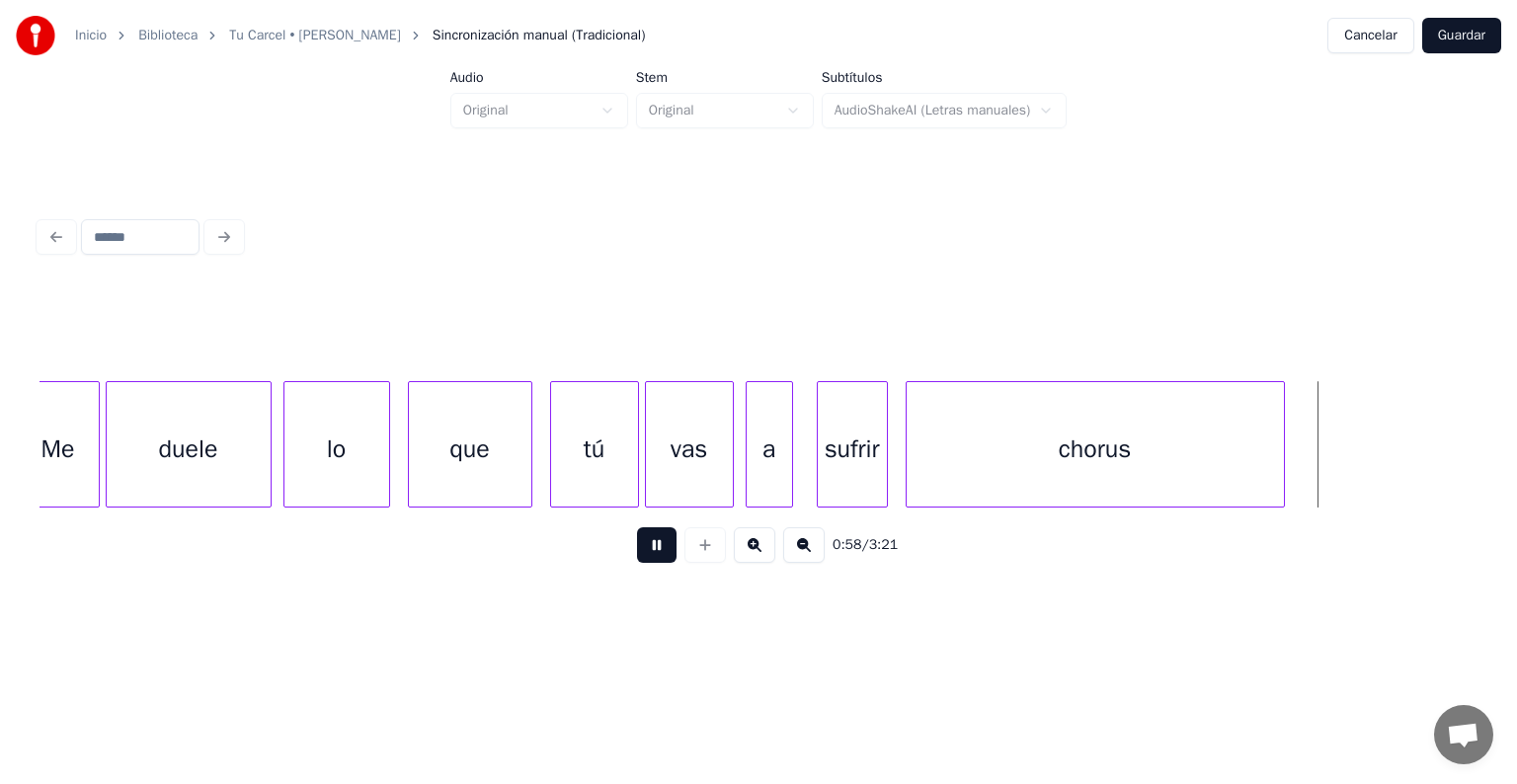 click at bounding box center [657, 545] 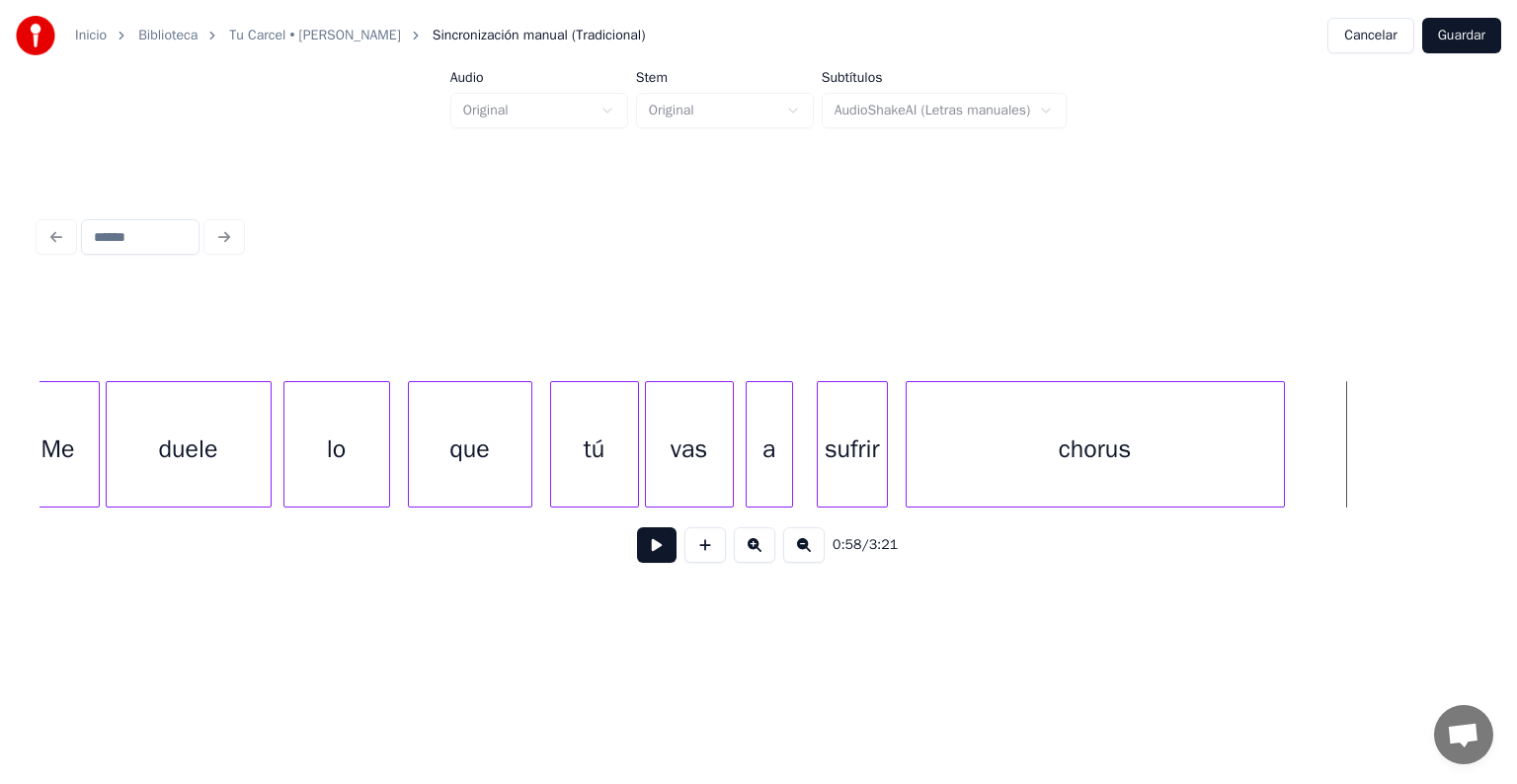 click on "chorus" at bounding box center [1095, 449] 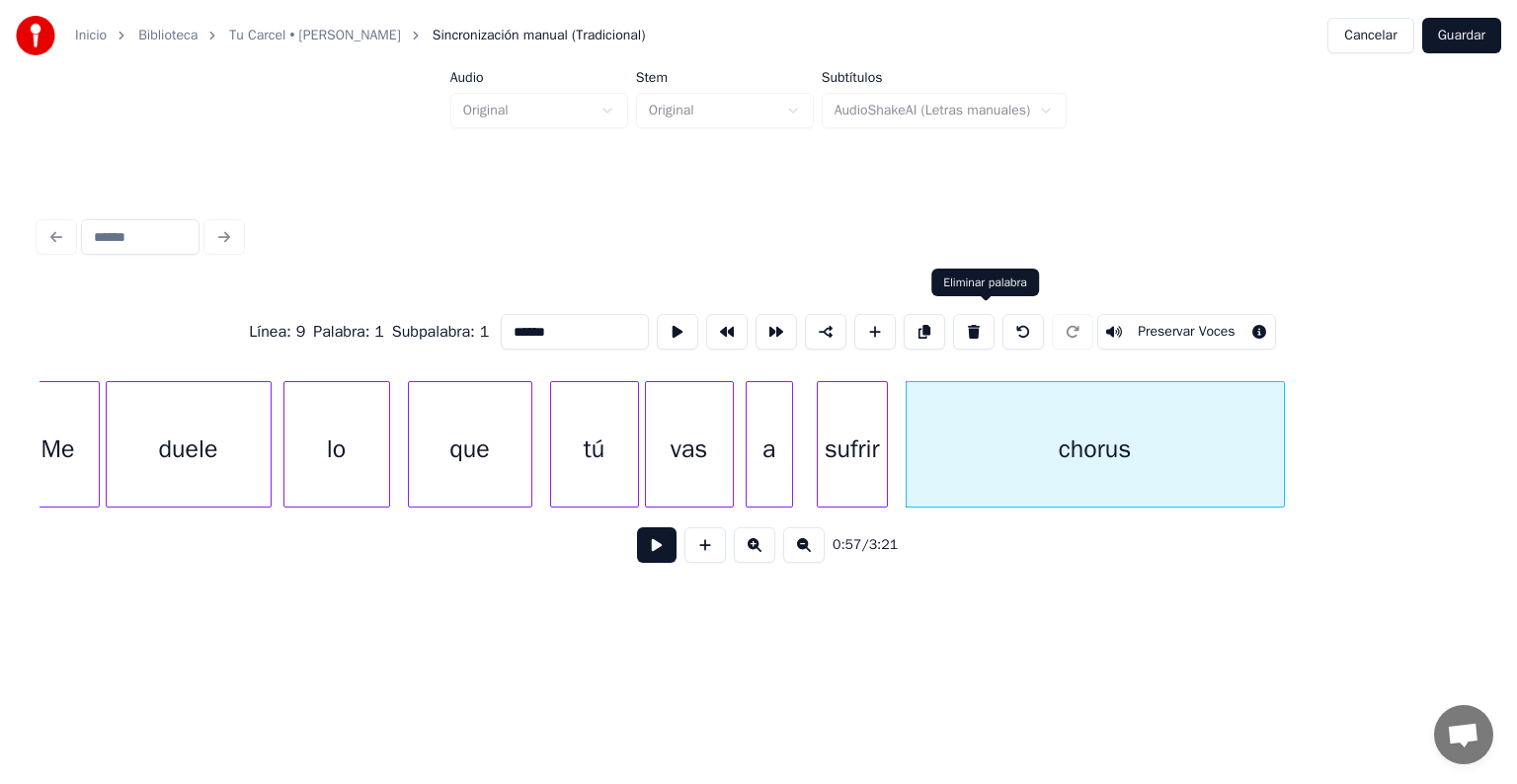 click at bounding box center (974, 332) 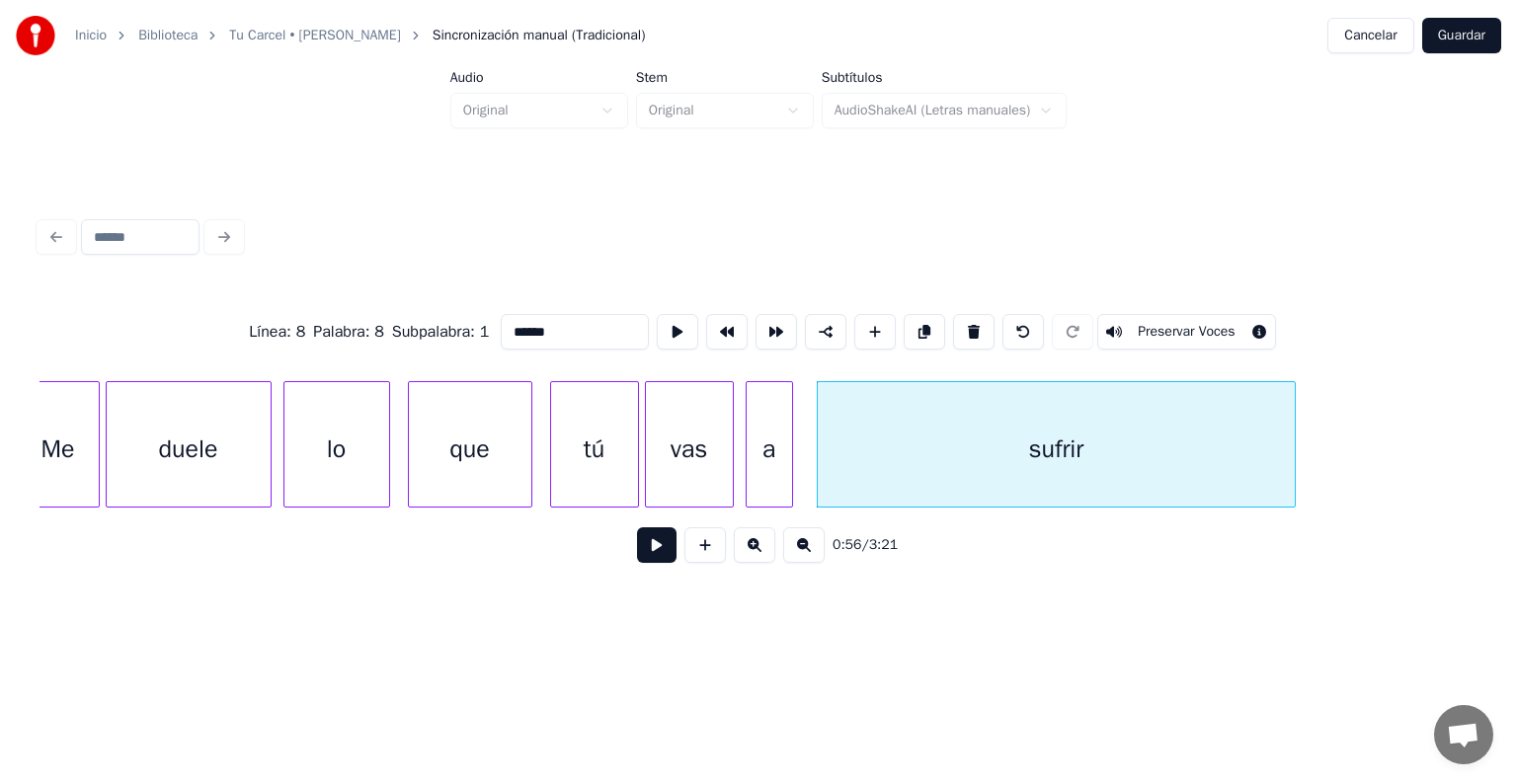 click at bounding box center (1292, 444) 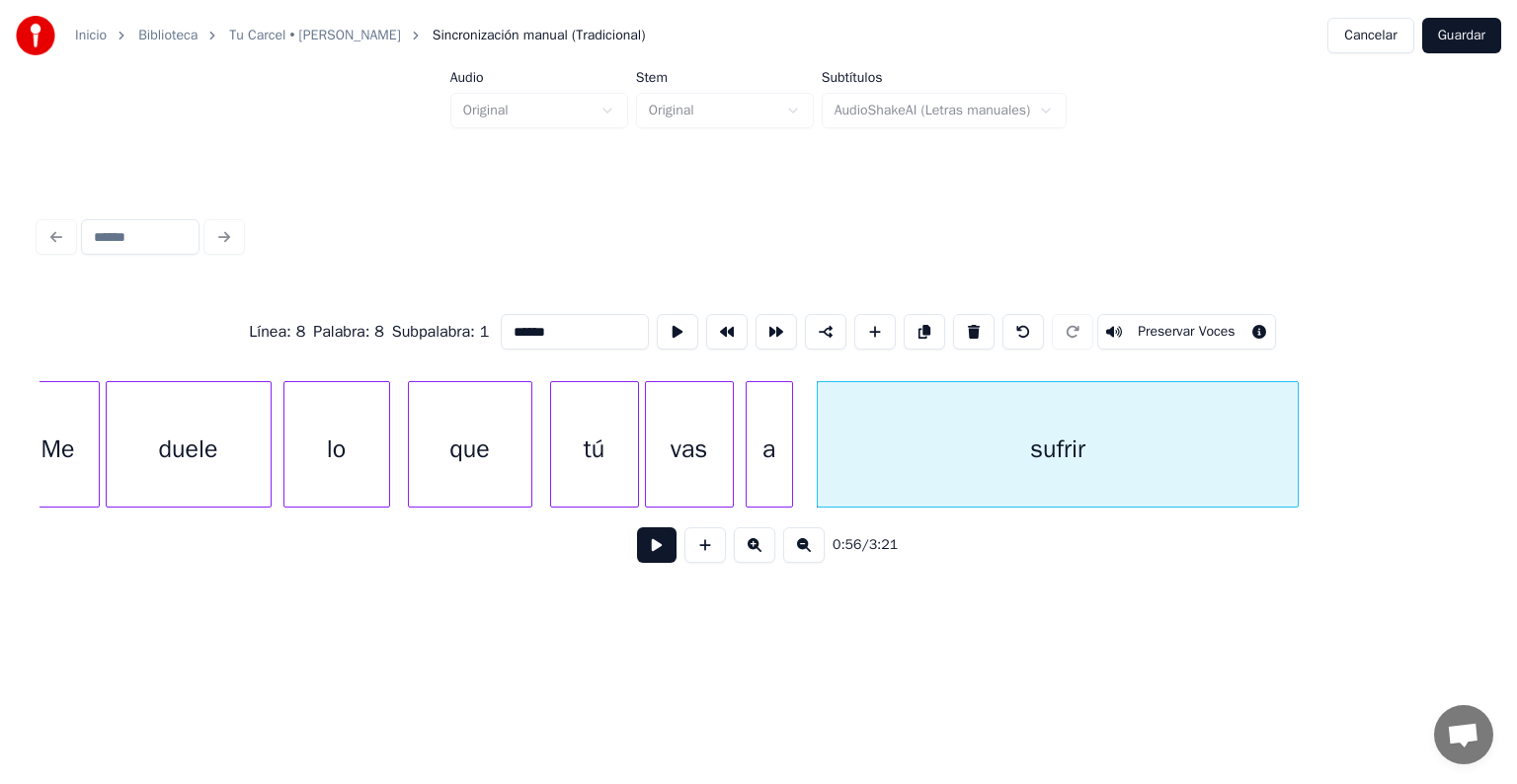 click at bounding box center [657, 545] 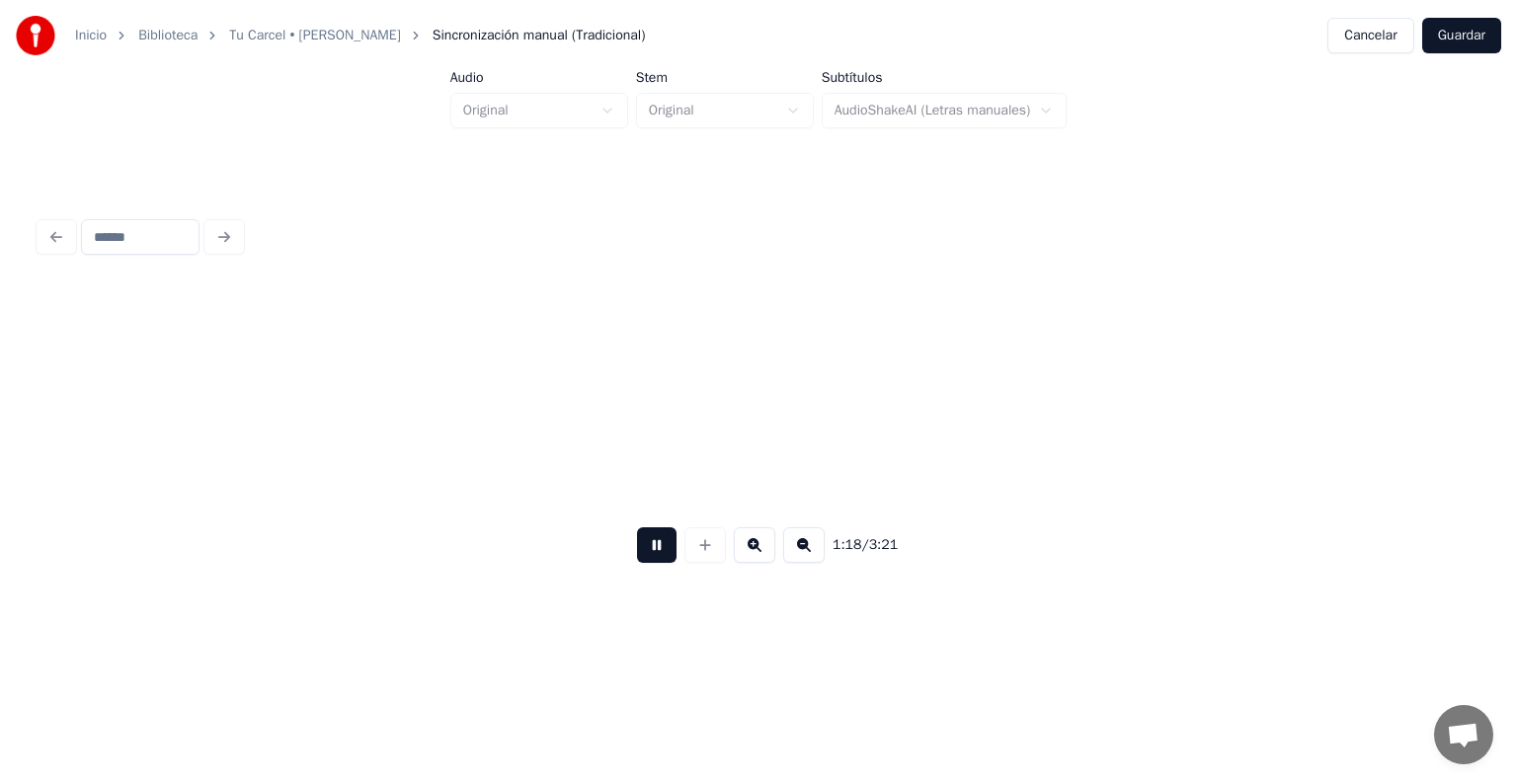 scroll, scrollTop: 0, scrollLeft: 23225, axis: horizontal 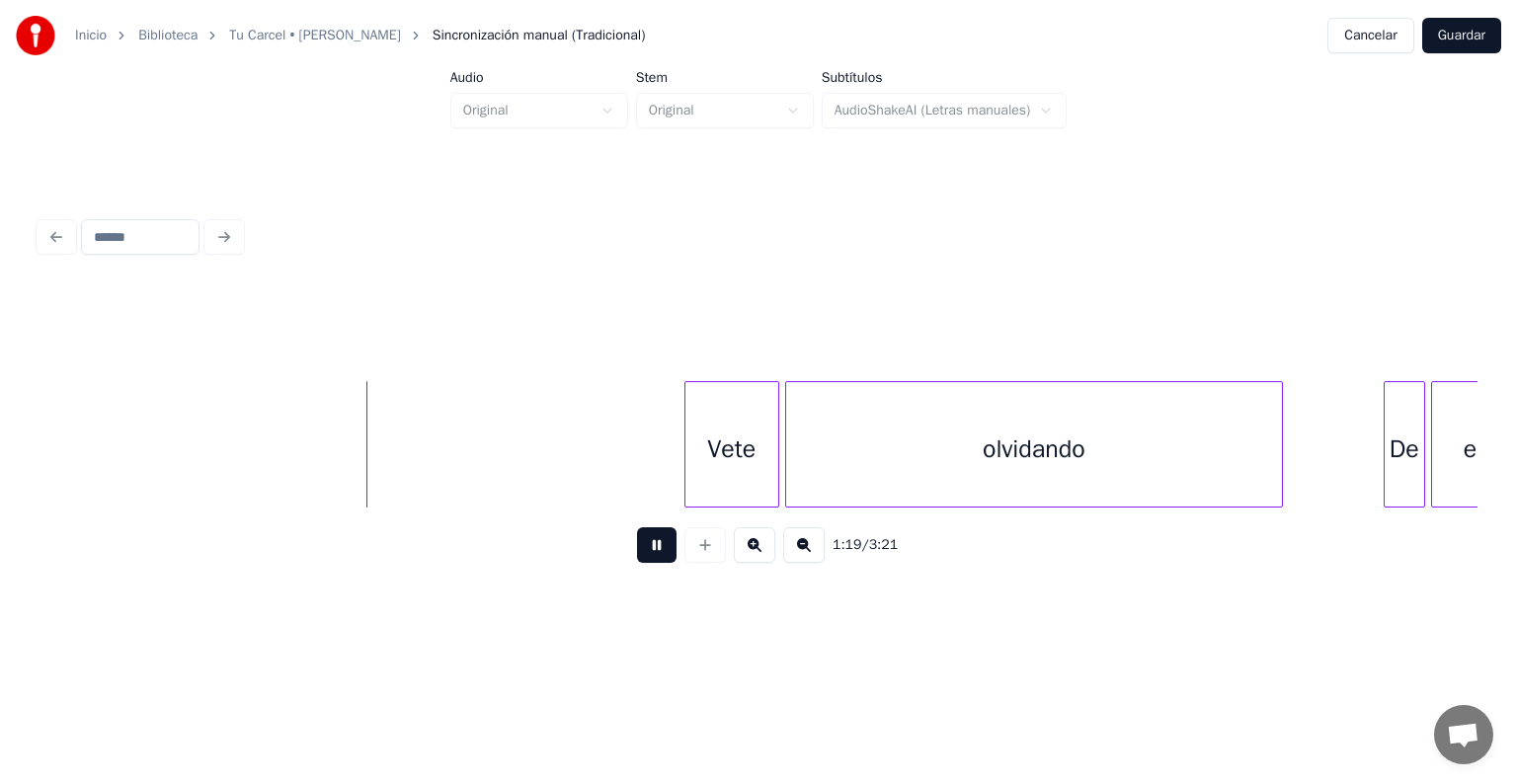 click at bounding box center [688, 444] 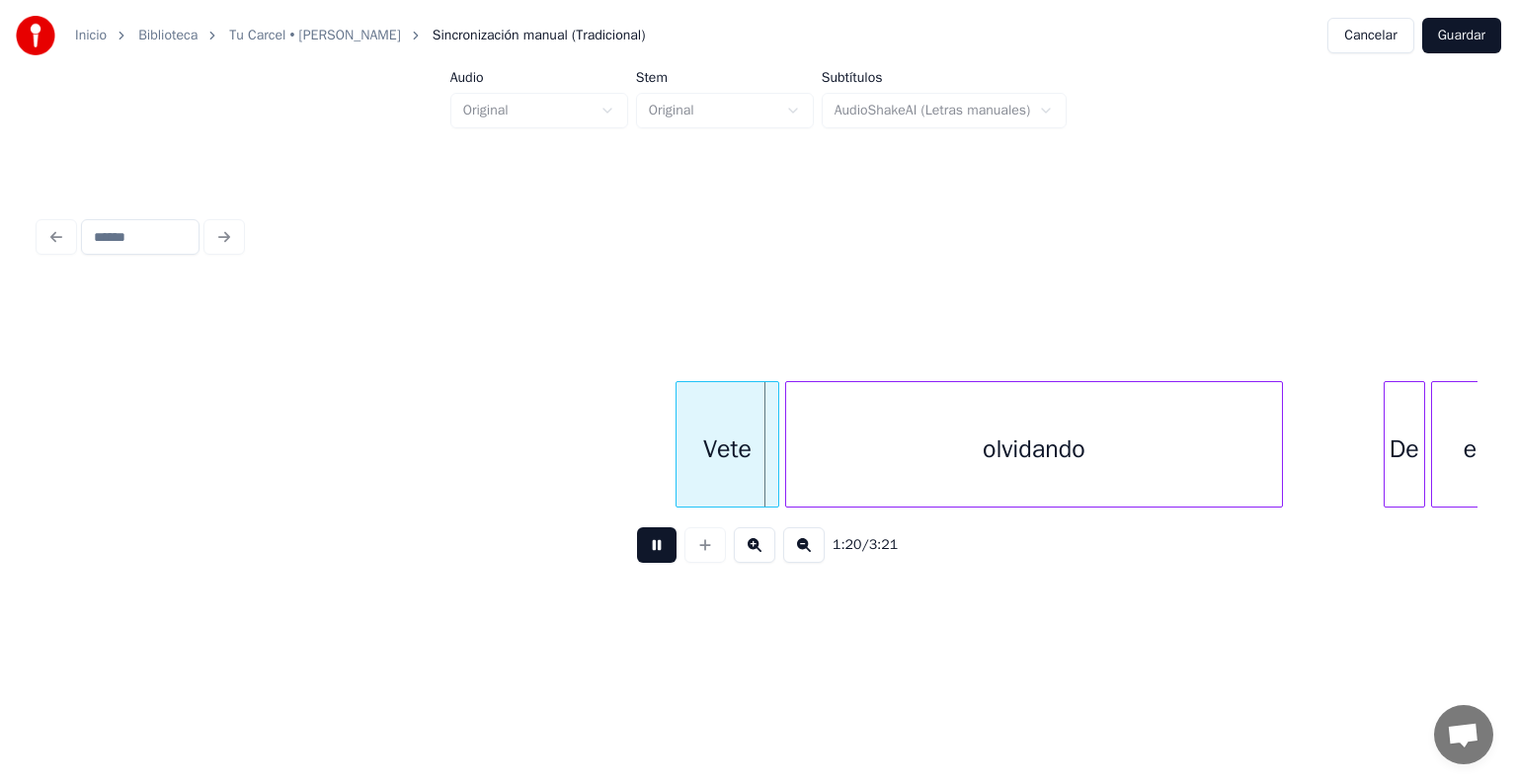 click on "Vete olvidando De esto" at bounding box center (6669, 444) 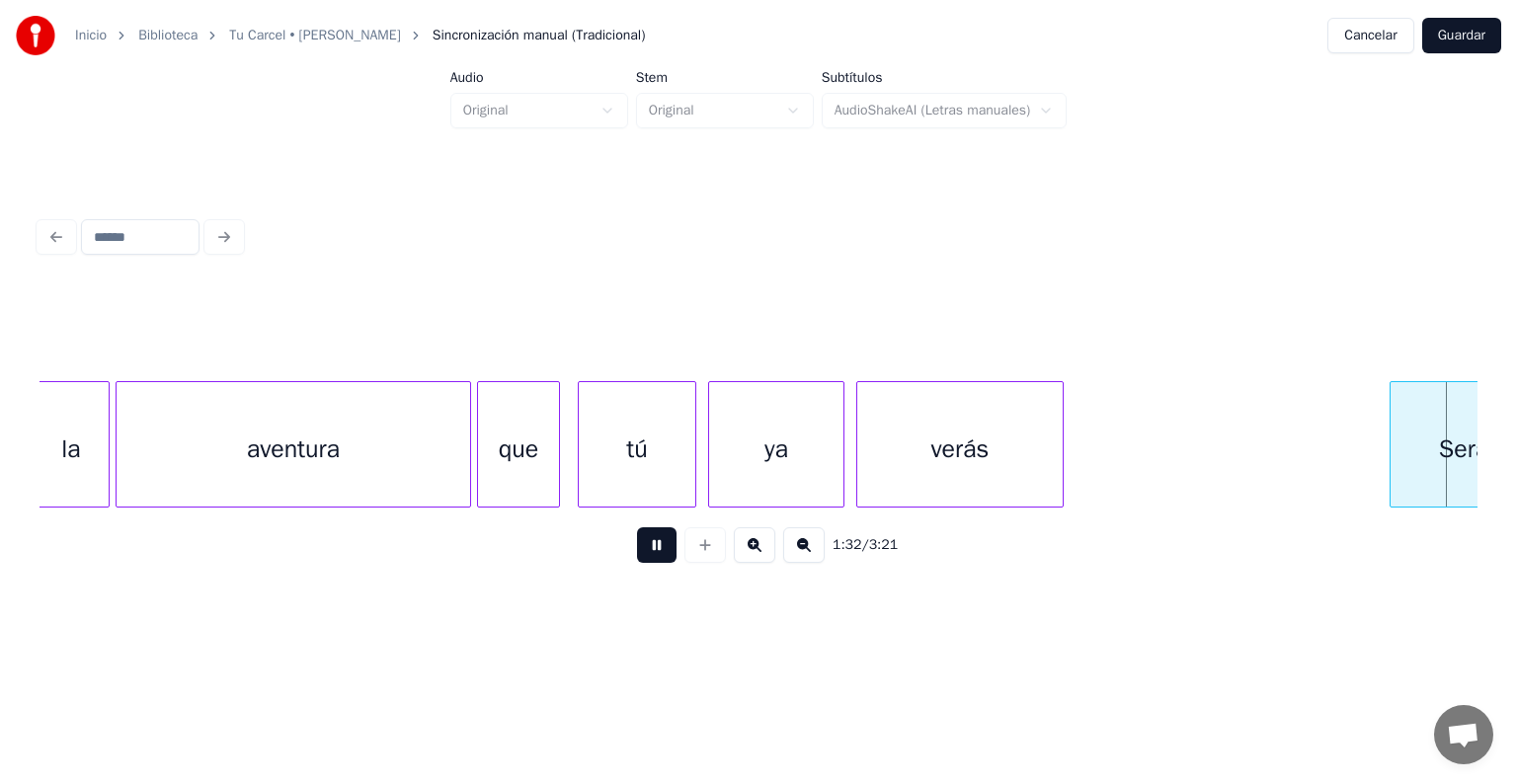 scroll, scrollTop: 0, scrollLeft: 27544, axis: horizontal 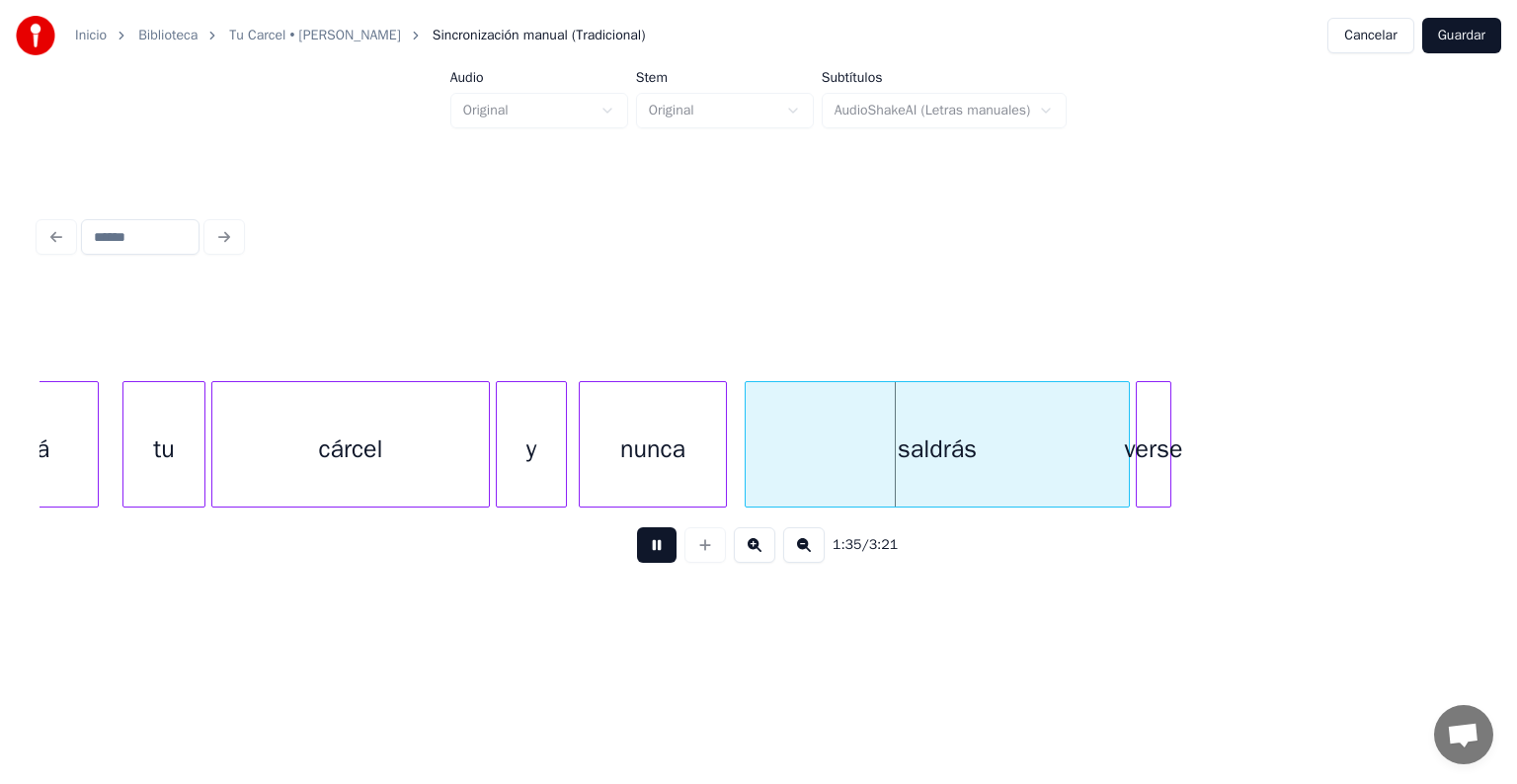 click at bounding box center [657, 545] 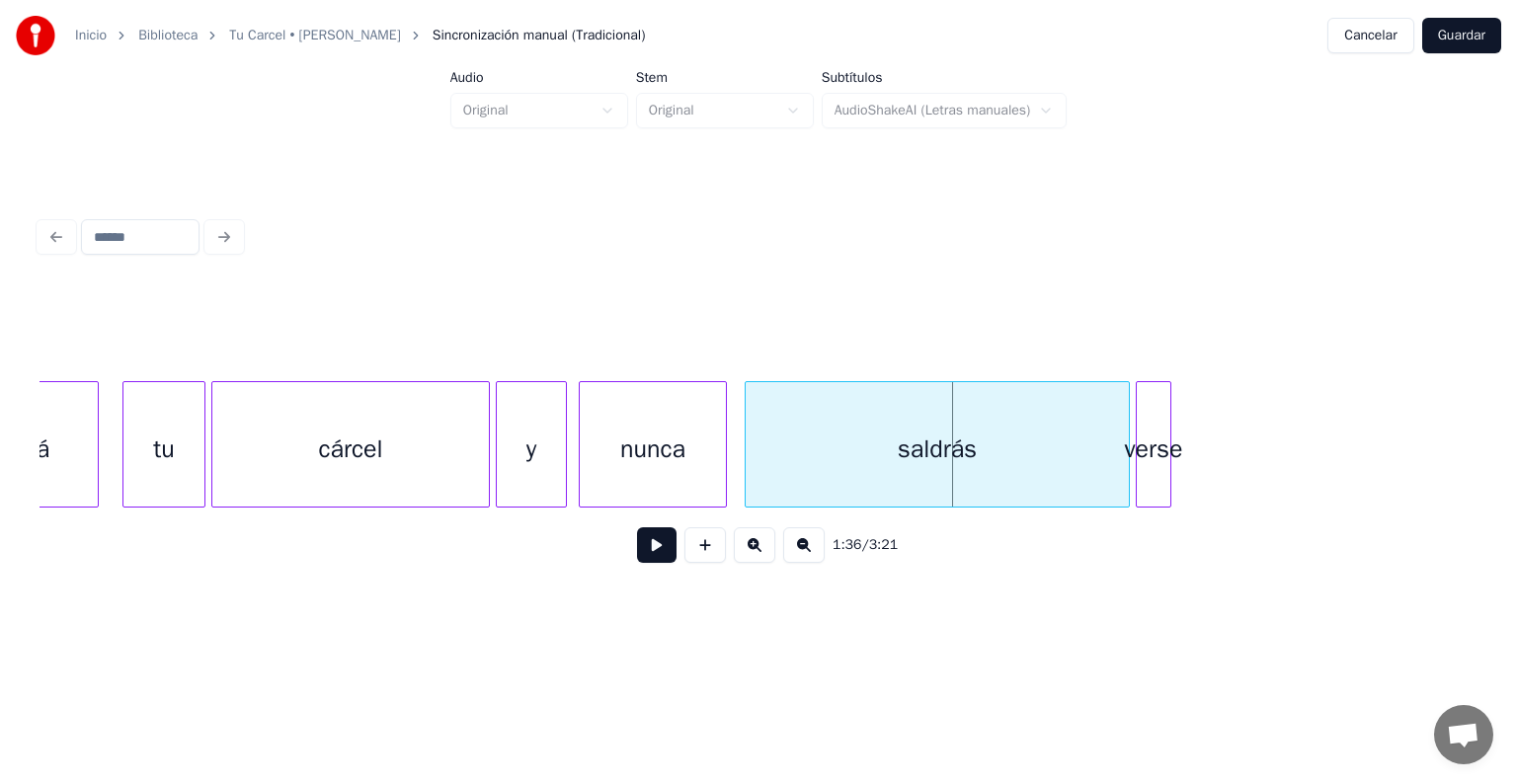 click at bounding box center (1167, 444) 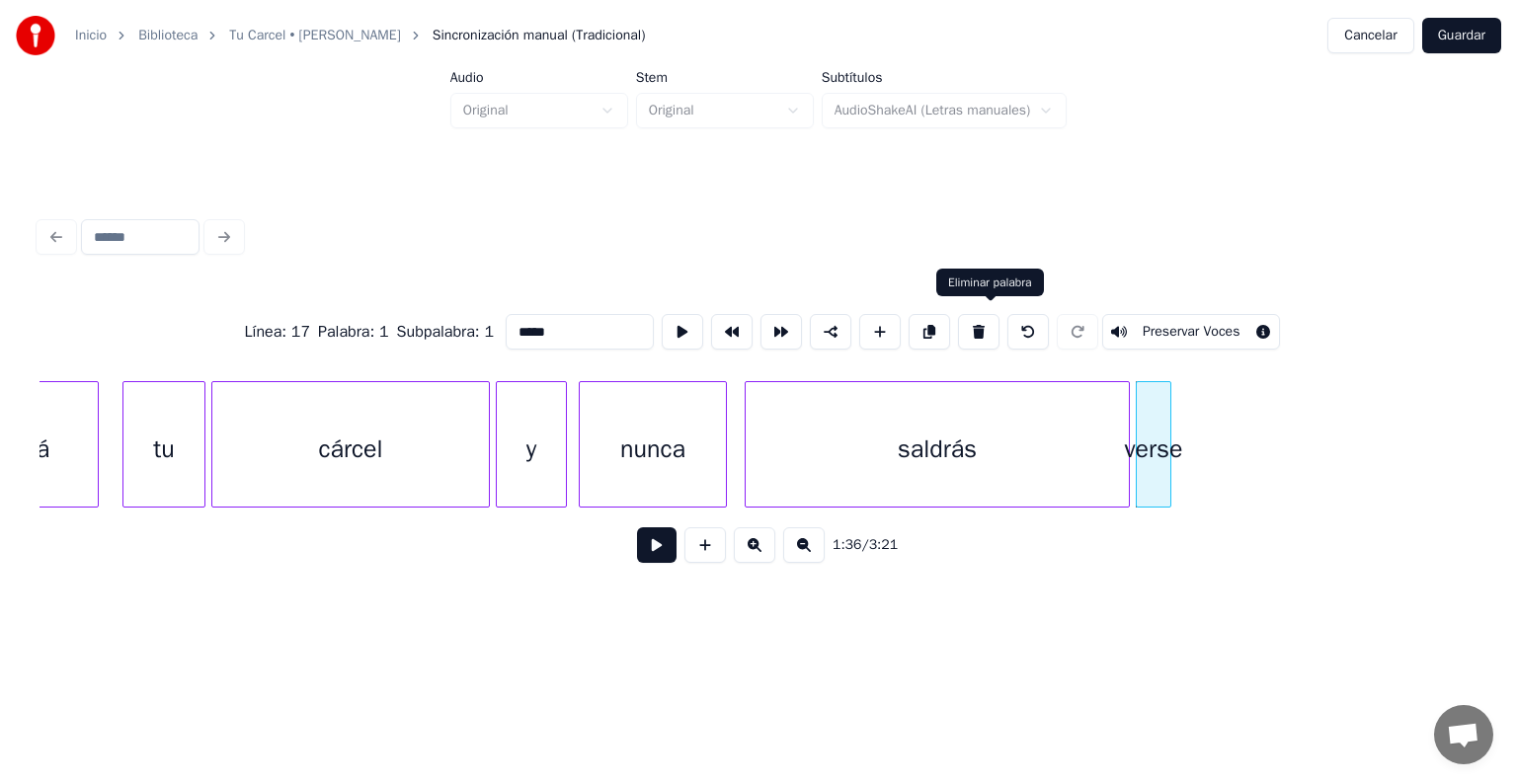click at bounding box center (979, 332) 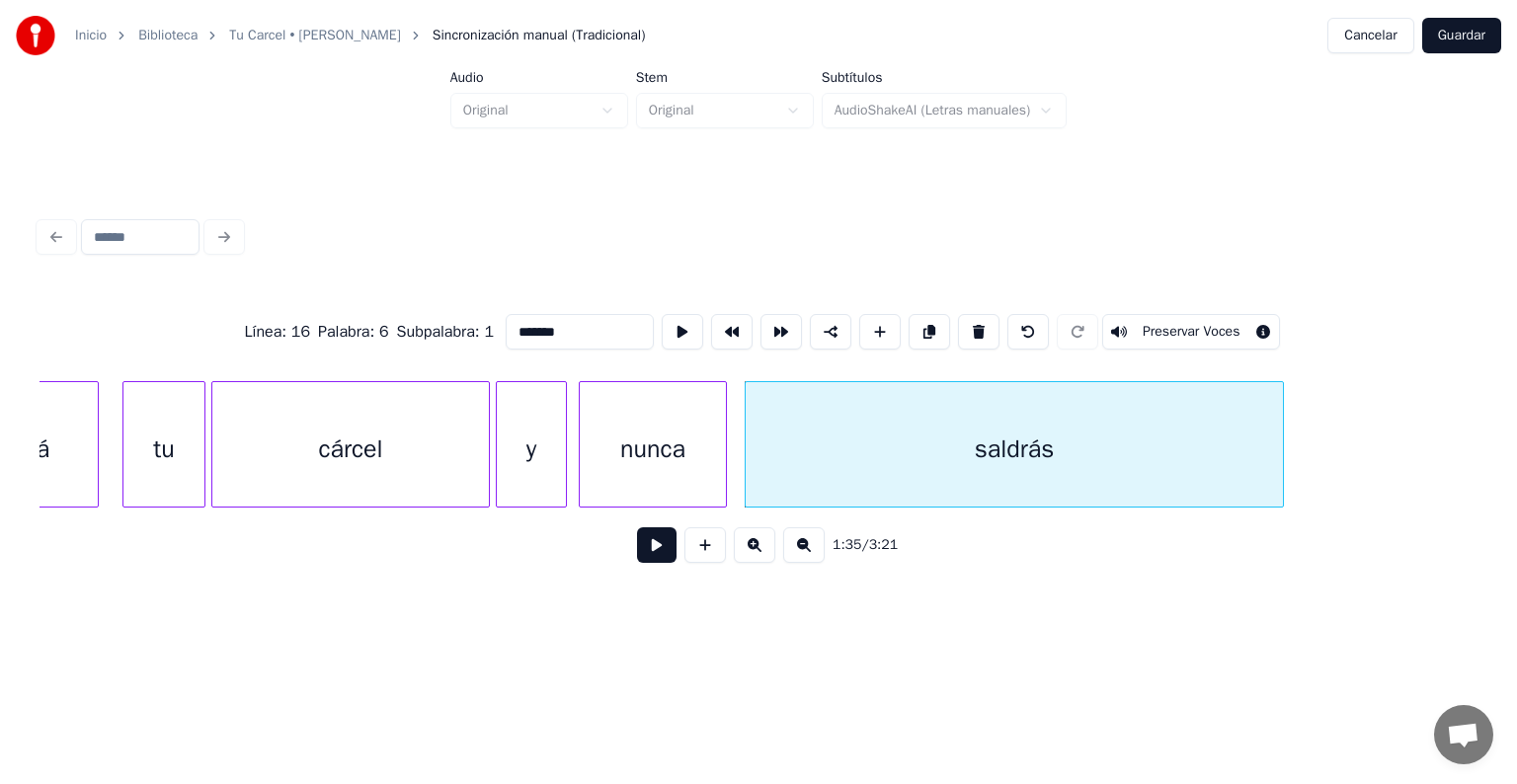 click at bounding box center [1280, 444] 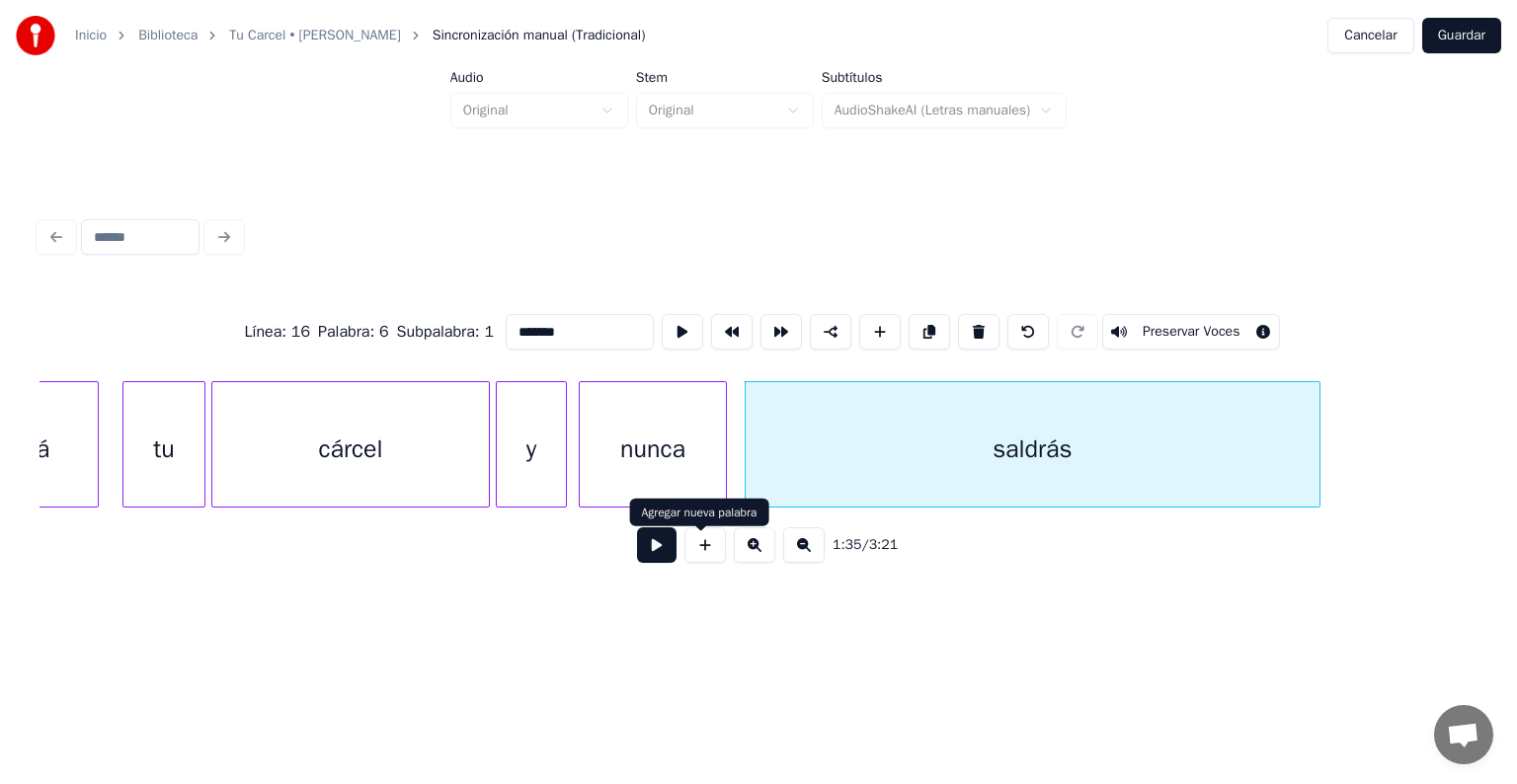 click at bounding box center (657, 545) 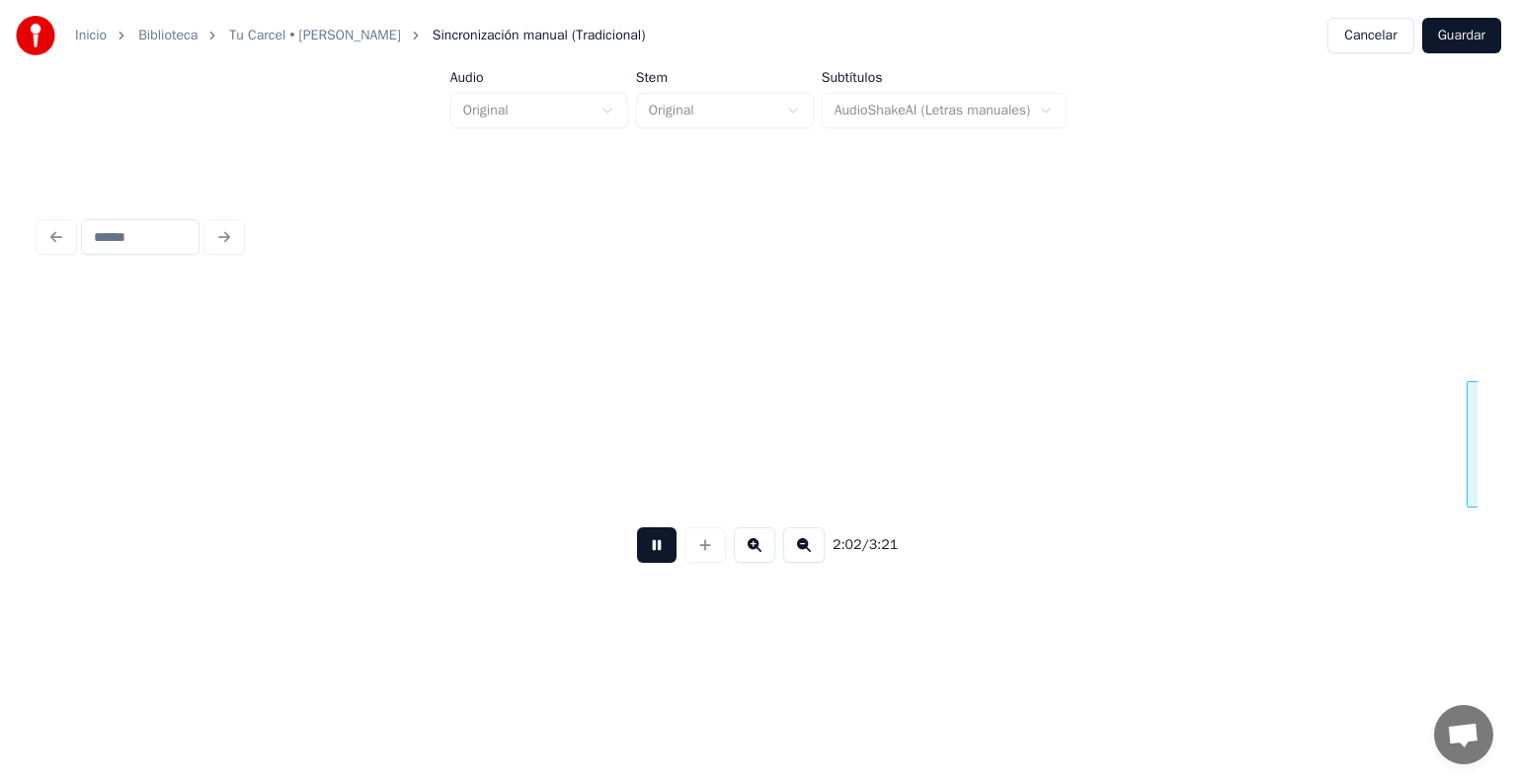 scroll, scrollTop: 0, scrollLeft: 36186, axis: horizontal 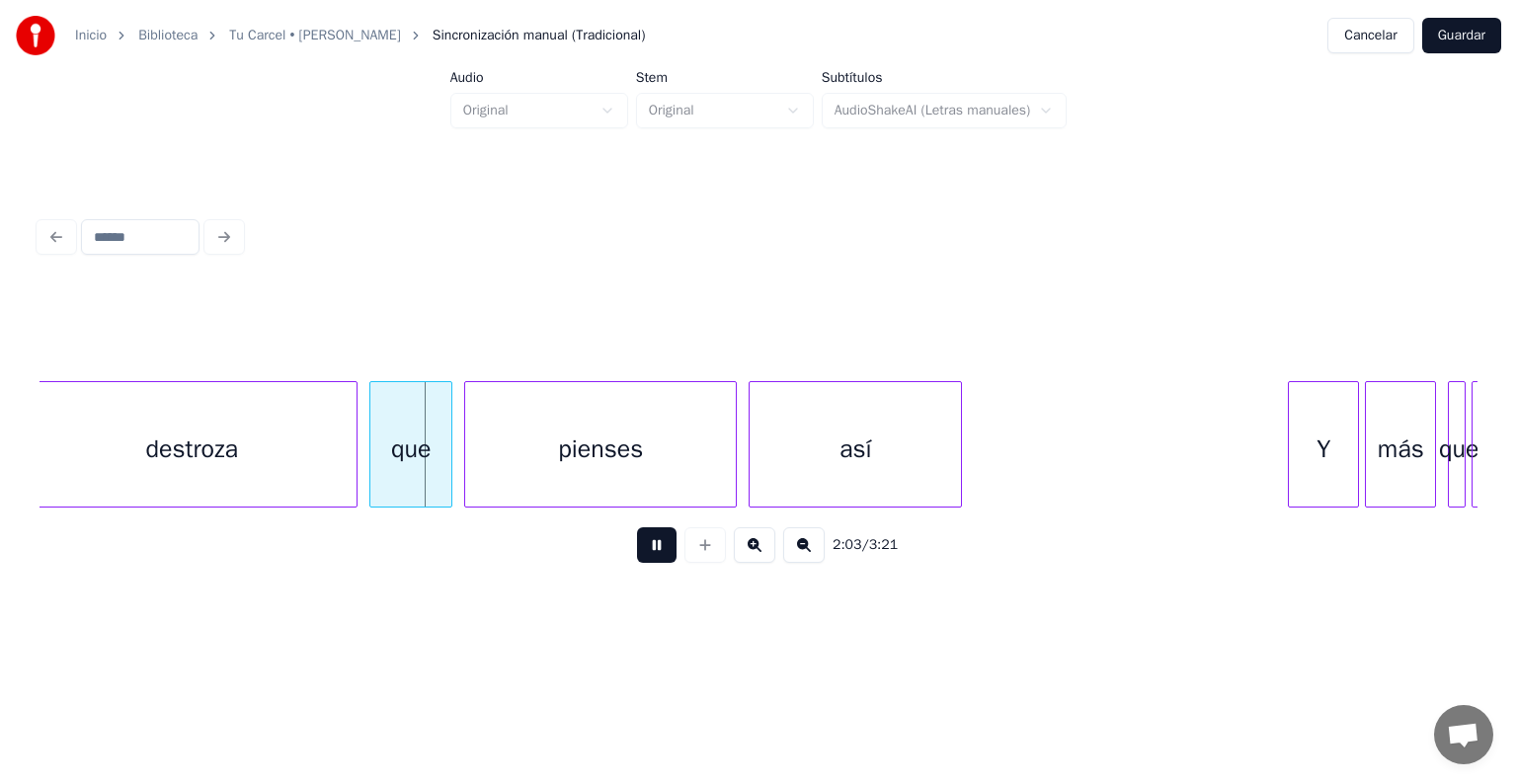 click at bounding box center (-6291, 444) 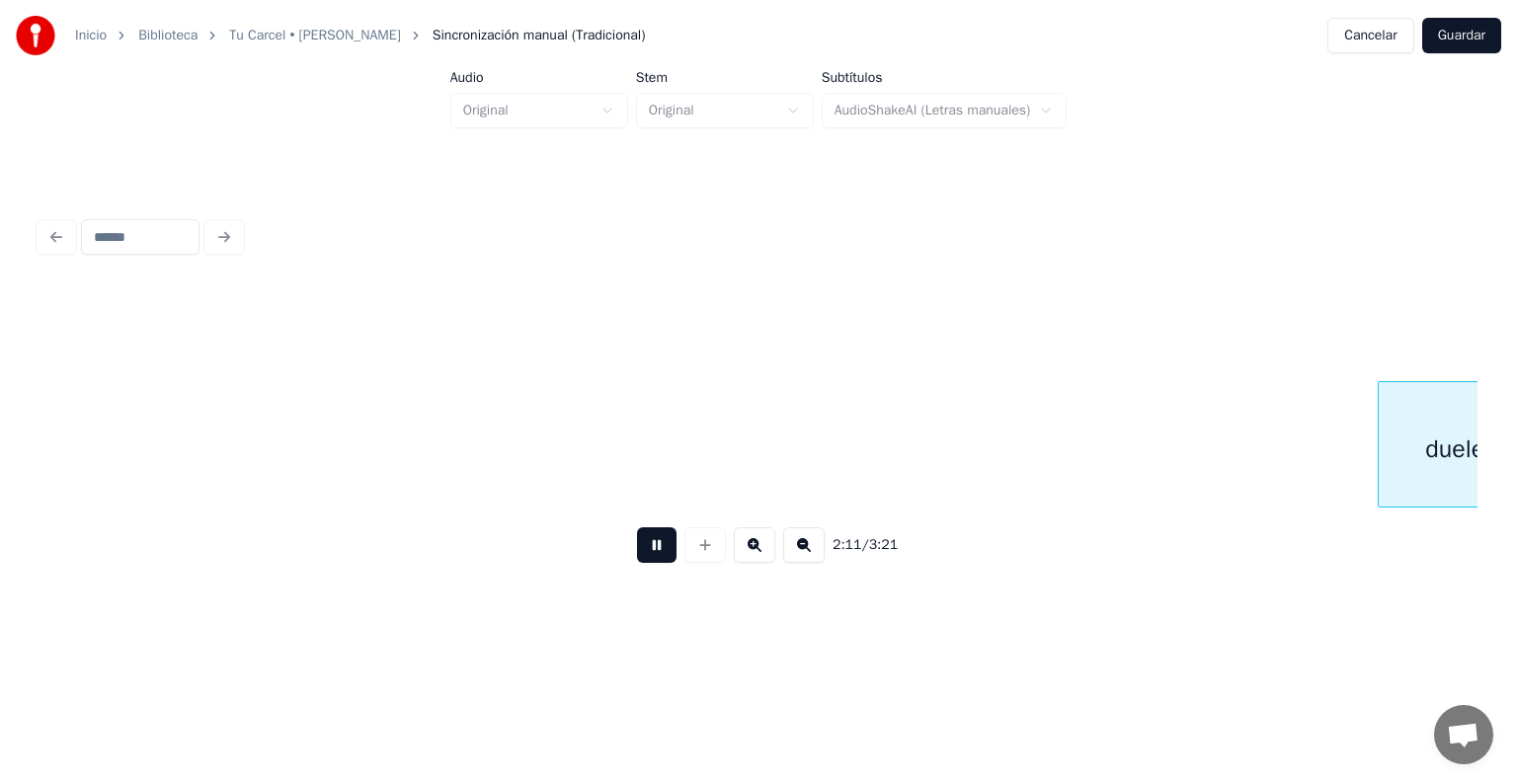 scroll, scrollTop: 0, scrollLeft: 39063, axis: horizontal 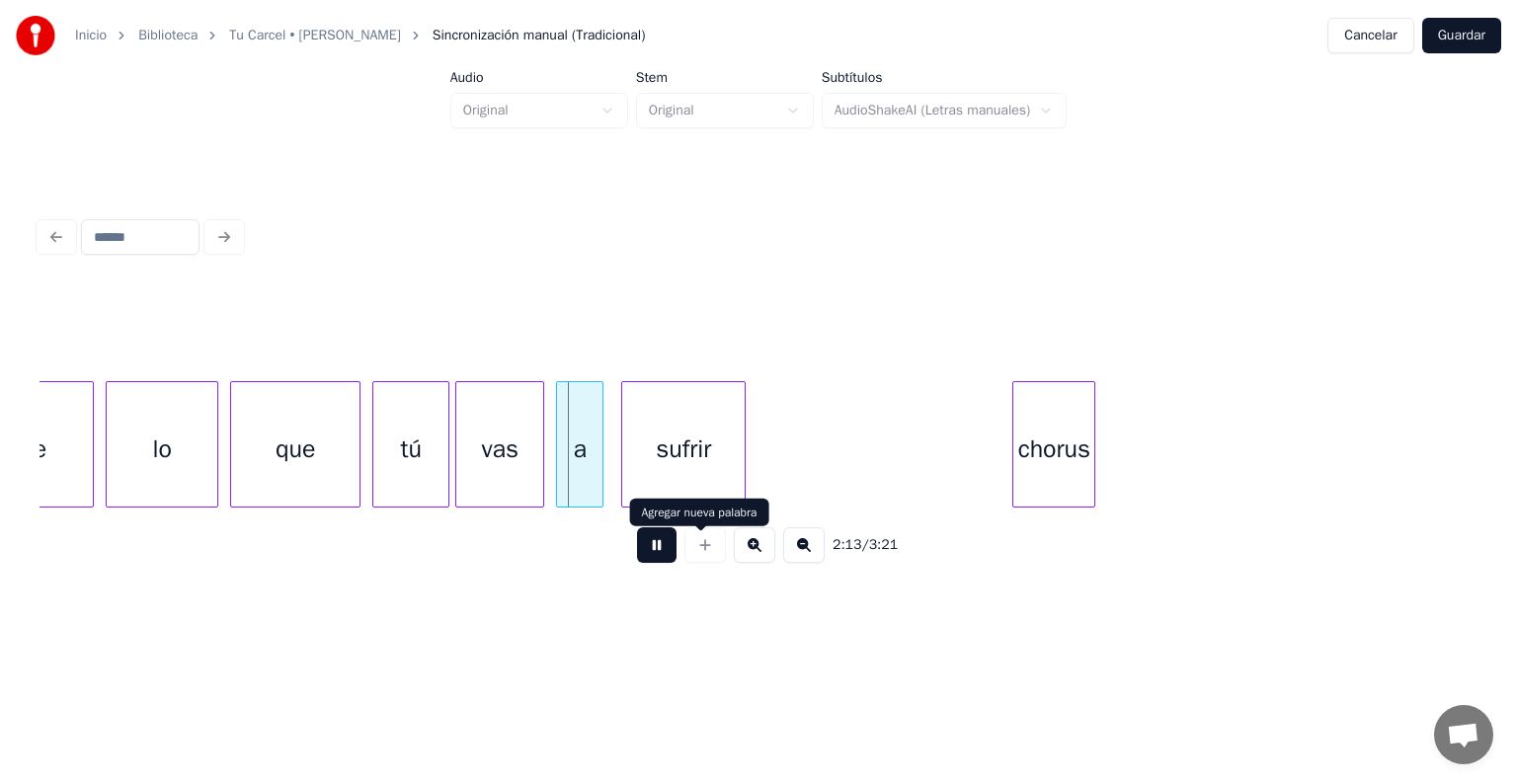 click at bounding box center [657, 545] 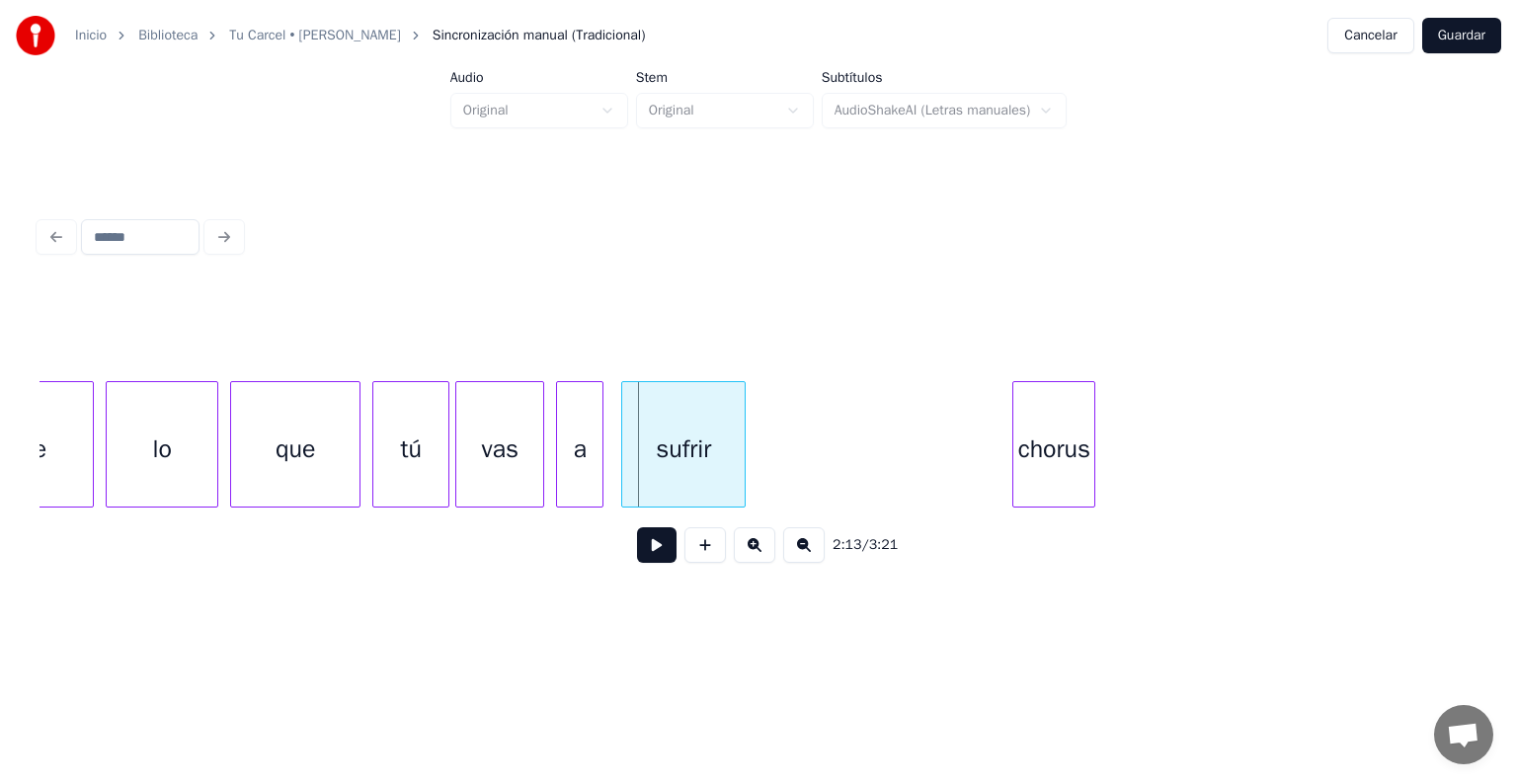 click on "chorus" at bounding box center (1054, 449) 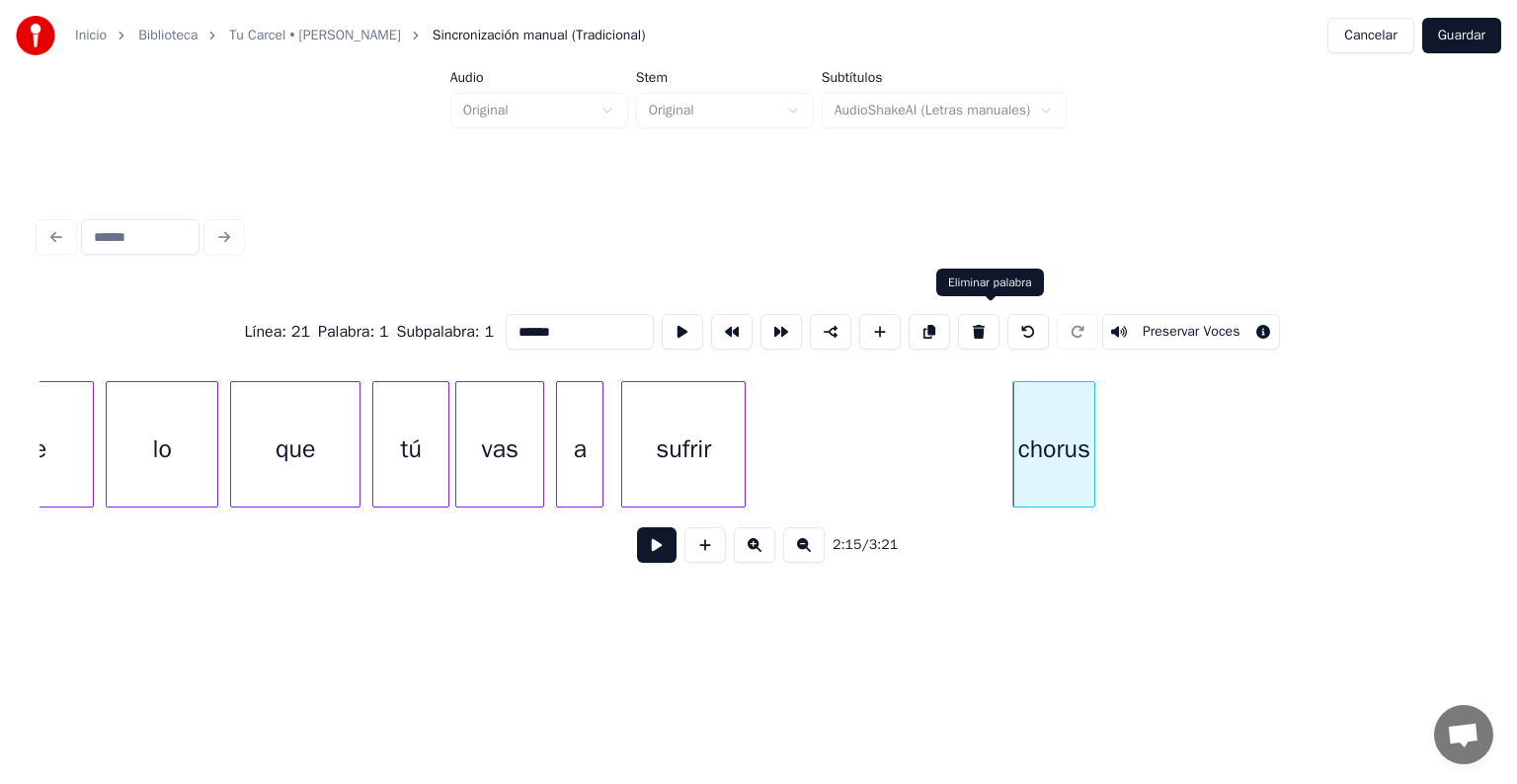 click at bounding box center (979, 332) 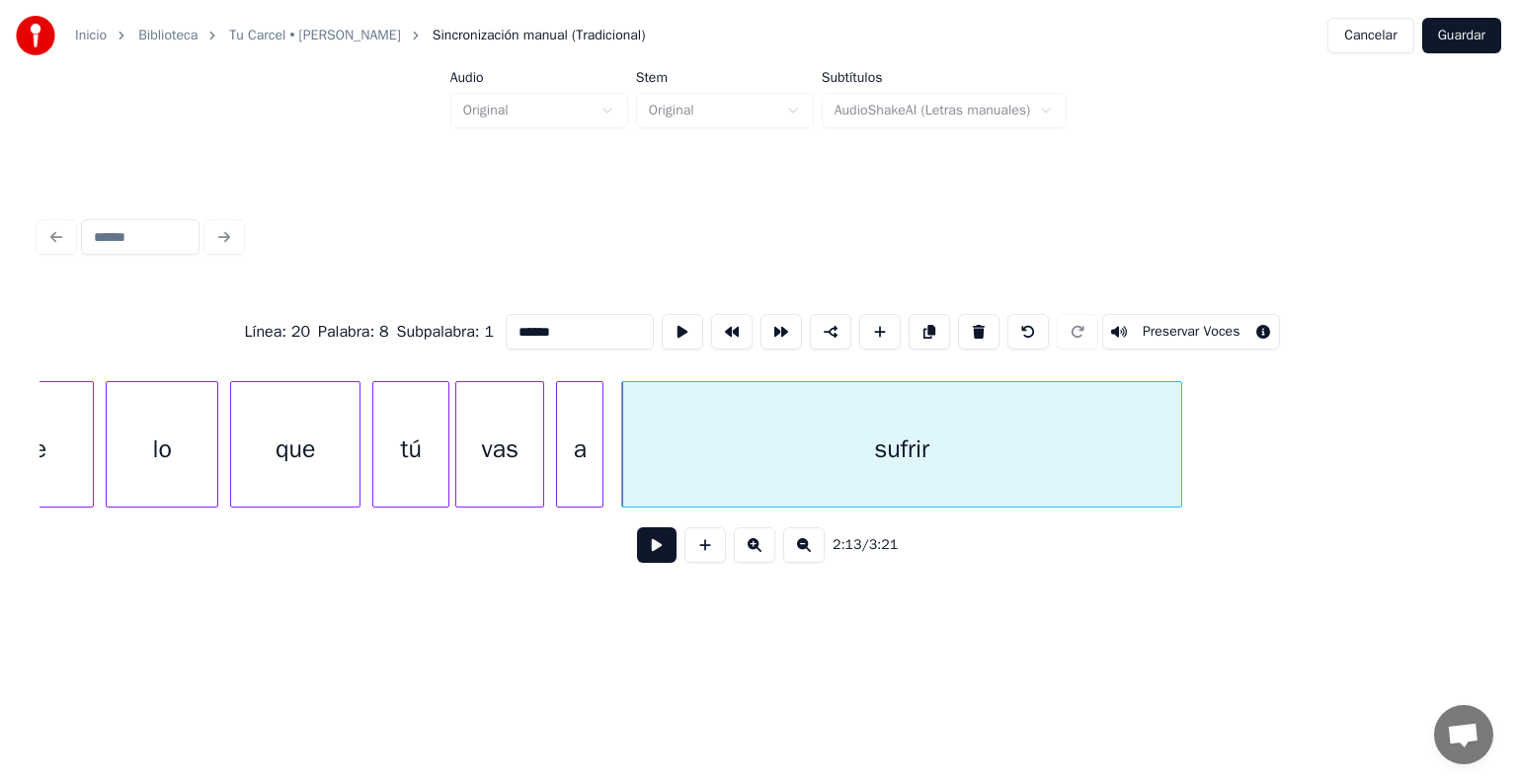 click at bounding box center (1178, 444) 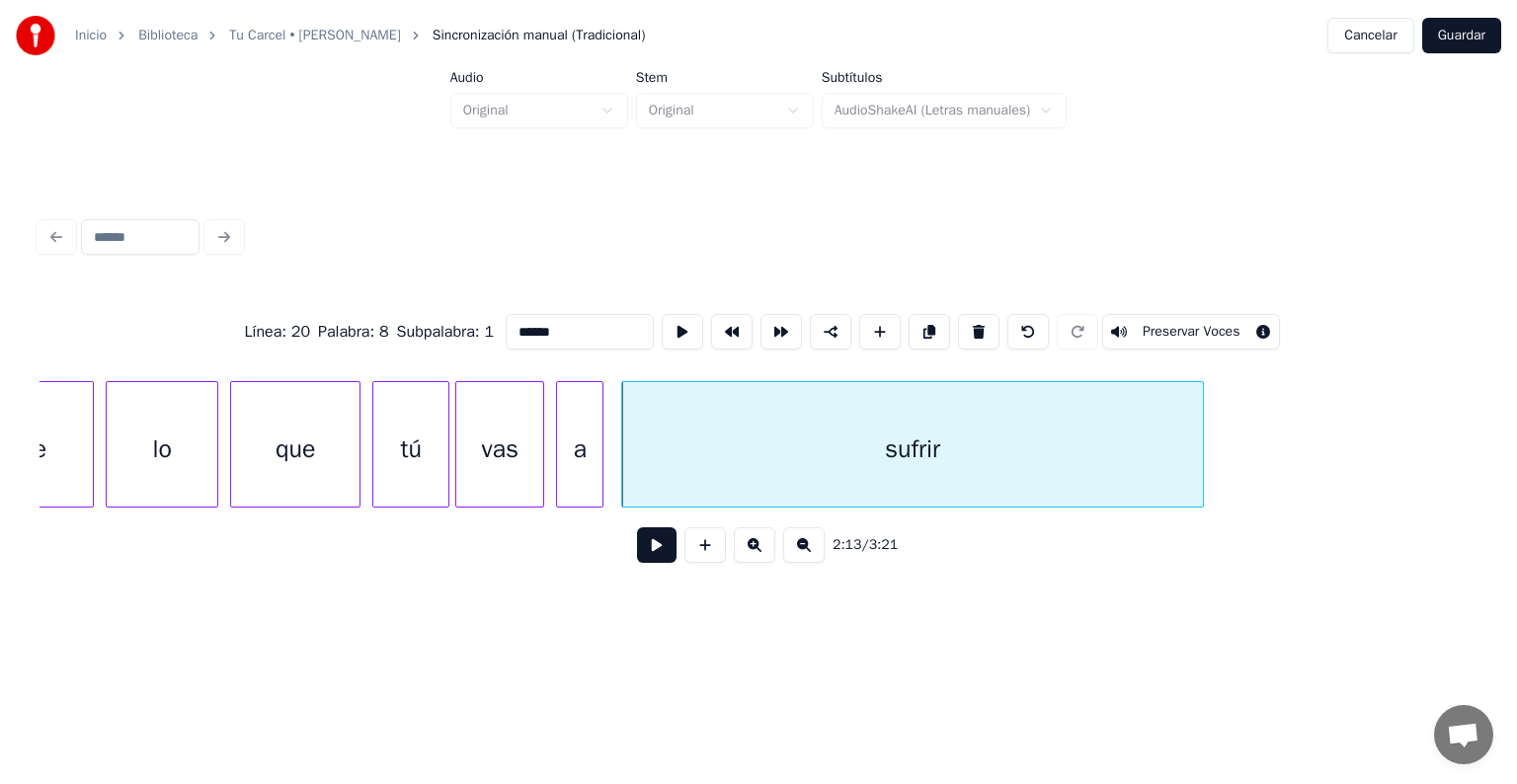 click at bounding box center [657, 545] 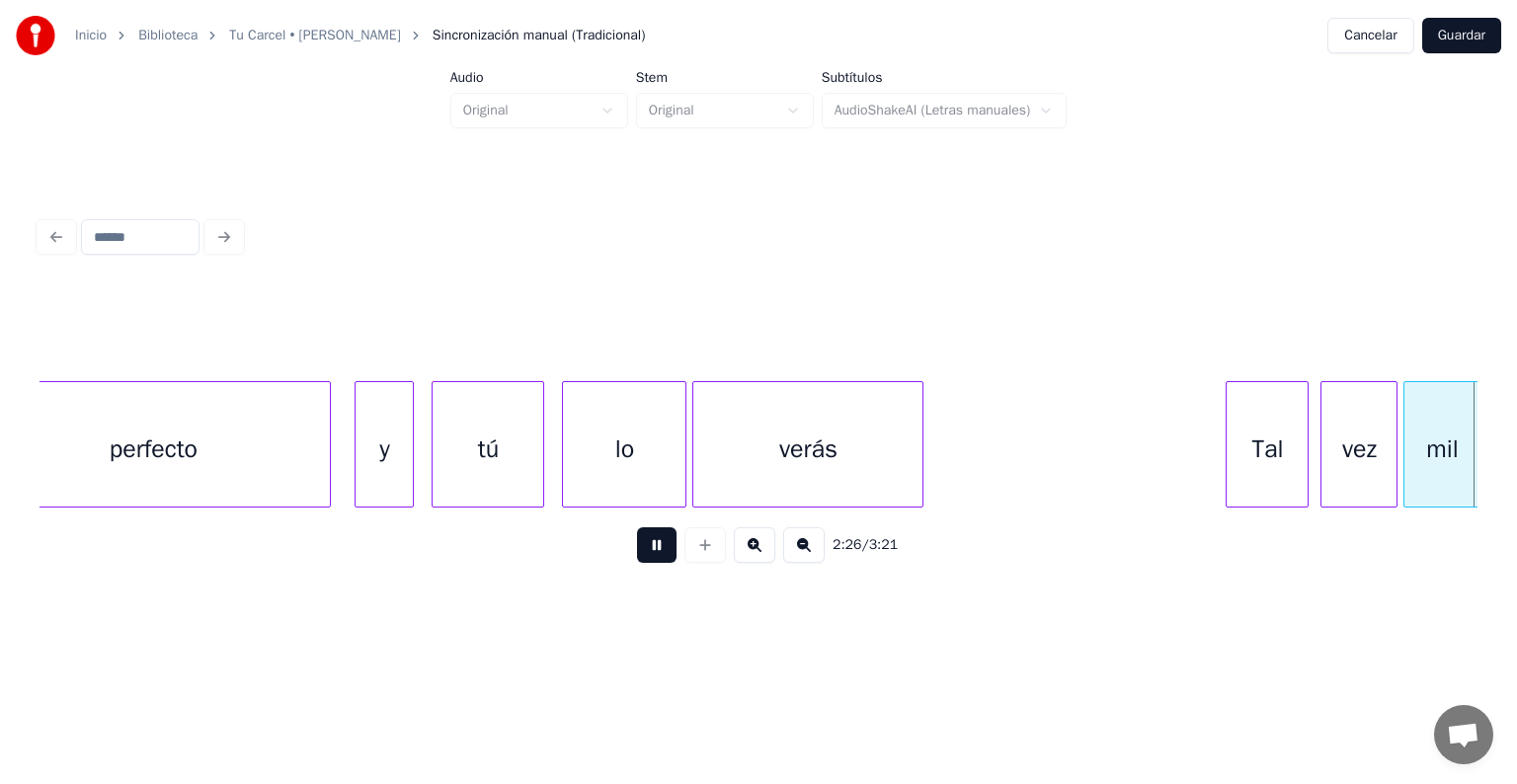 scroll, scrollTop: 0, scrollLeft: 43381, axis: horizontal 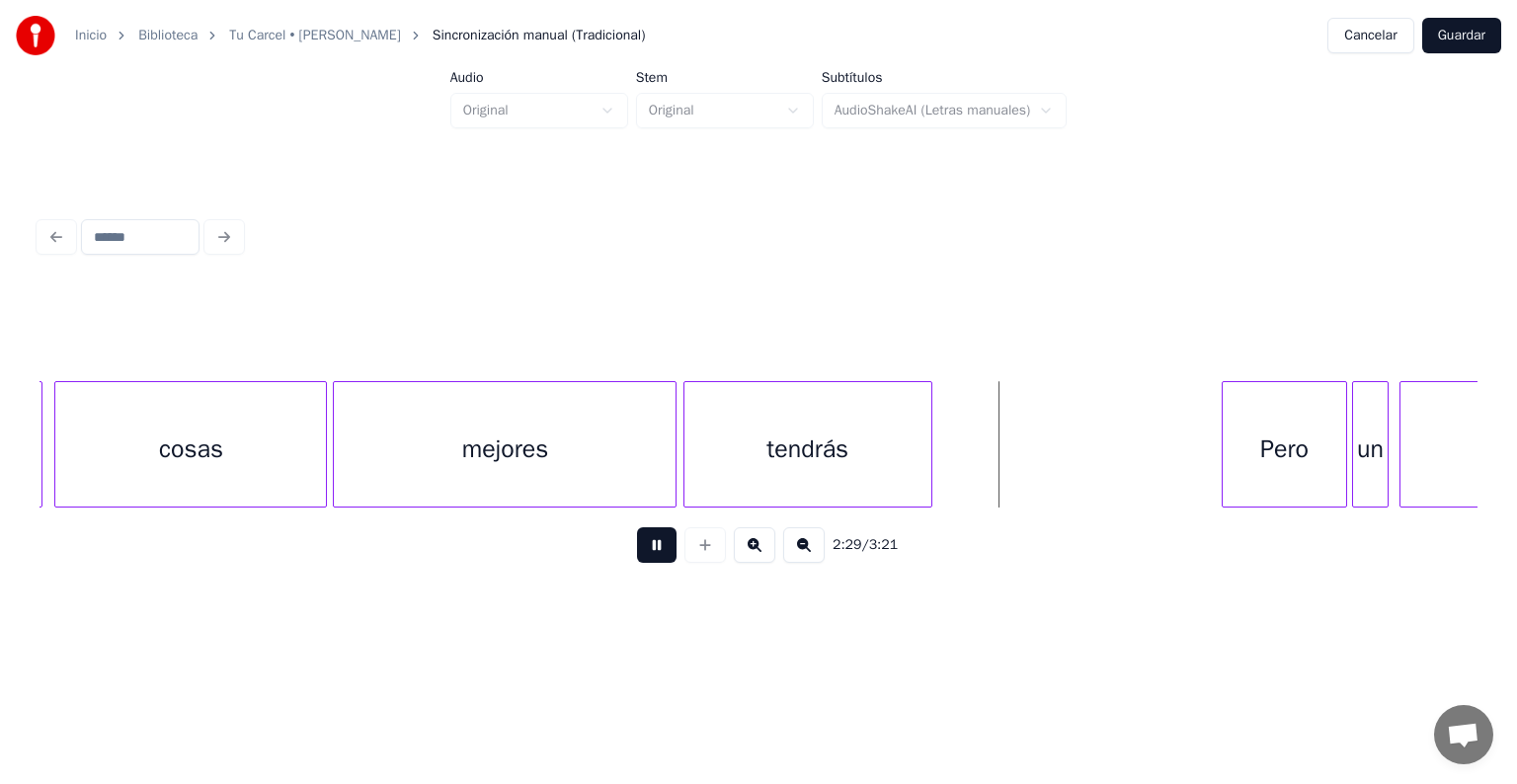click at bounding box center [928, 444] 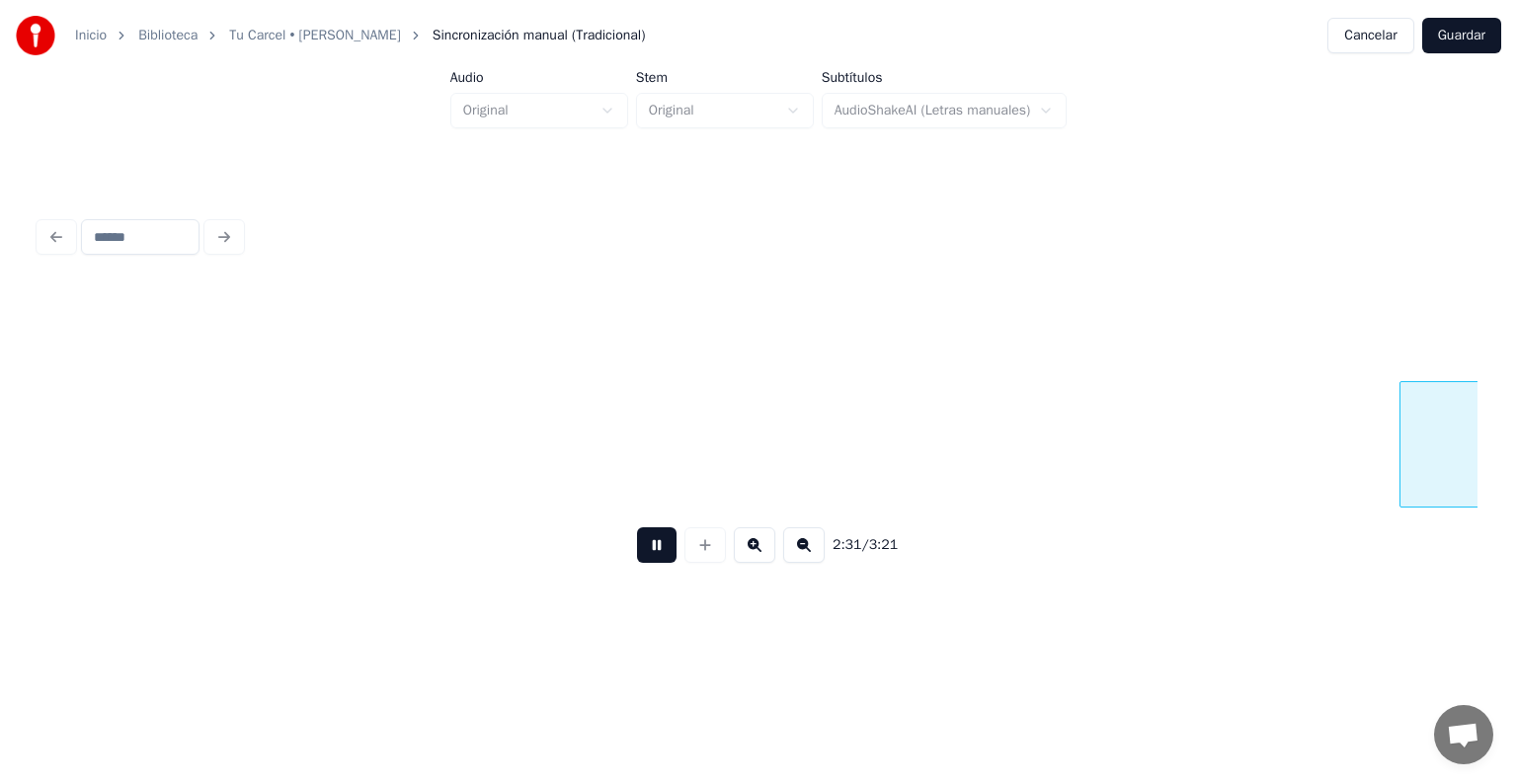scroll, scrollTop: 0, scrollLeft: 44823, axis: horizontal 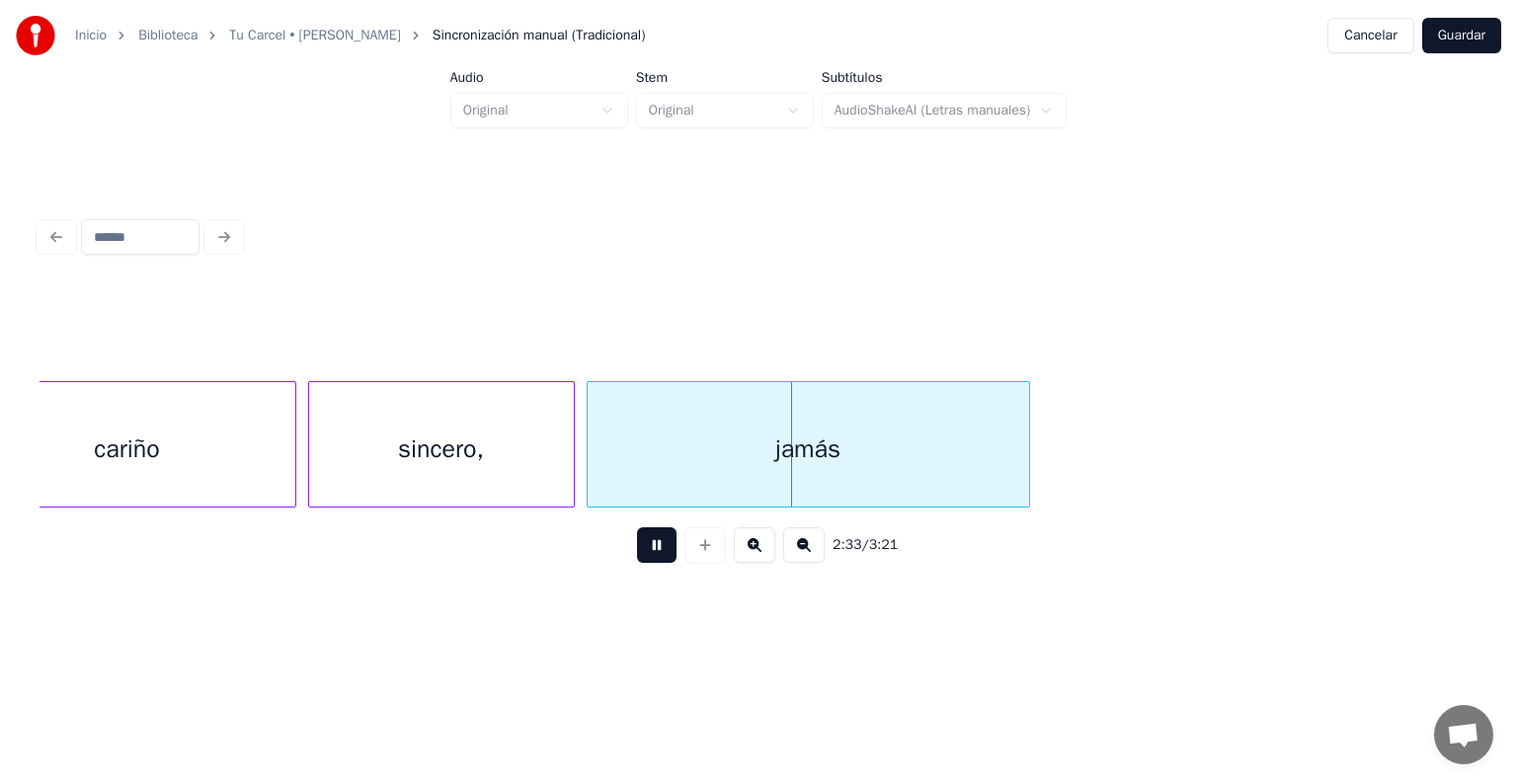 click at bounding box center [1026, 444] 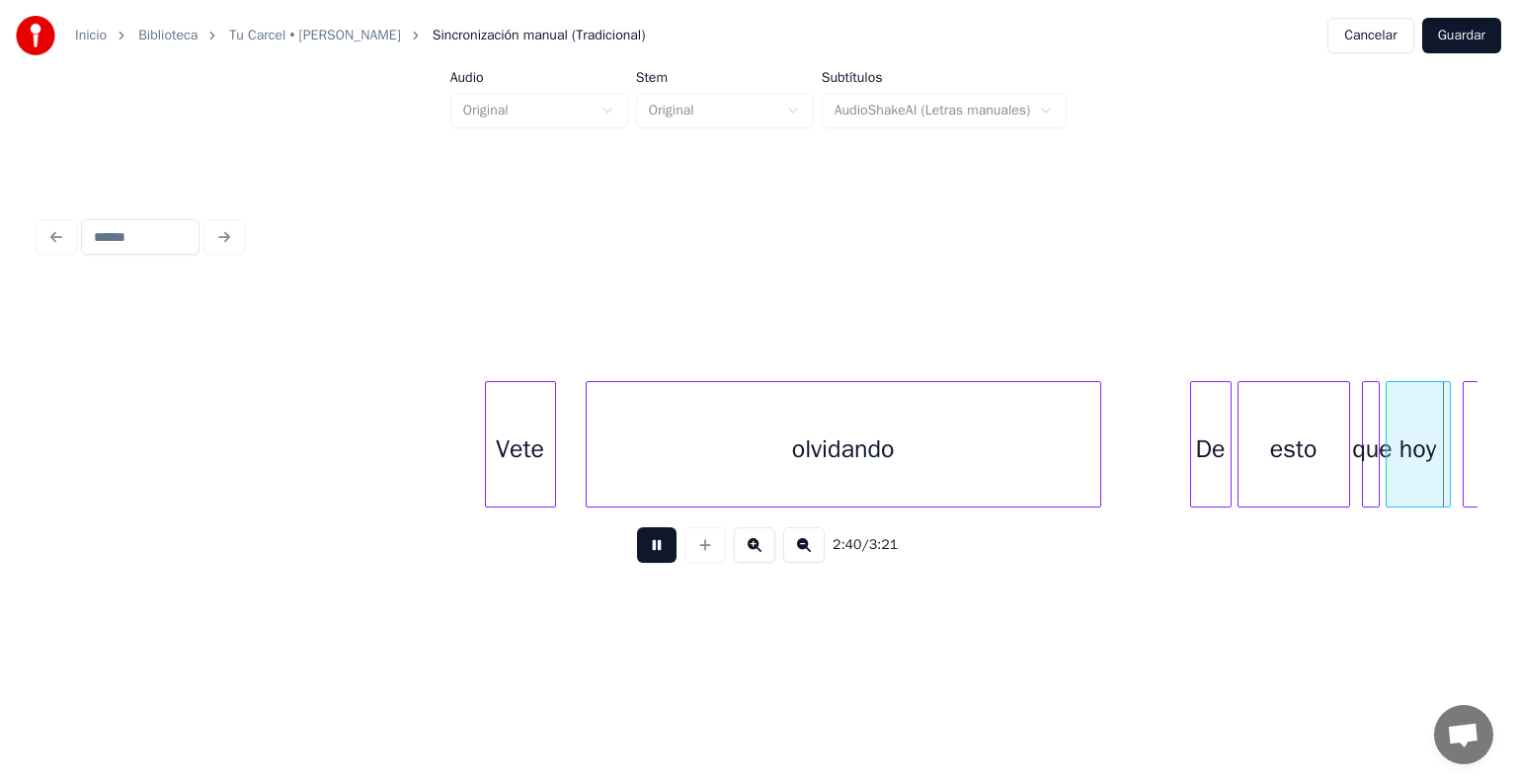 scroll, scrollTop: 0, scrollLeft: 47706, axis: horizontal 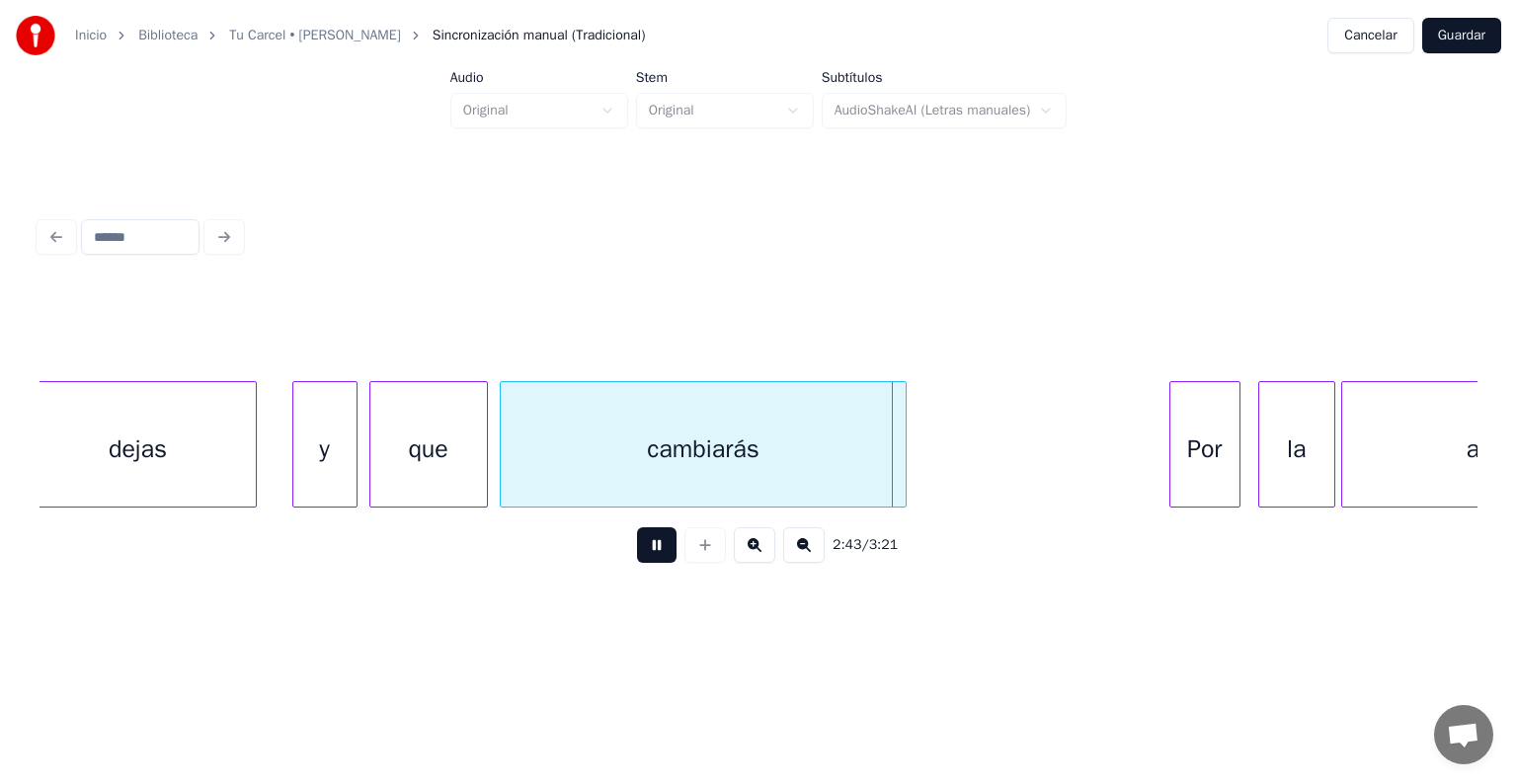 click at bounding box center (903, 444) 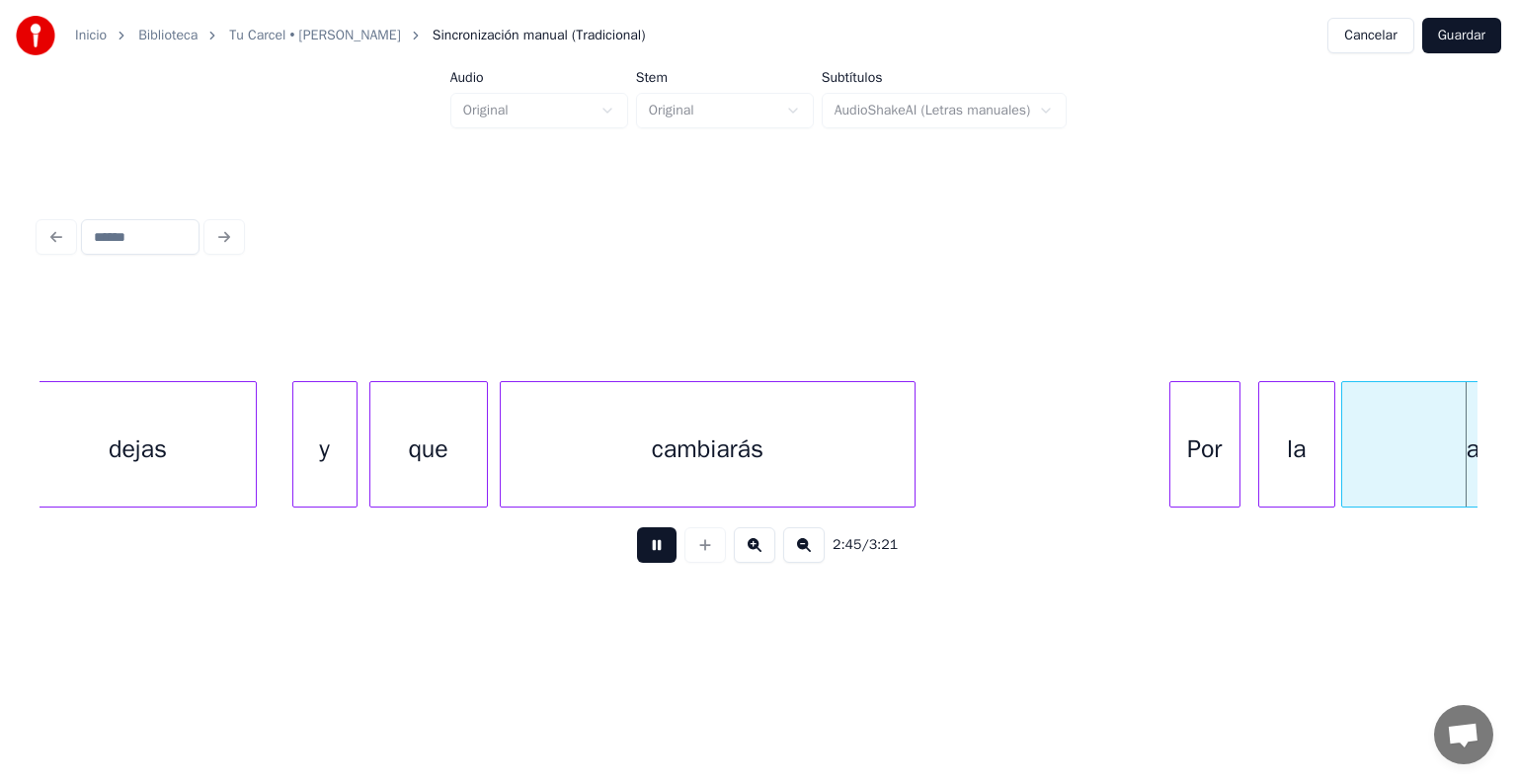 scroll, scrollTop: 0, scrollLeft: 49145, axis: horizontal 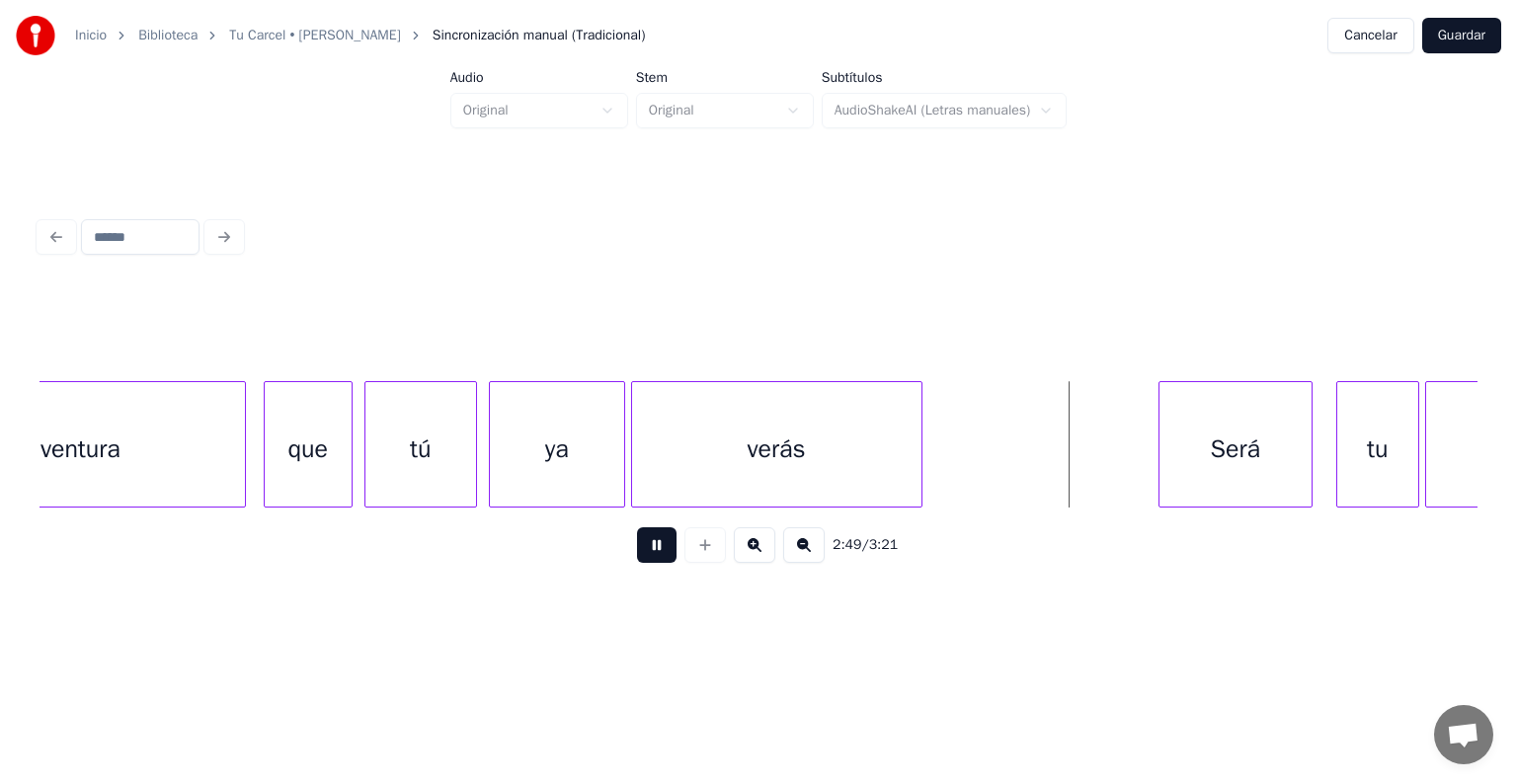 click at bounding box center [918, 444] 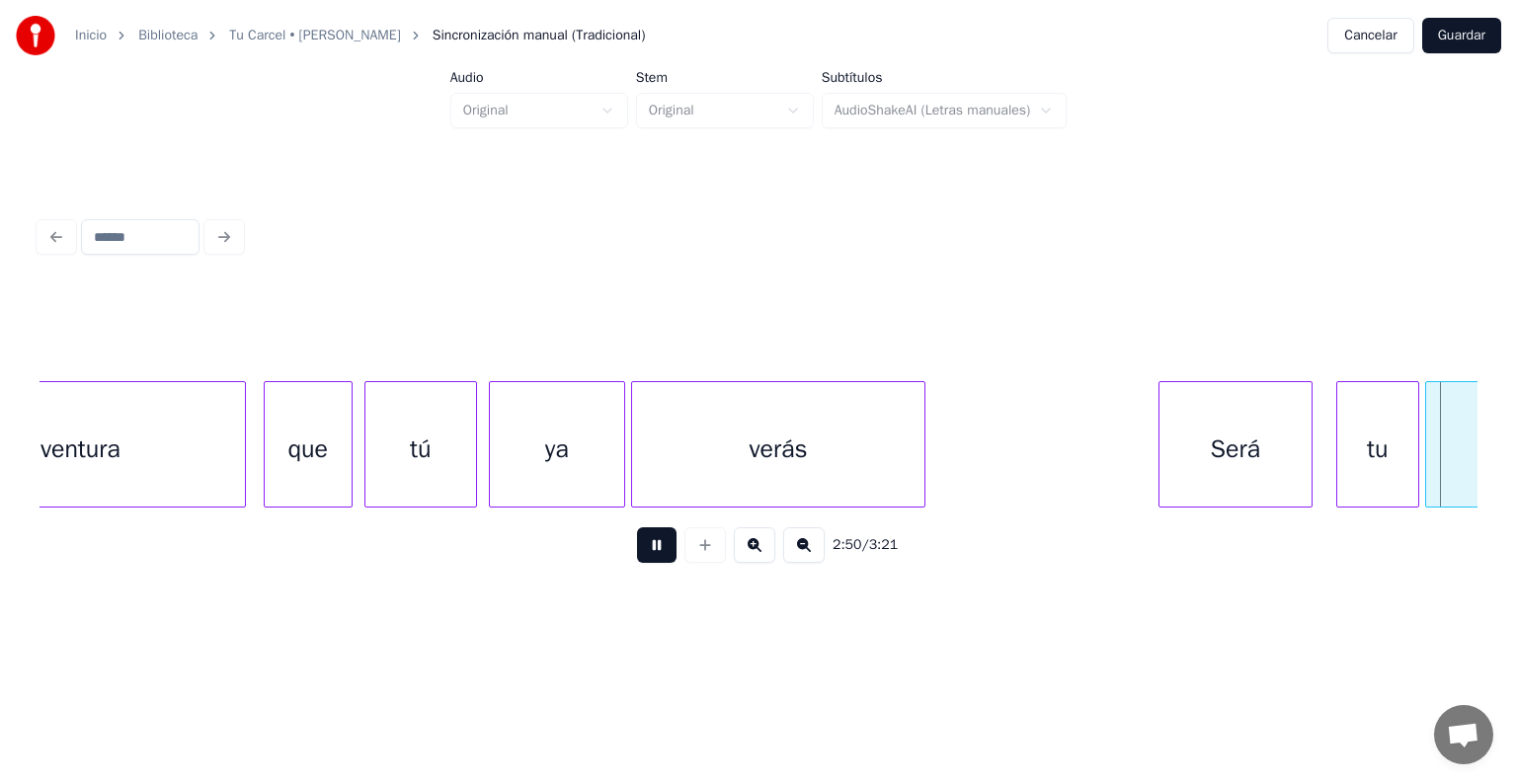 scroll, scrollTop: 0, scrollLeft: 50584, axis: horizontal 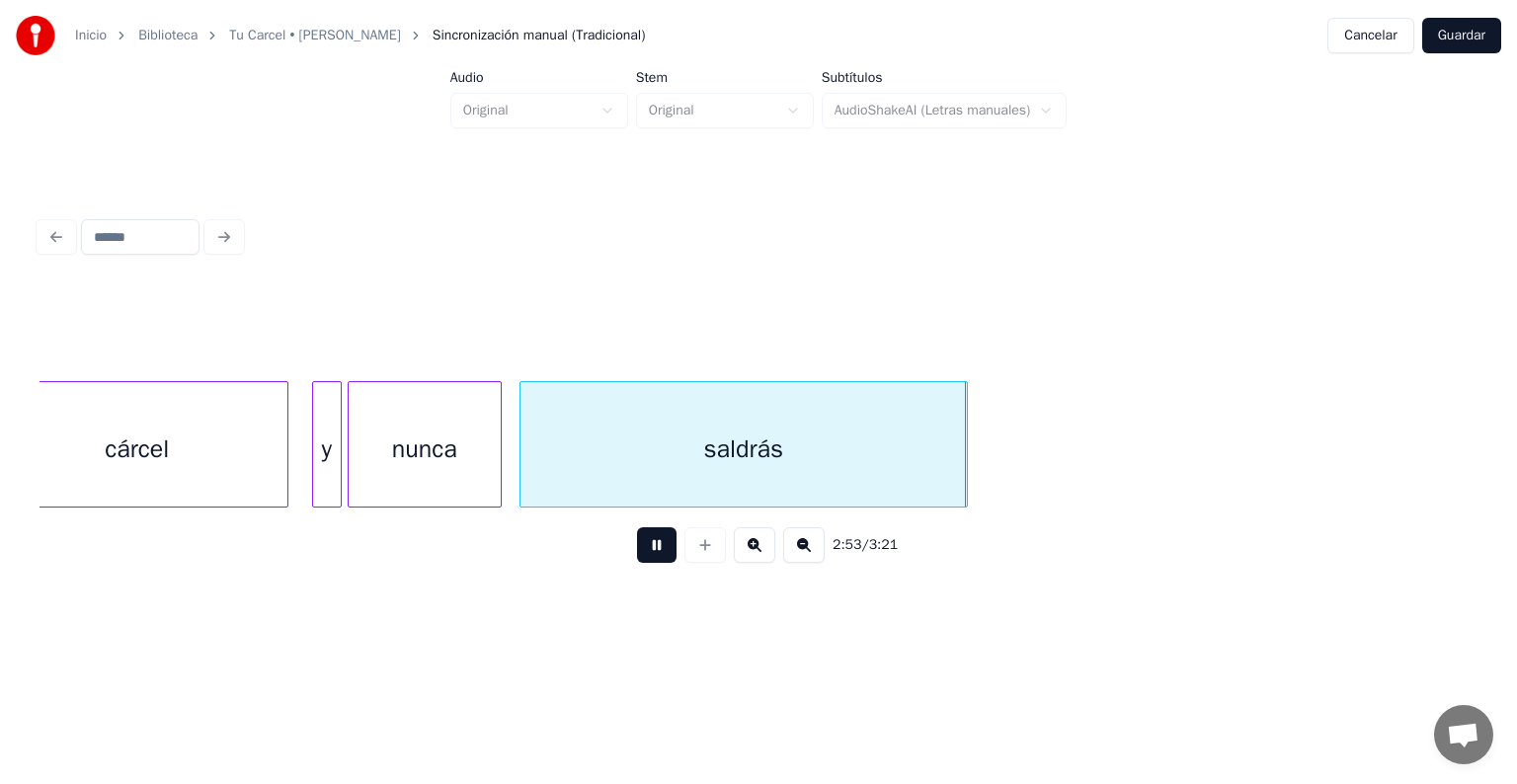 click at bounding box center (964, 444) 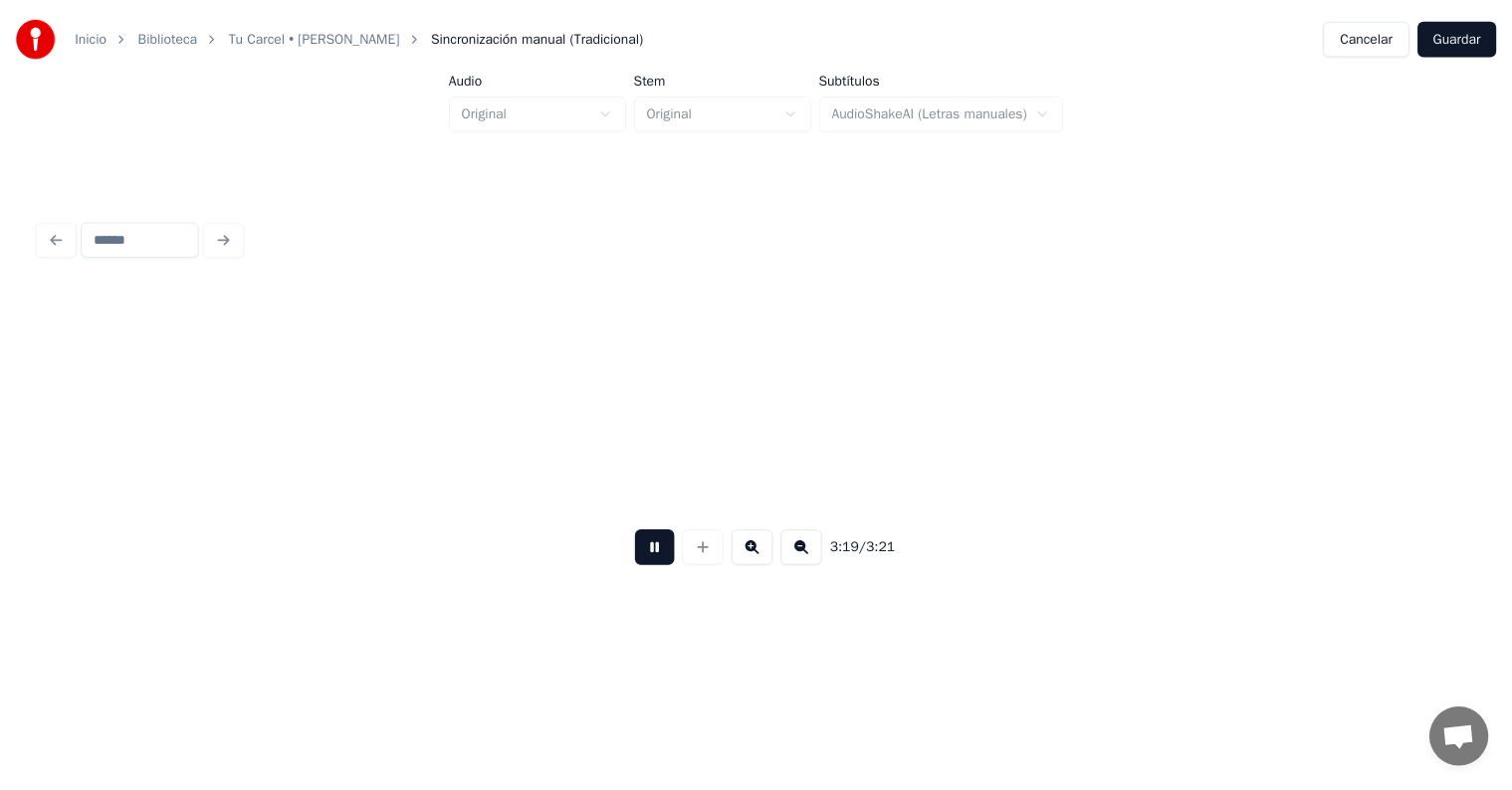 scroll, scrollTop: 0, scrollLeft: 58730, axis: horizontal 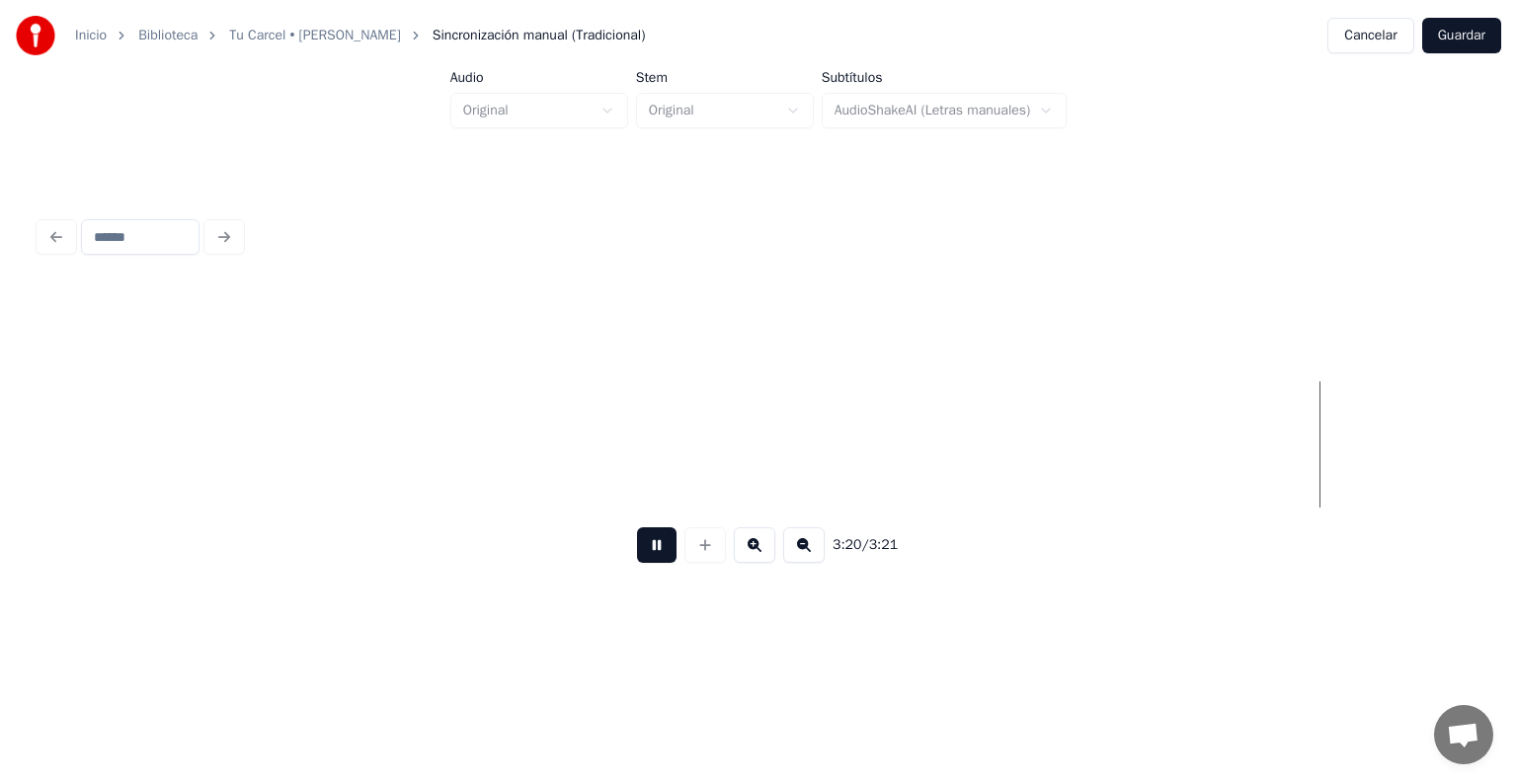 click on "Guardar" at bounding box center (1462, 36) 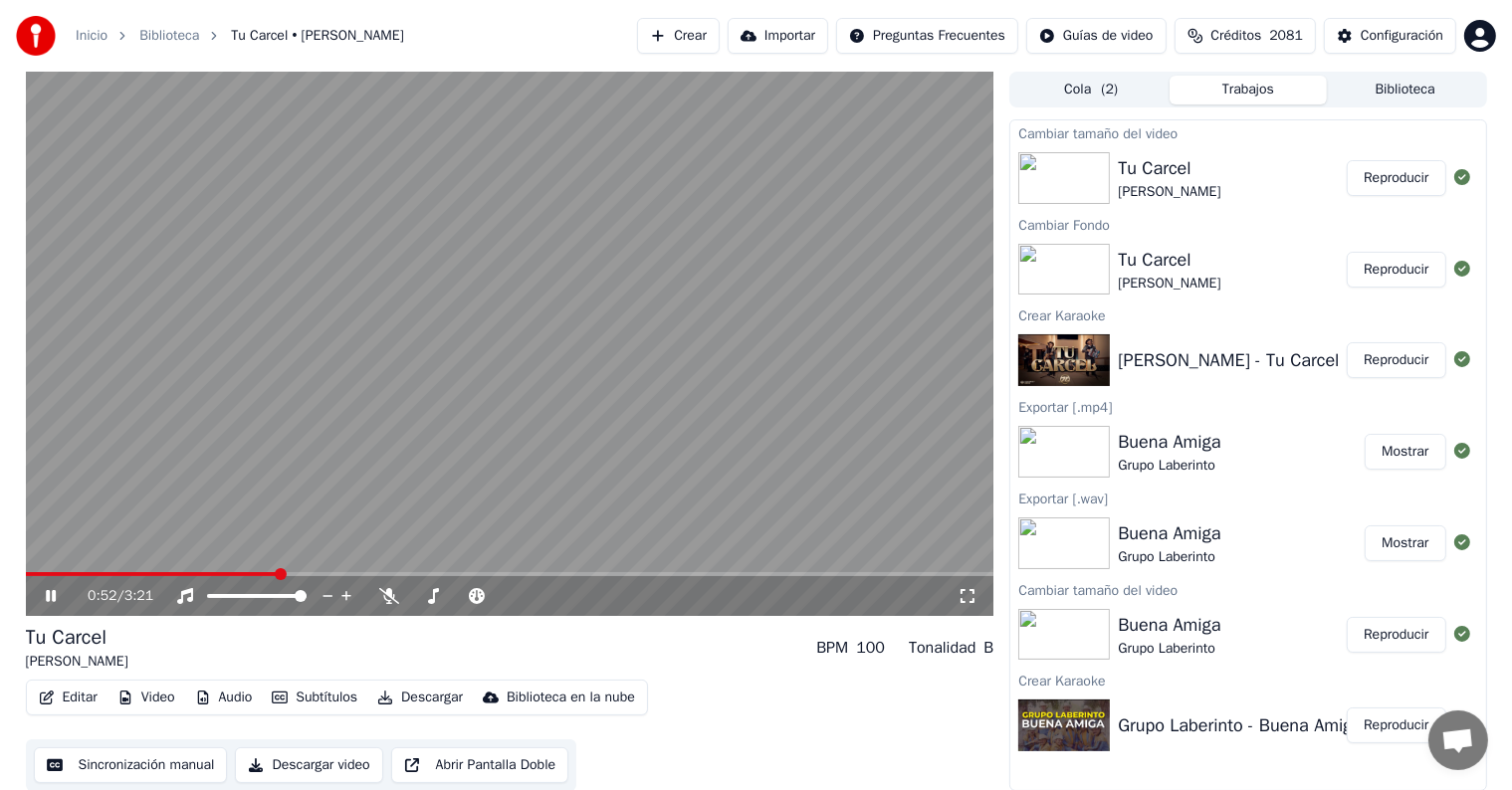 click 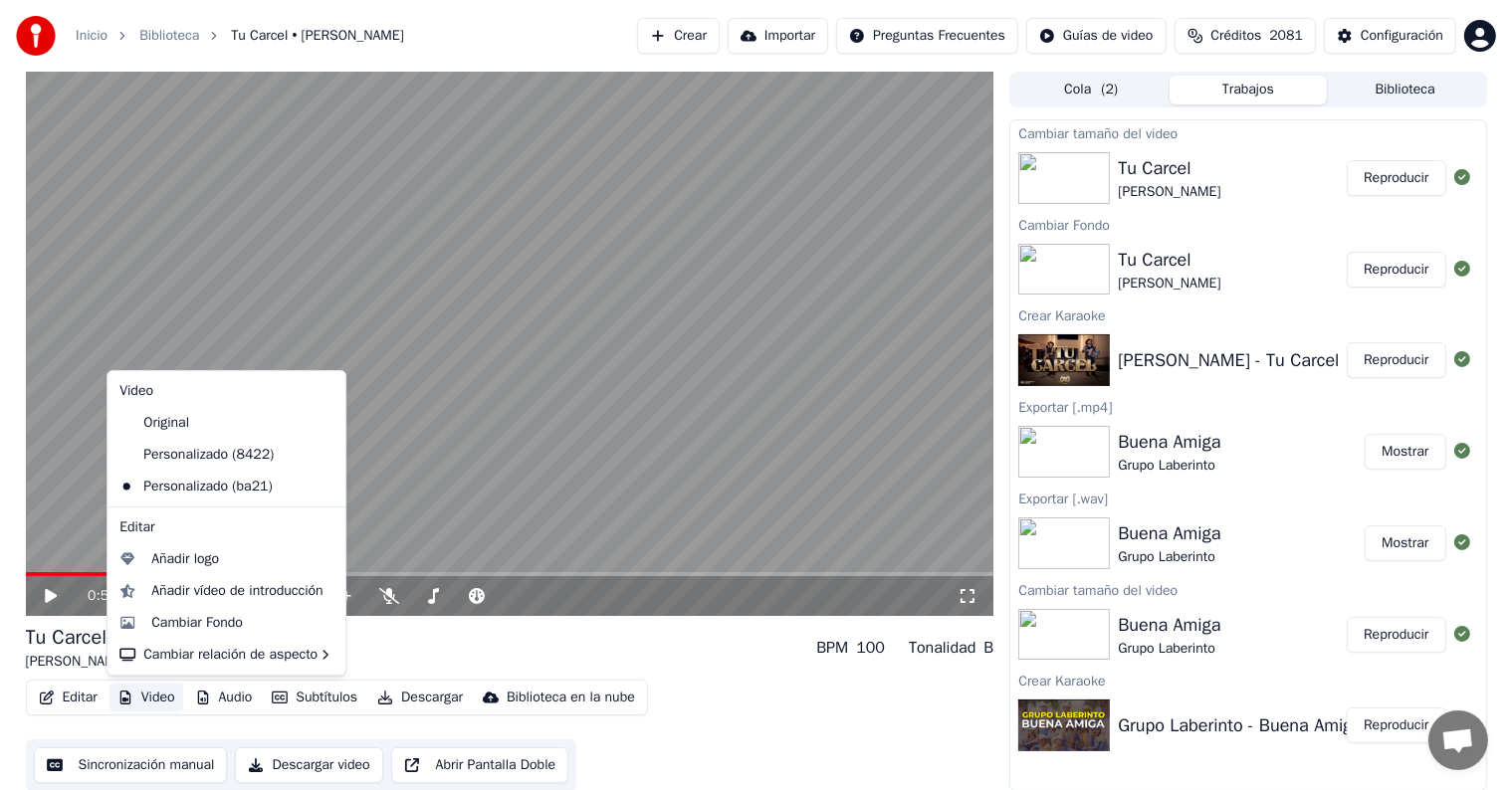 click on "Video" at bounding box center (146, 697) 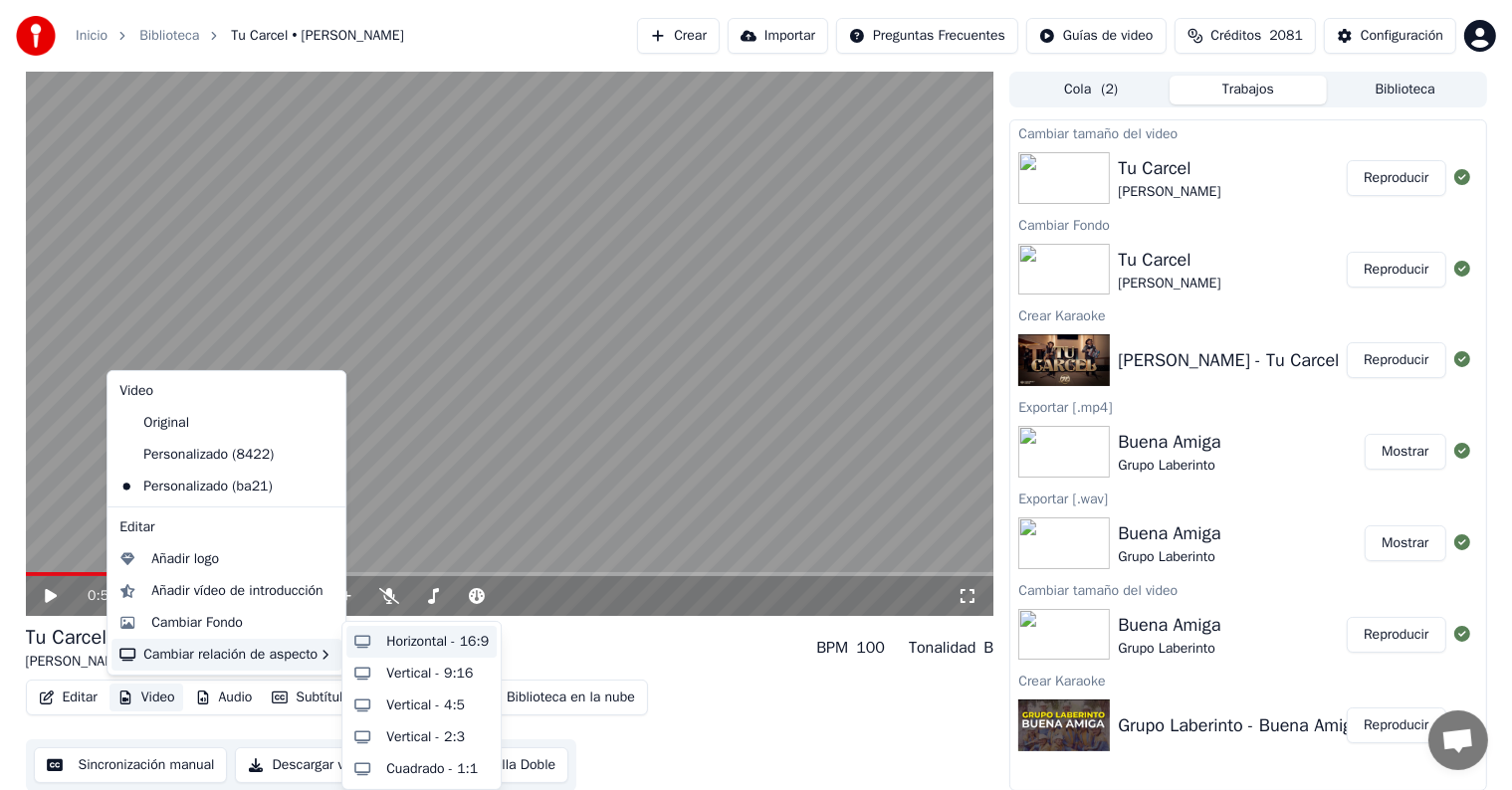 click on "Horizontal - 16:9" at bounding box center [421, 642] 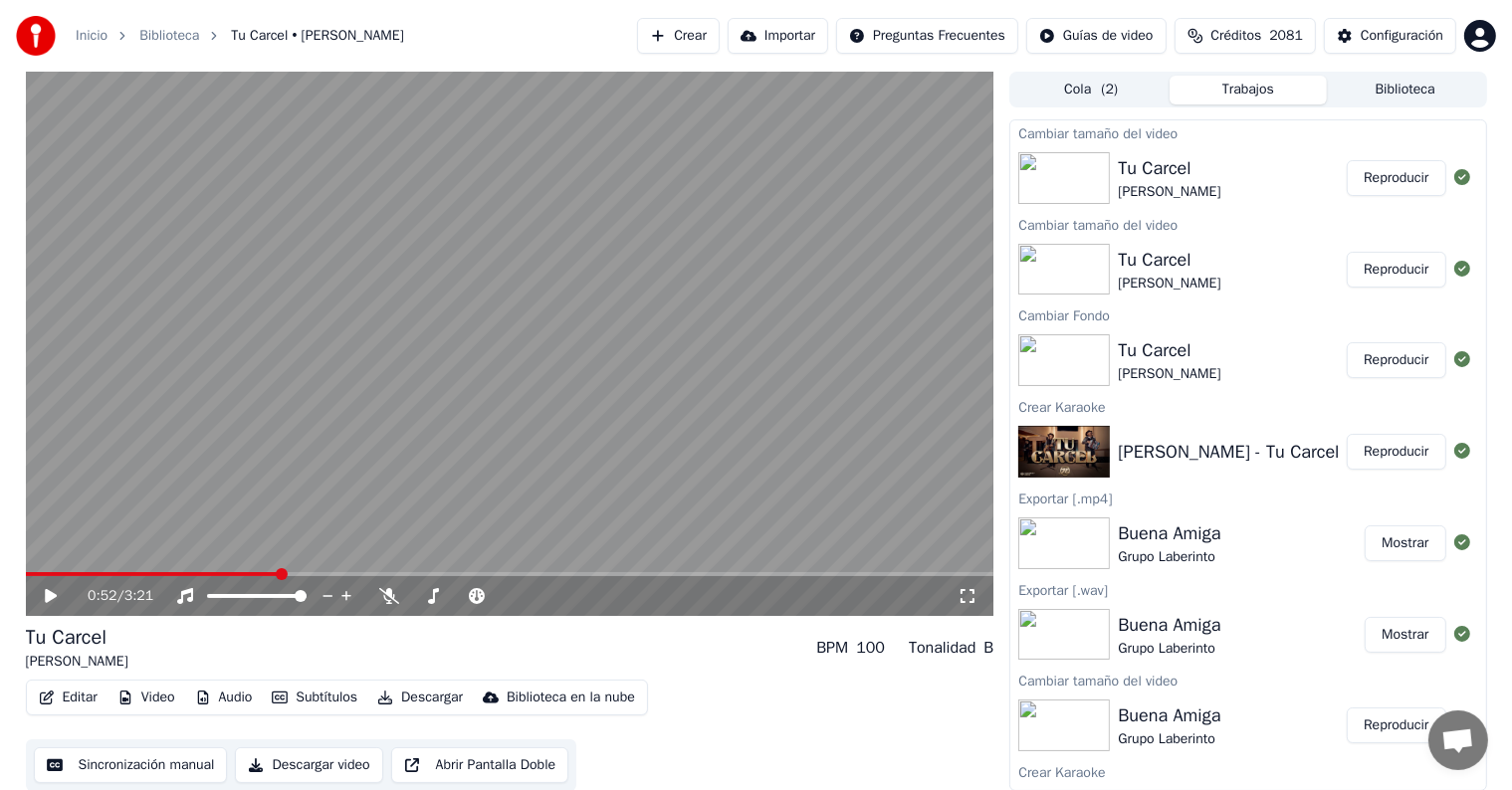 click on "Reproducir" at bounding box center (1396, 178) 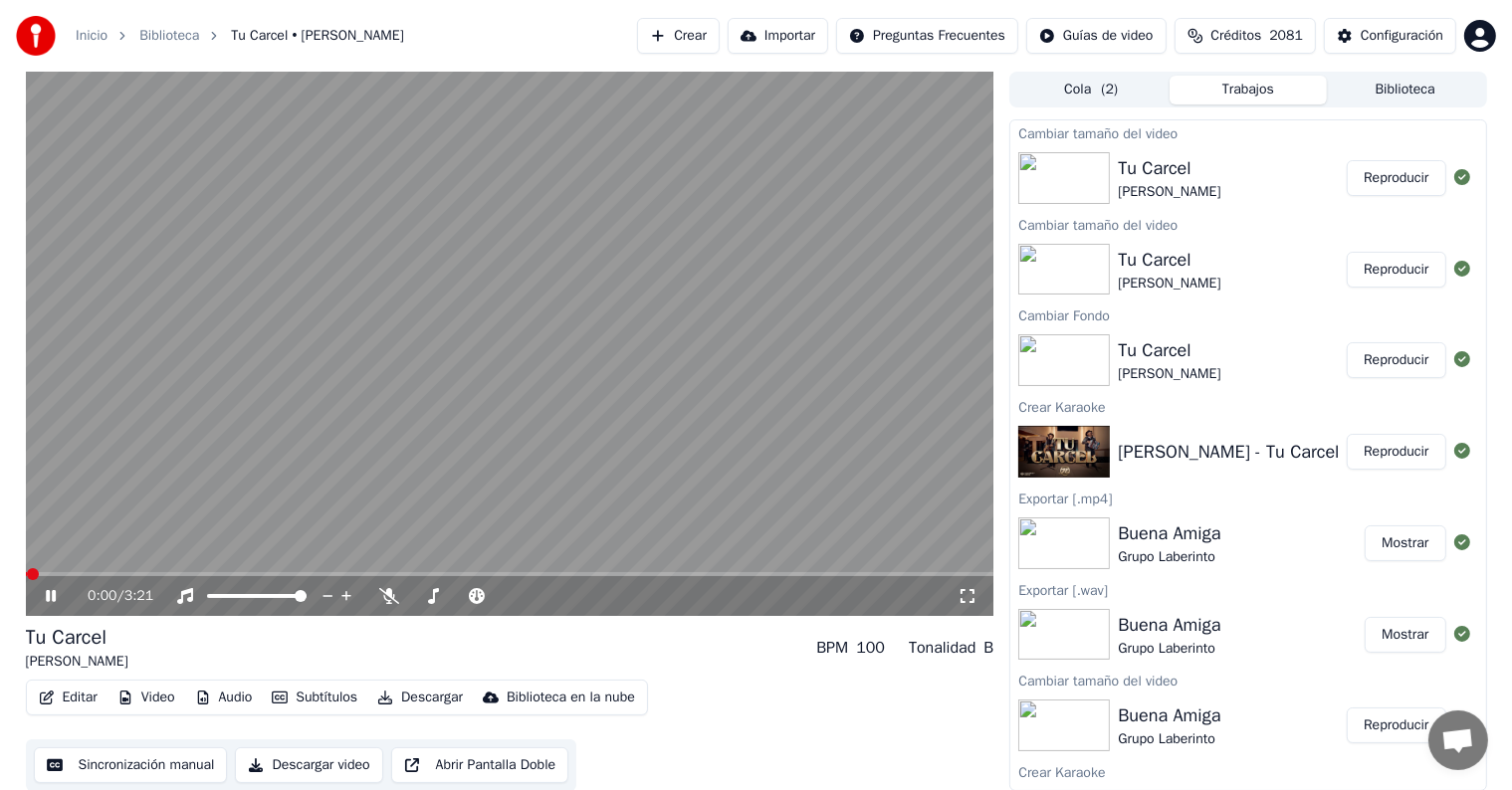 type 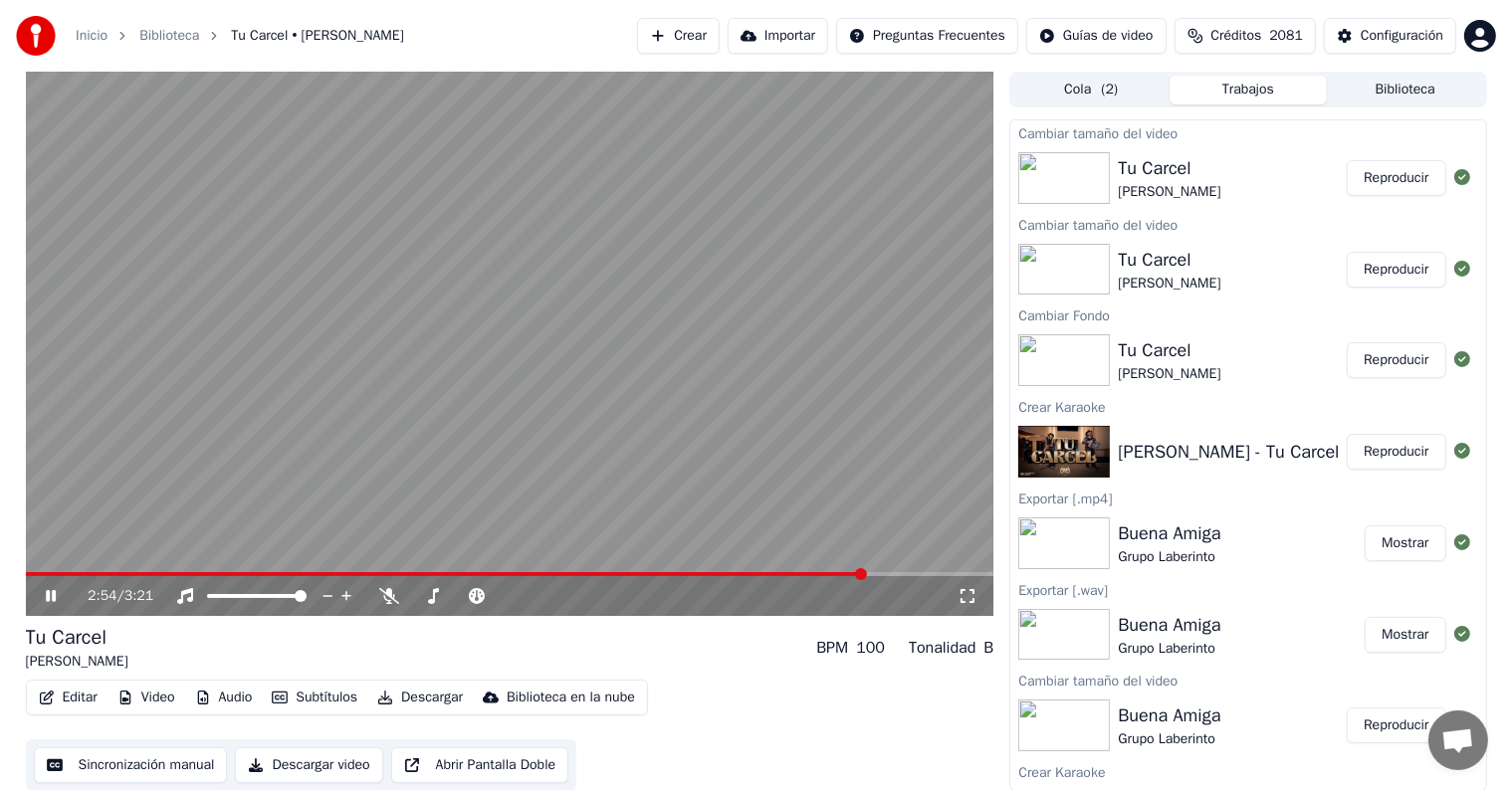 click 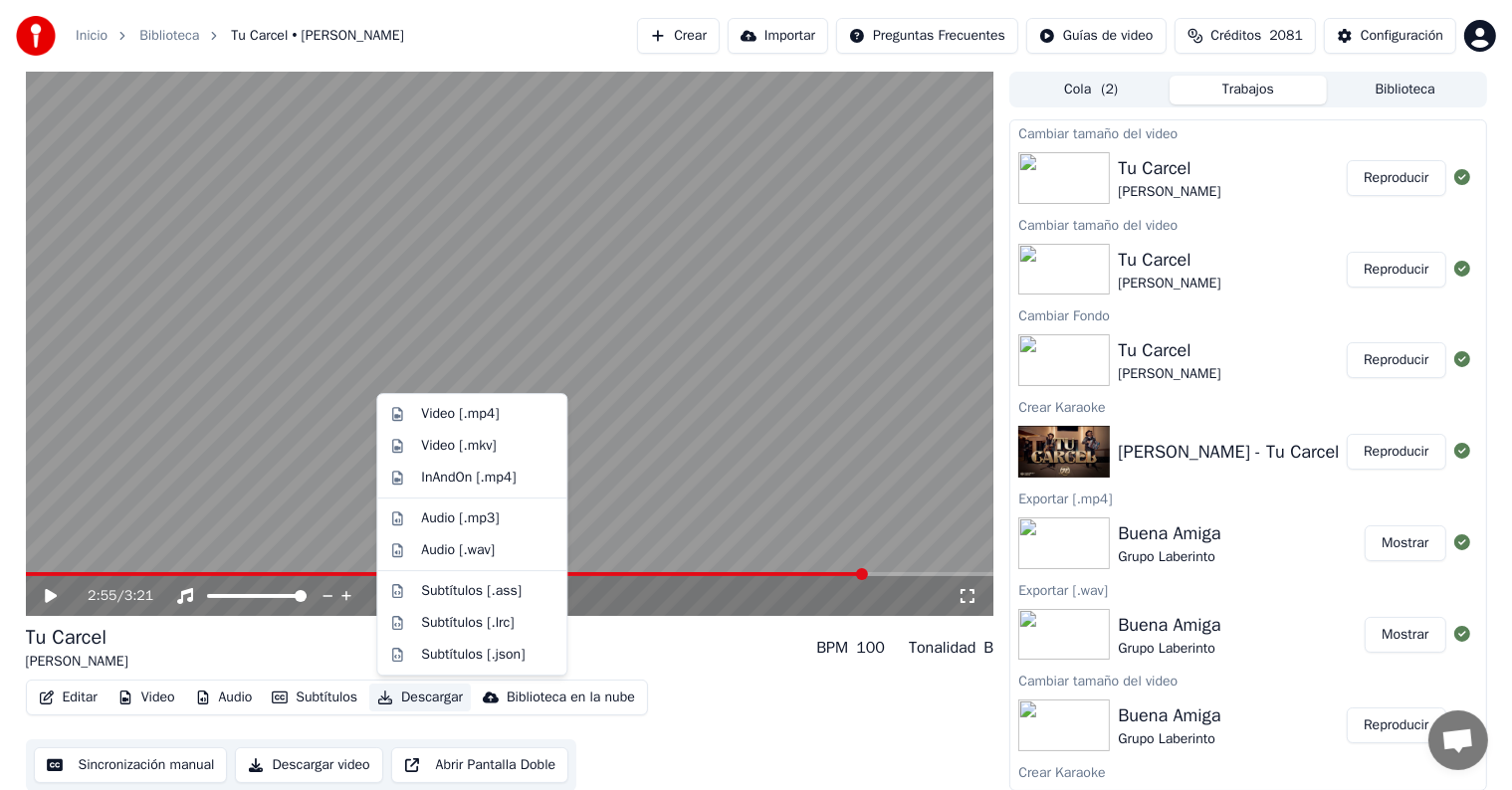 click on "Descargar" at bounding box center [420, 697] 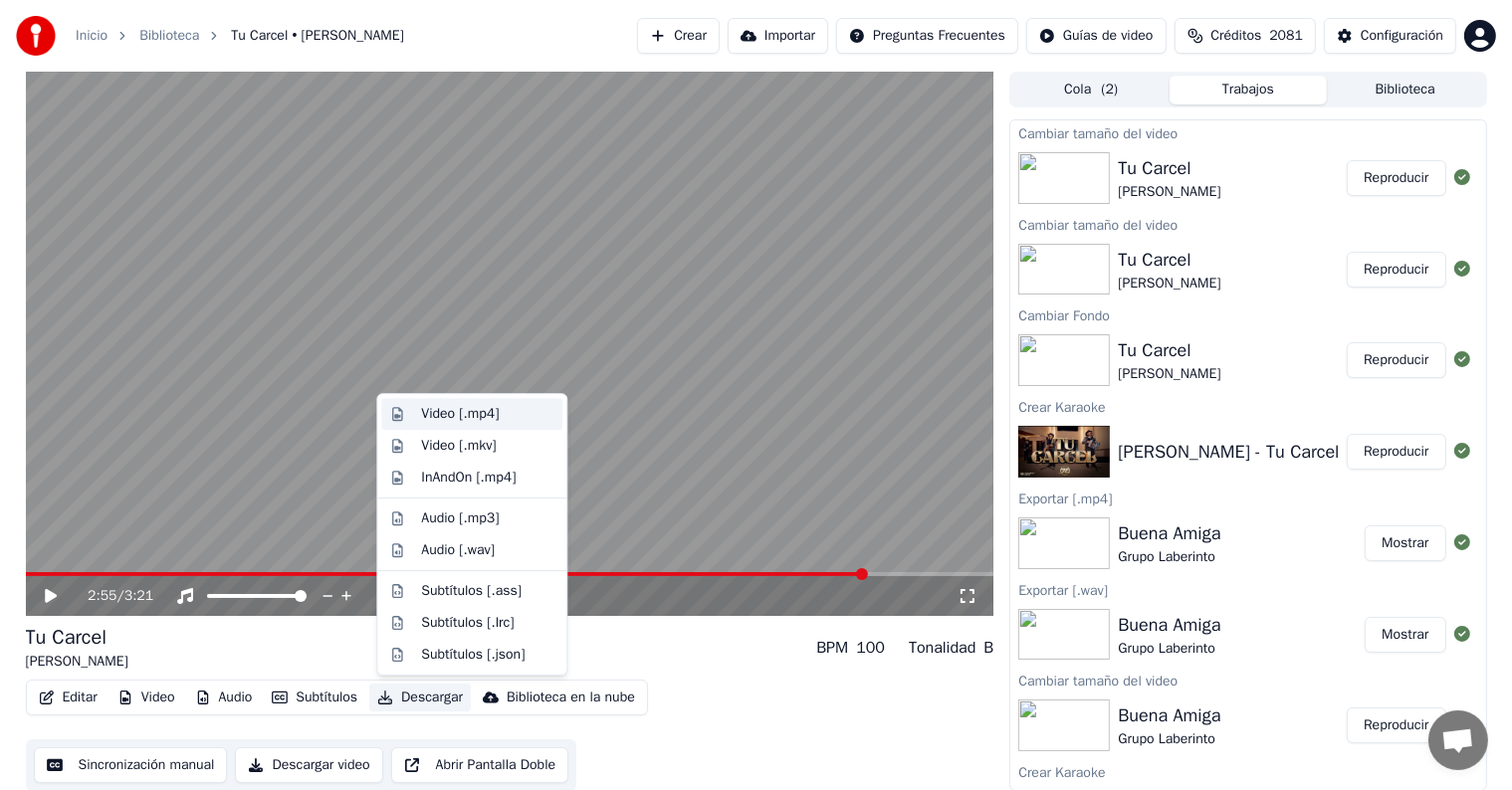 click on "Video [.mp4]" at bounding box center [460, 414] 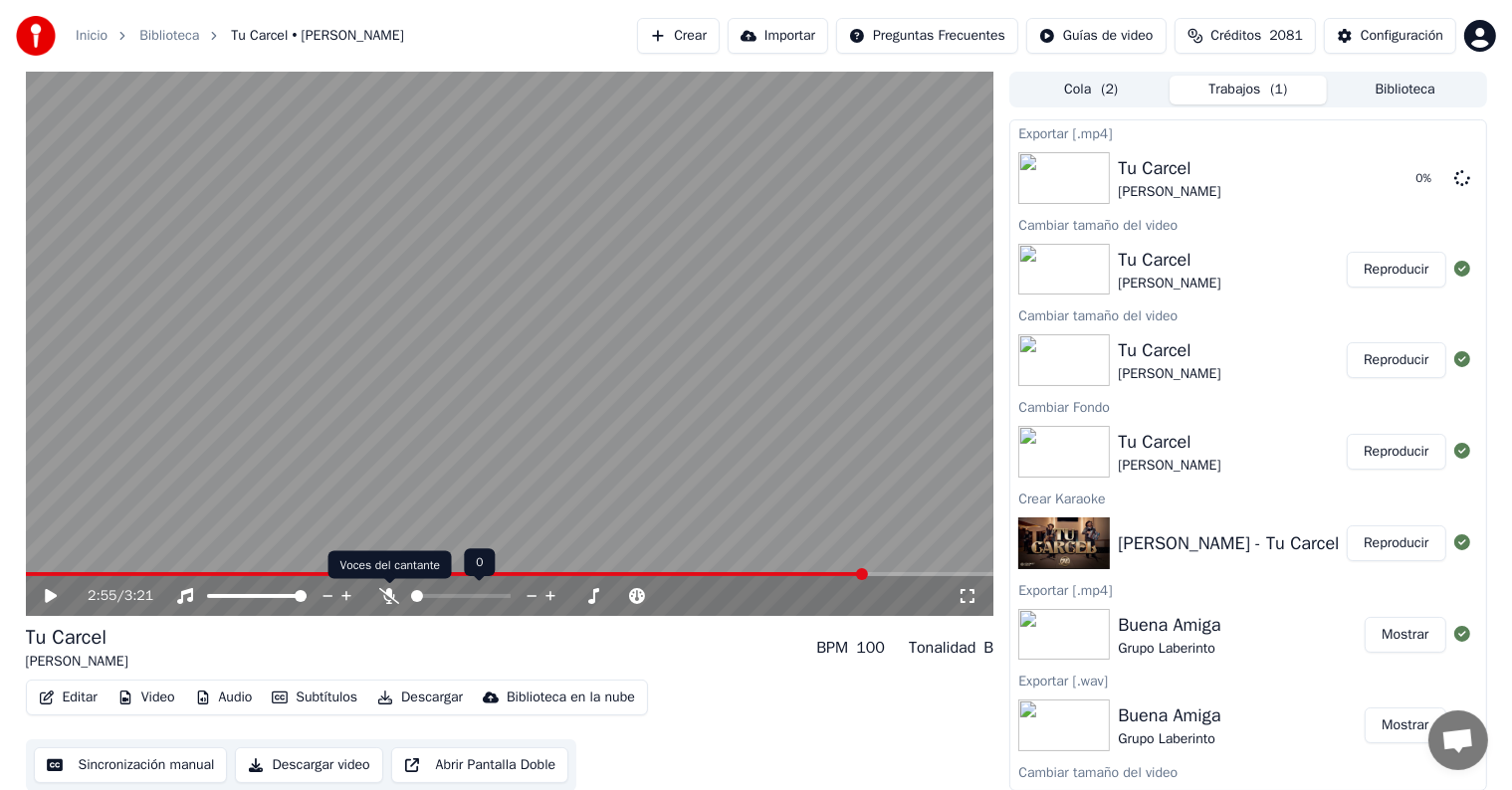 click 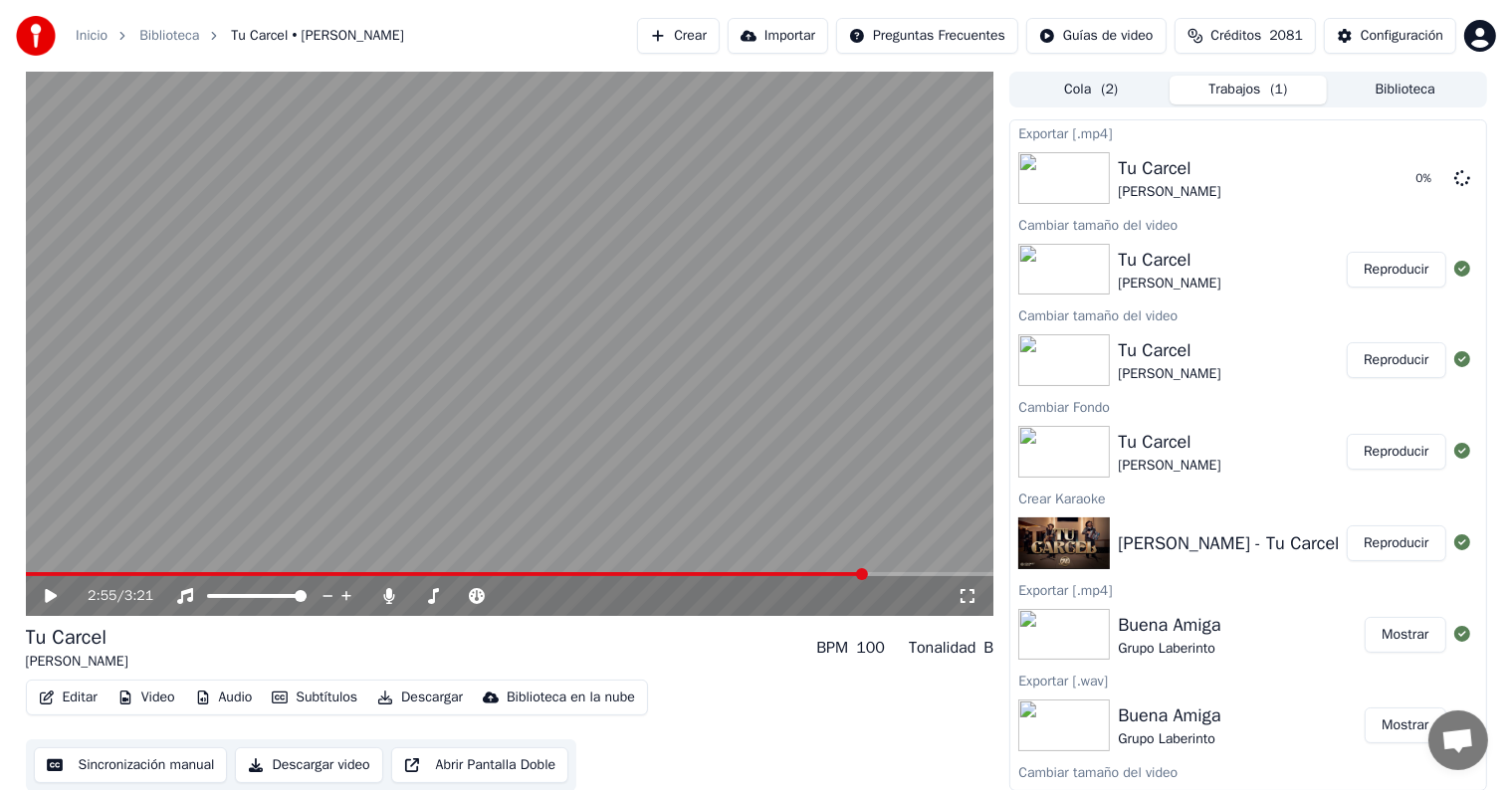 click on "Descargar" at bounding box center [420, 697] 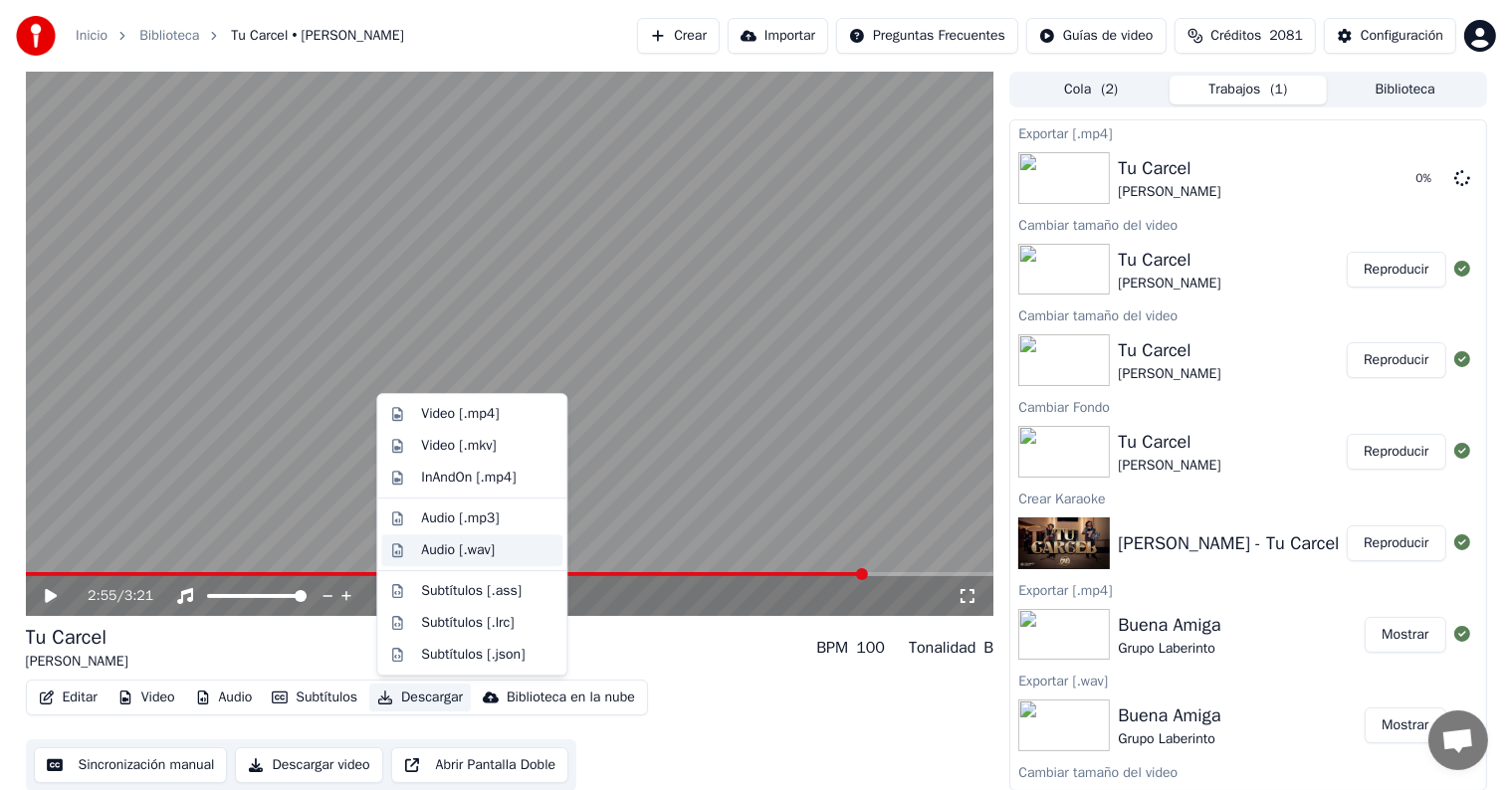 click on "Audio [.wav]" at bounding box center (458, 550) 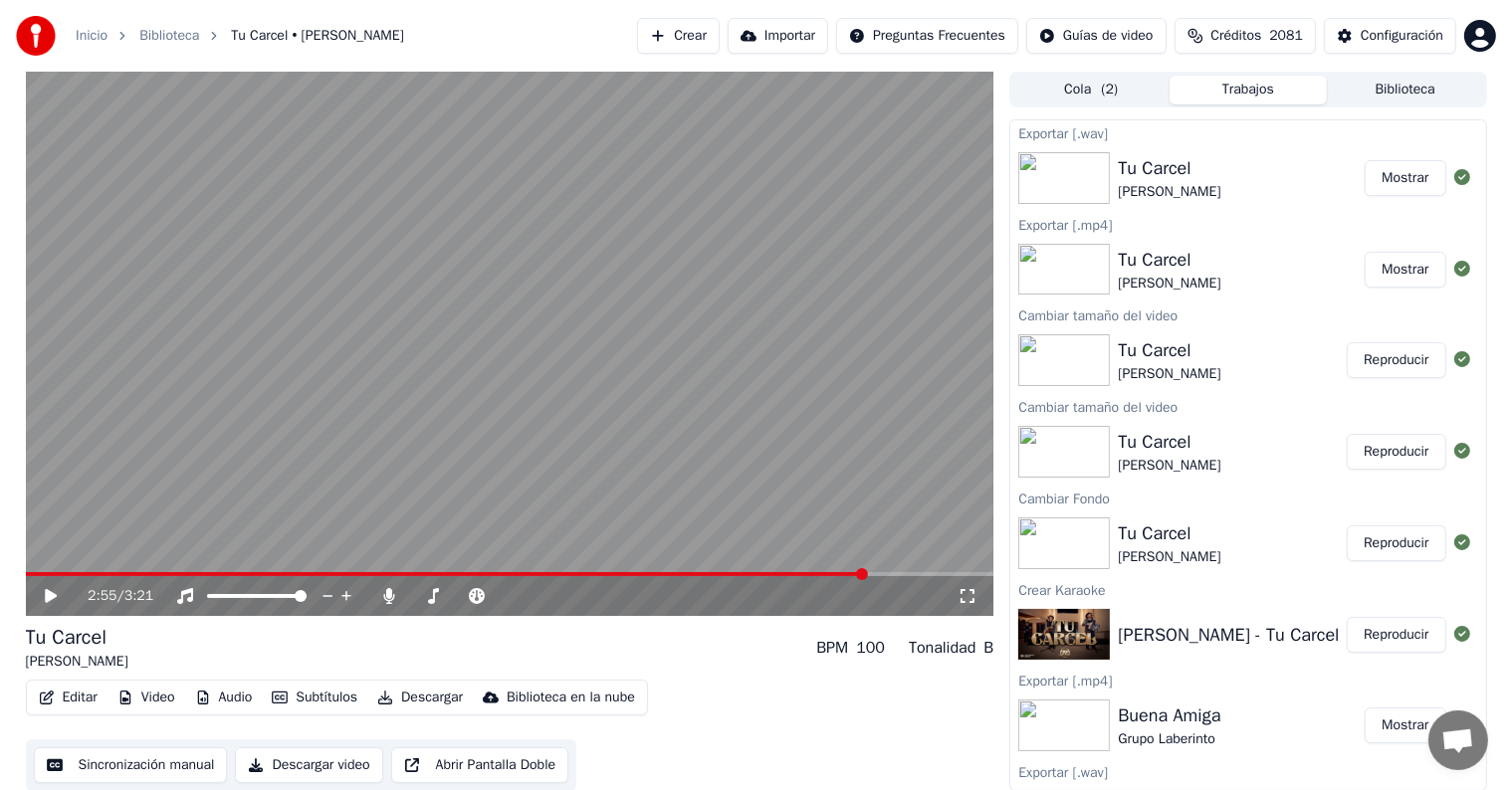click on "Mostrar" at bounding box center [1404, 178] 